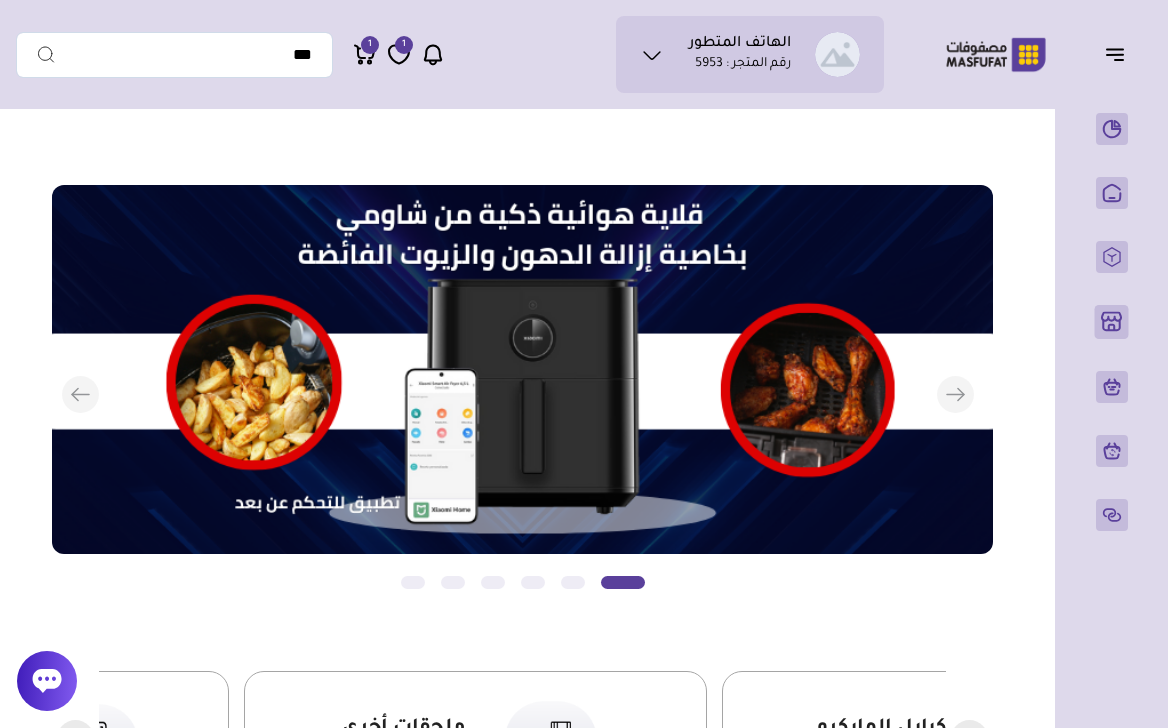 scroll, scrollTop: 0, scrollLeft: 0, axis: both 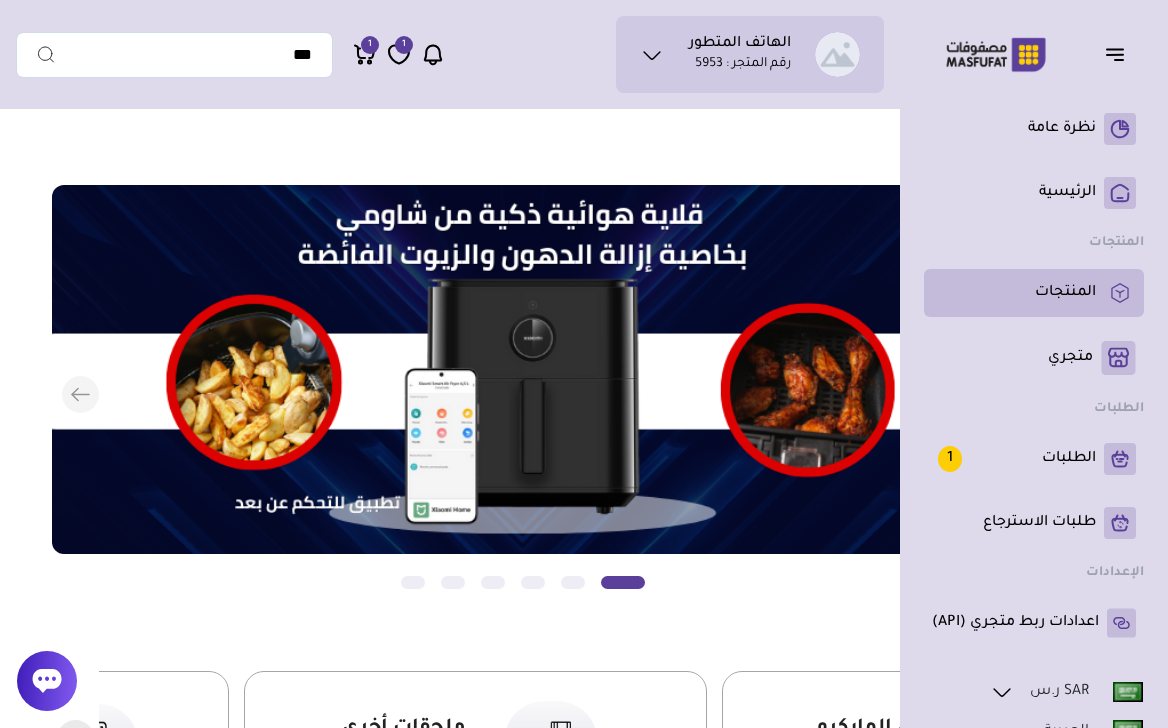 click on "المنتجات" at bounding box center [1065, 293] 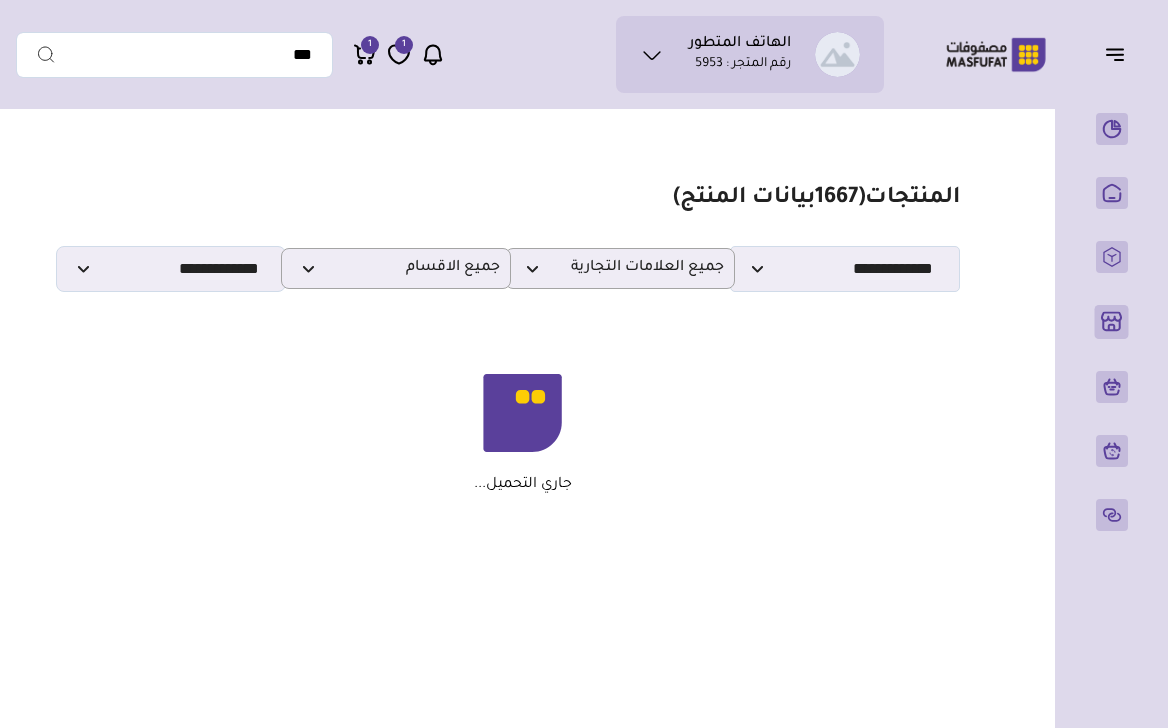 scroll, scrollTop: 0, scrollLeft: 0, axis: both 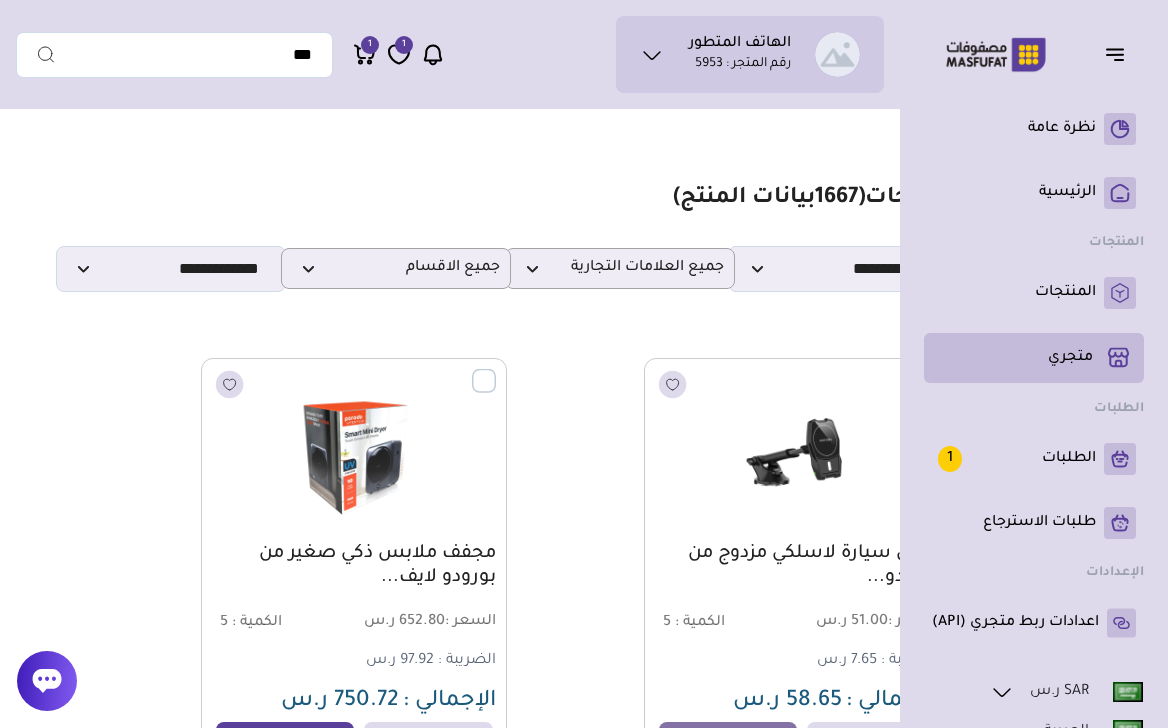 click on "متجري  ( 0 )" at bounding box center [1034, 358] 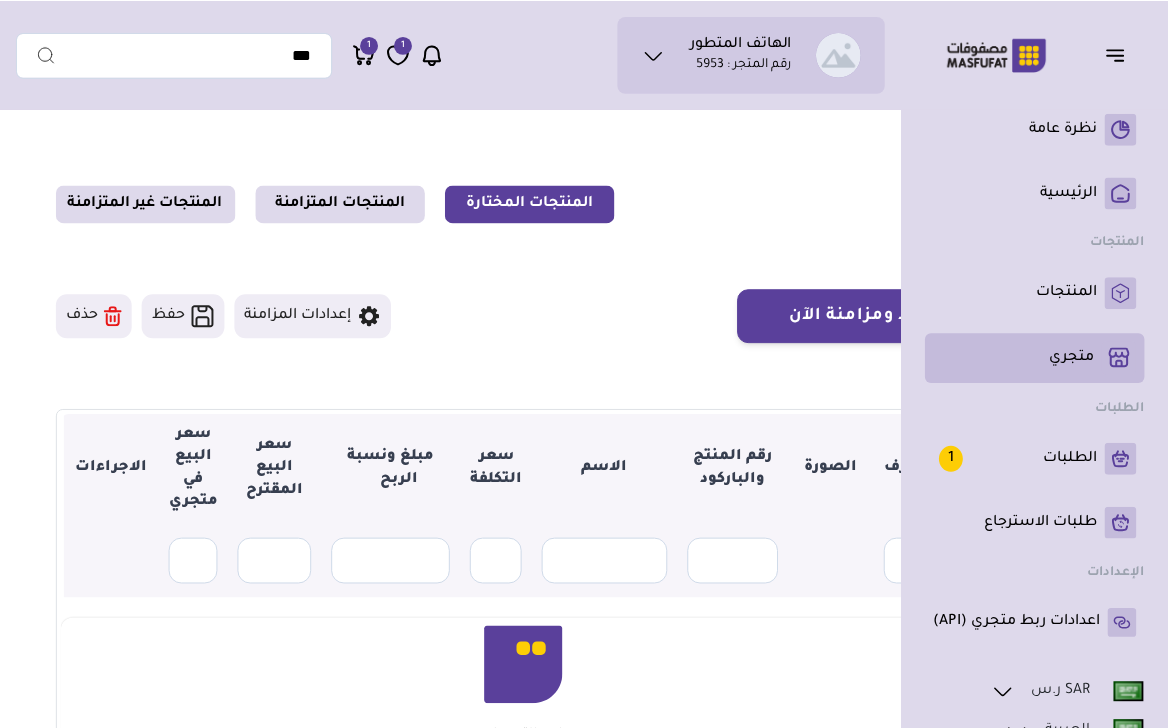 scroll, scrollTop: 0, scrollLeft: 0, axis: both 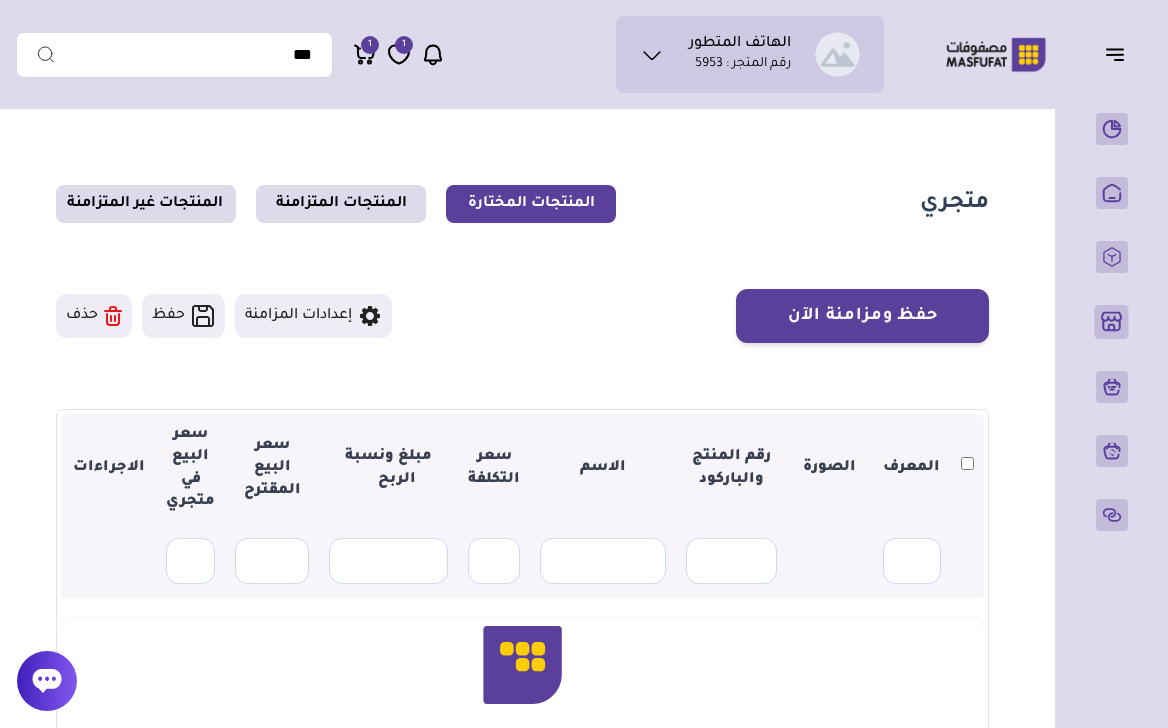 click on "إعدادات المزامنة" at bounding box center (313, 316) 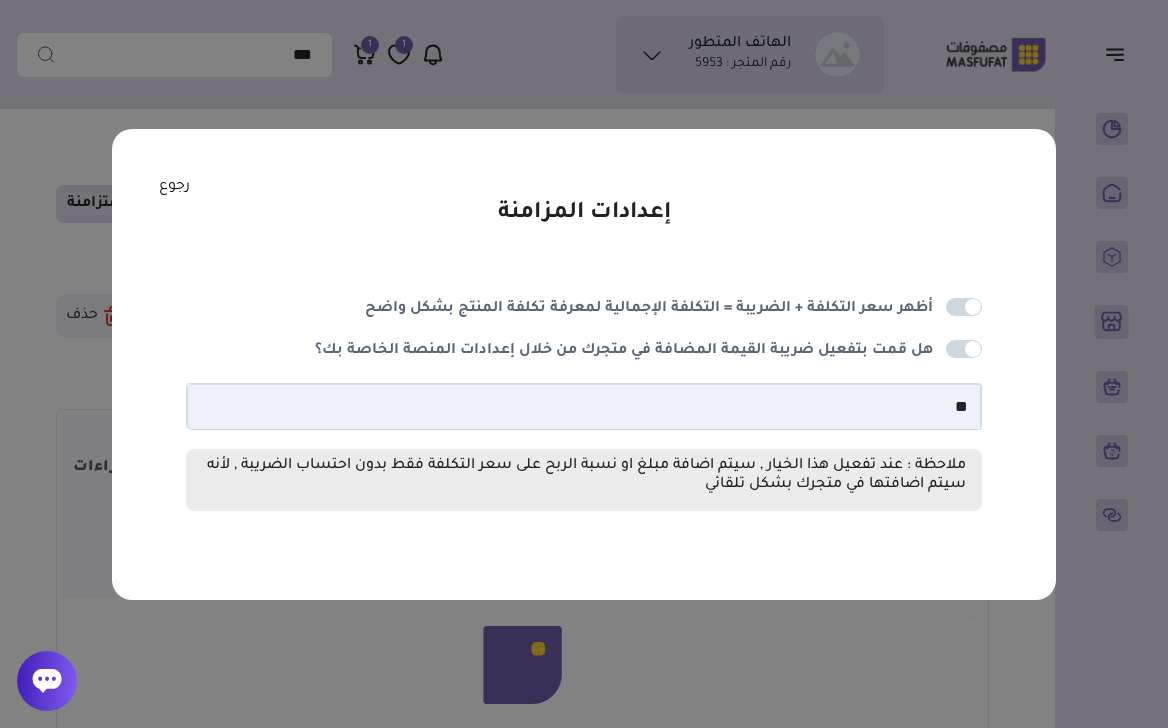 click on "إعدادات المزامنة
أظهر سعر التكلفة + الضريبة = التكلفة الإجمالية لمعرفة تكلفة المنتج بشكل واضح
**" at bounding box center (584, 364) 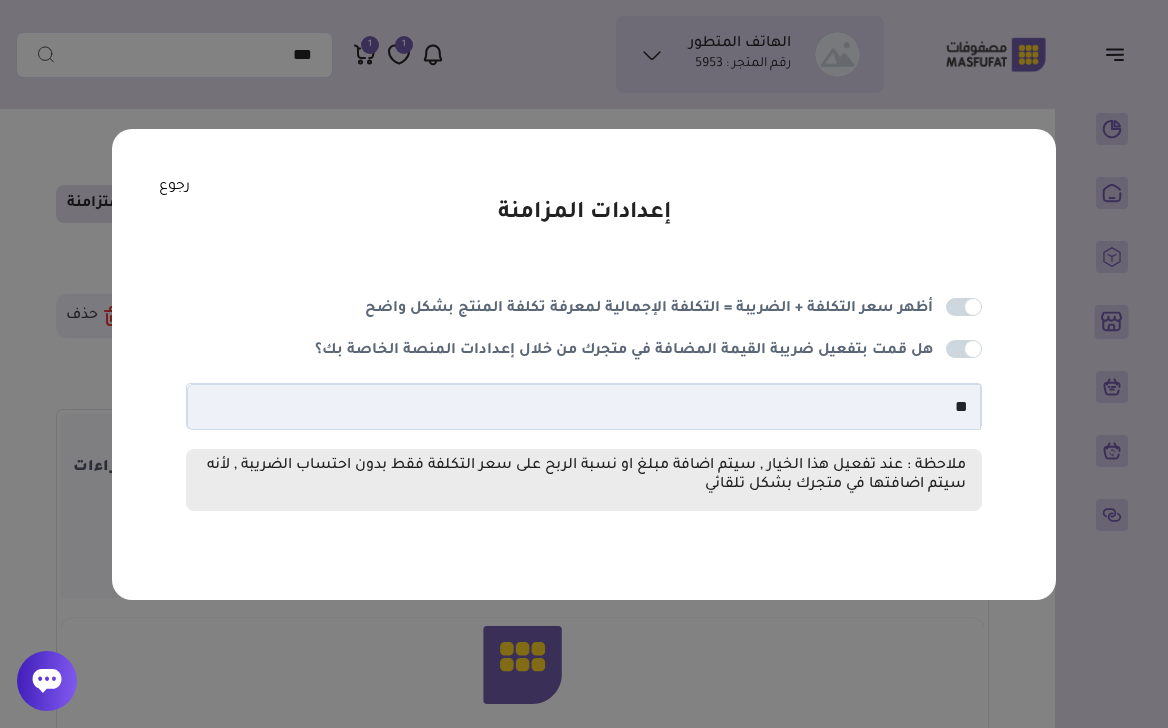 click on "إعدادات المزامنة
أظهر سعر التكلفة + الضريبة = التكلفة الإجمالية لمعرفة تكلفة المنتج بشكل واضح
هل قمت بتفعيل ضريبة القيمة المضافة في متجرك من خلال إعدادات المنصة الخاصة بك؟
**" at bounding box center [584, 364] 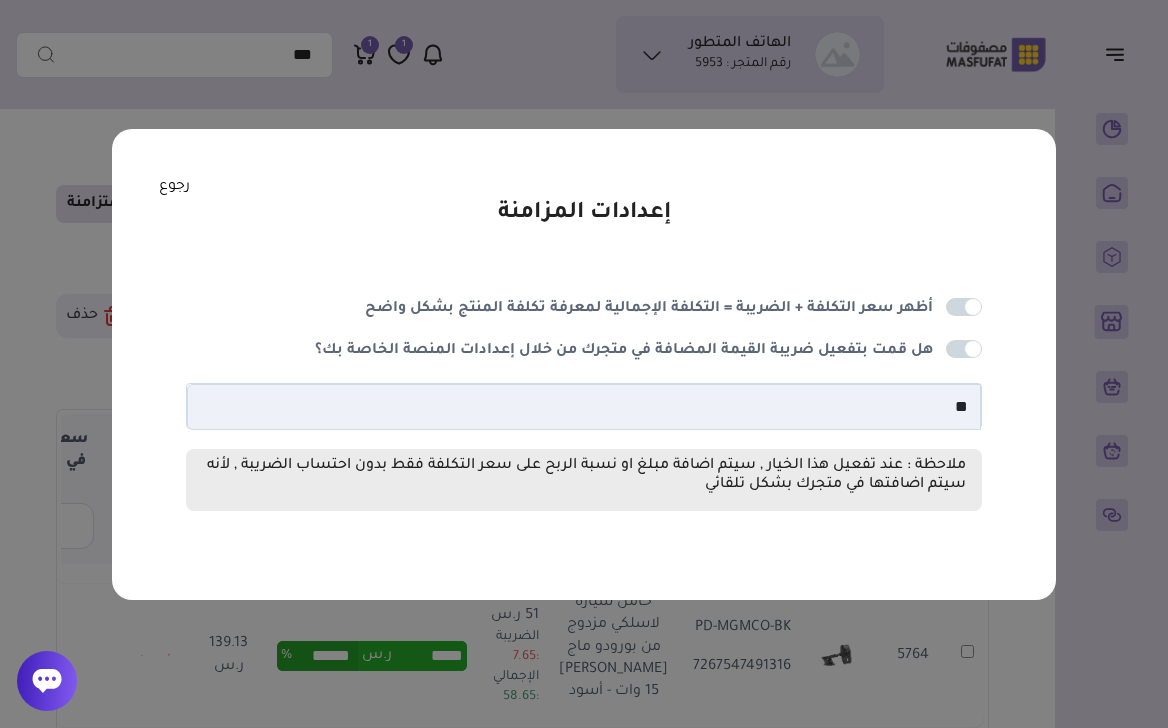 click on "رجوع" at bounding box center [174, 187] 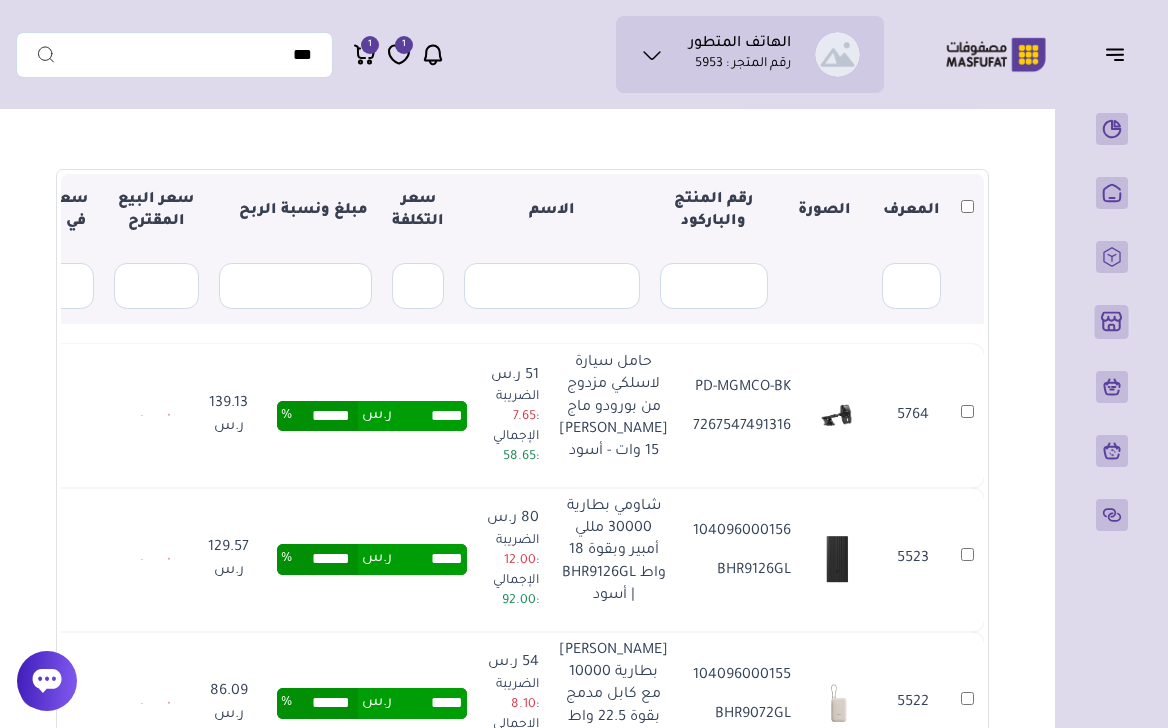 scroll, scrollTop: 276, scrollLeft: 0, axis: vertical 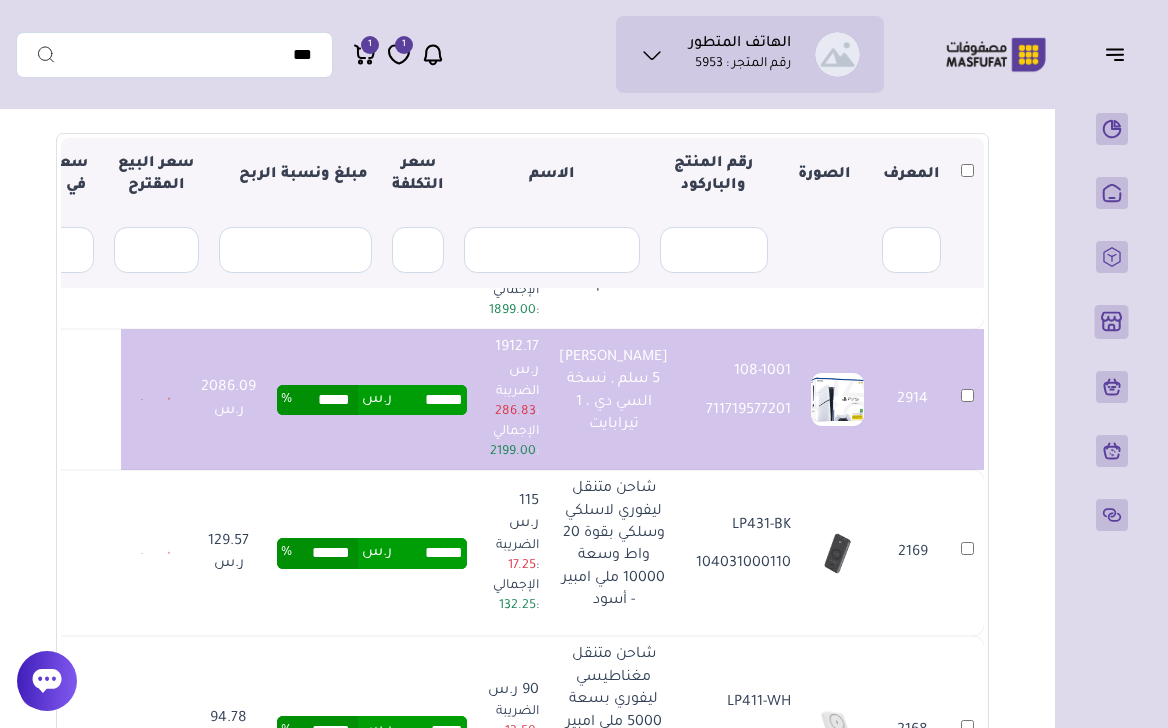 click on "2917" at bounding box center [967, 259] 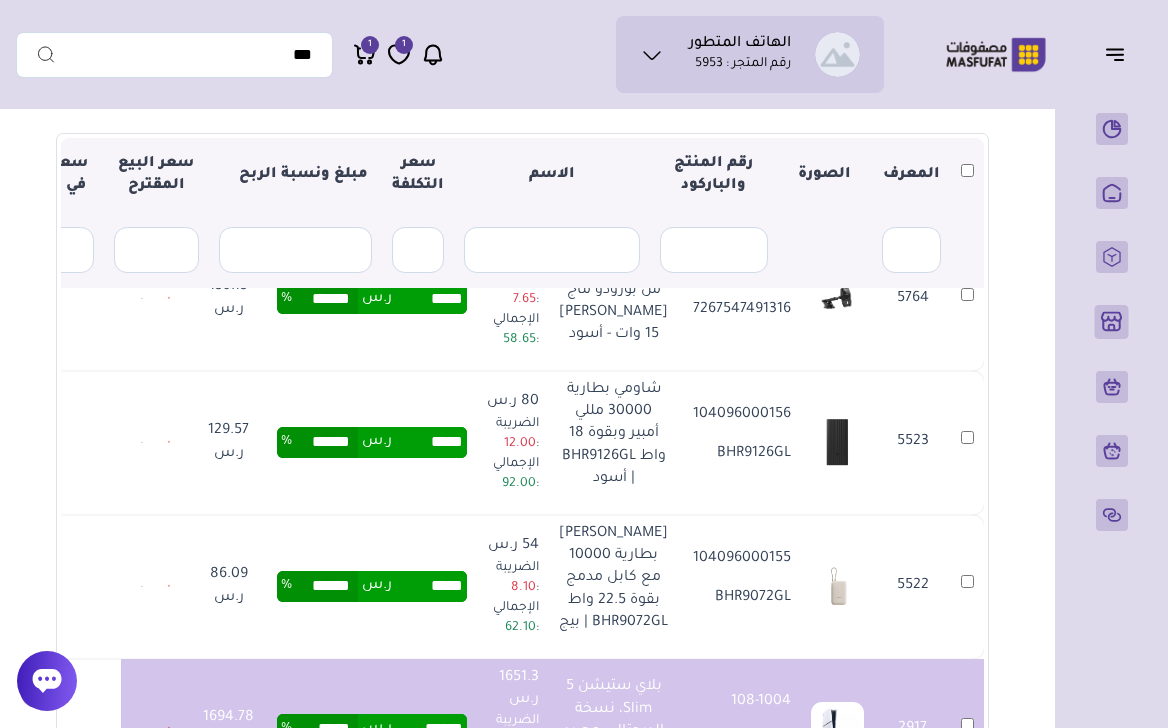 scroll, scrollTop: 0, scrollLeft: 0, axis: both 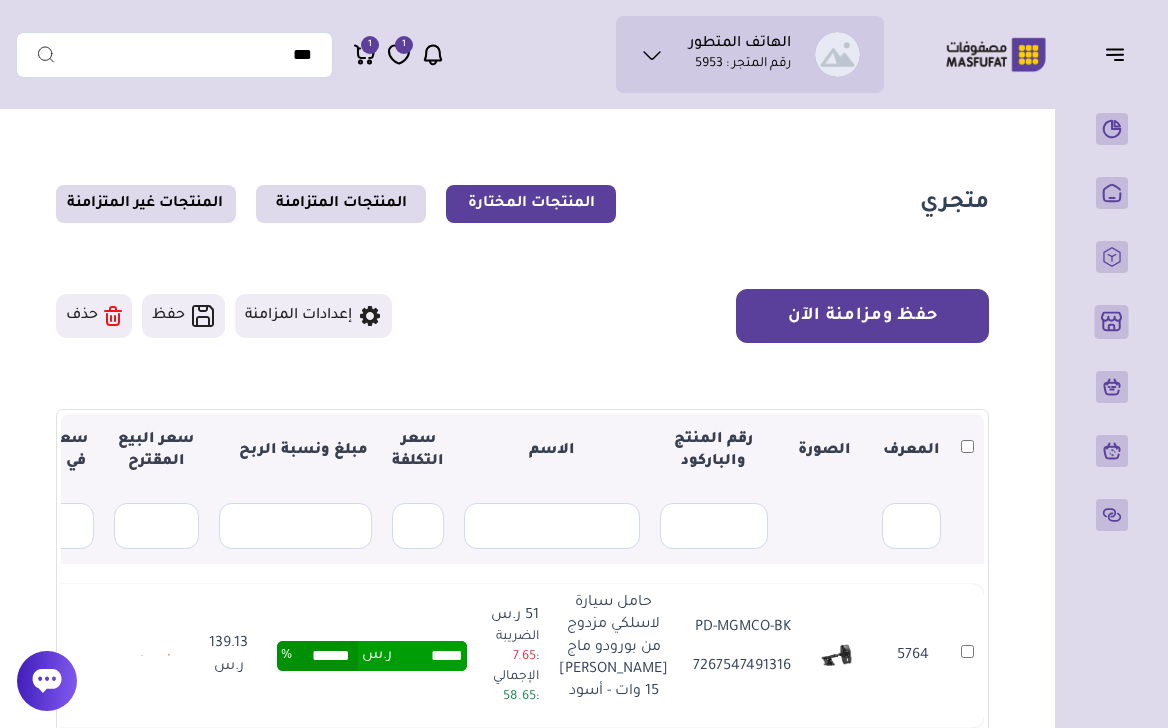 click on "حفظ ومزامنة الآن" at bounding box center [862, 316] 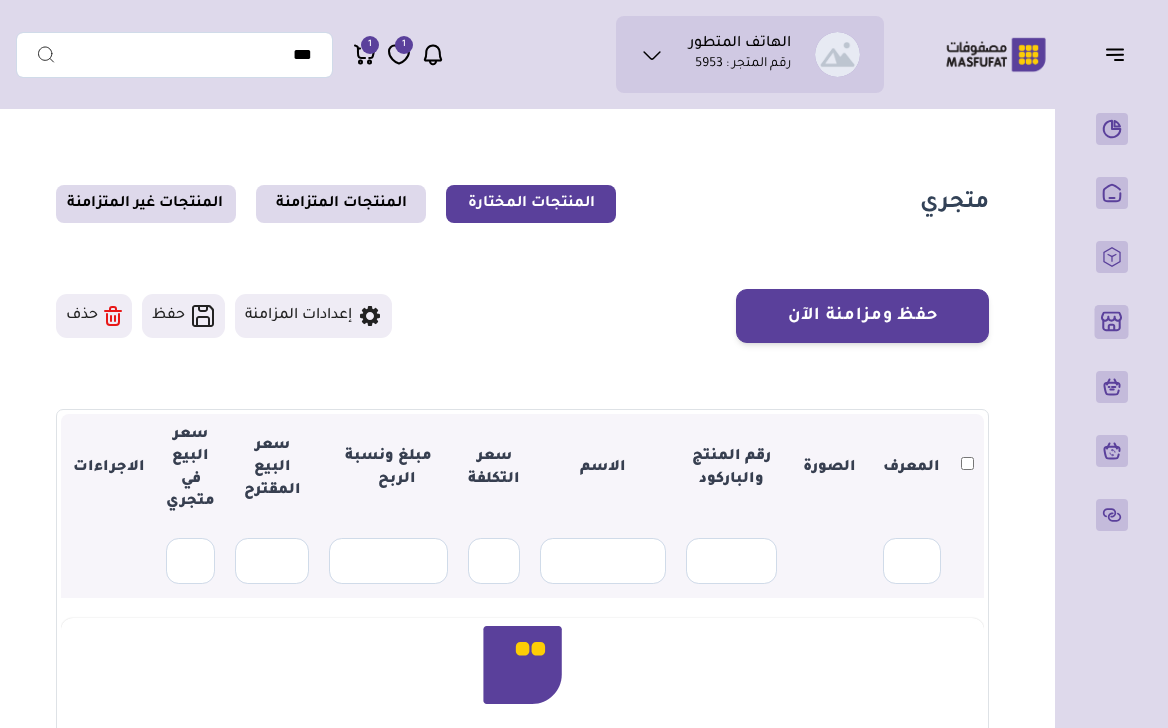 scroll, scrollTop: 0, scrollLeft: 0, axis: both 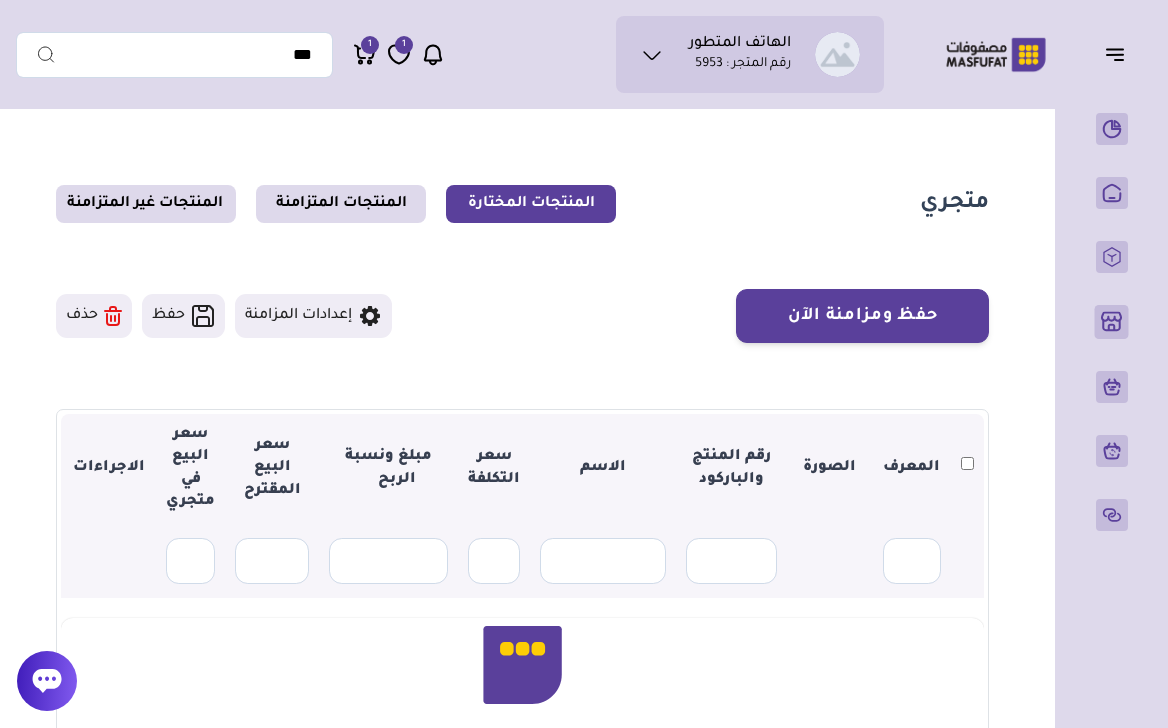 click at bounding box center [47, 681] 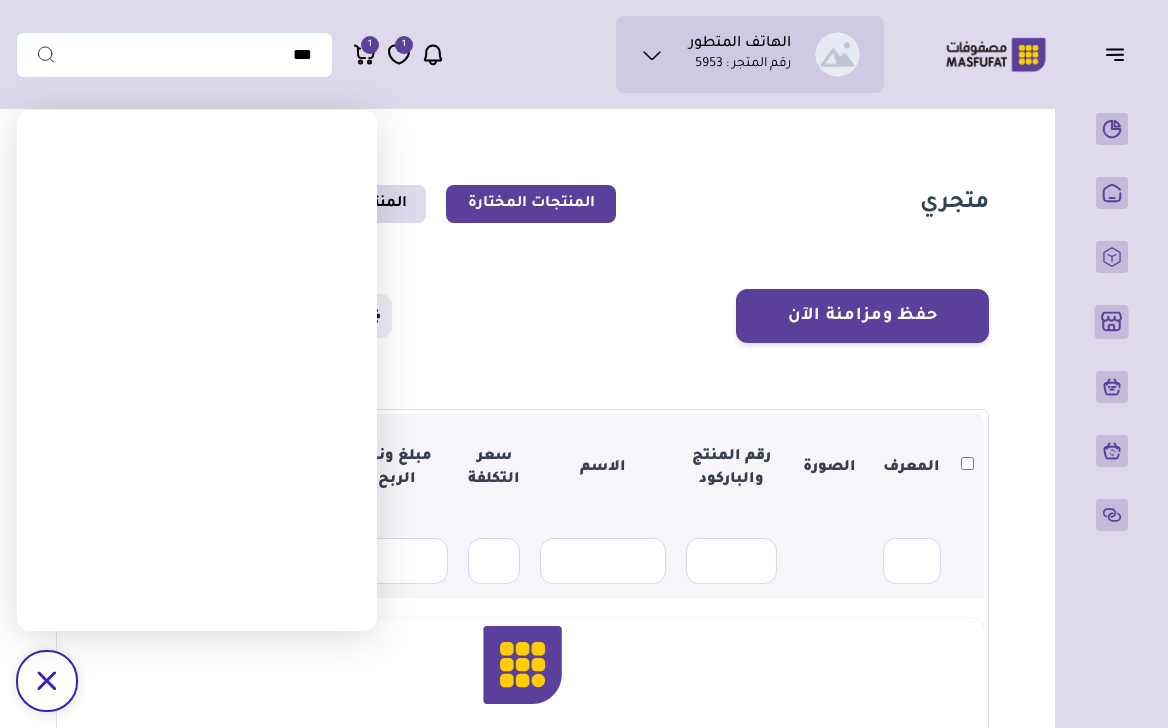 click on "/svg>" at bounding box center [47, 681] 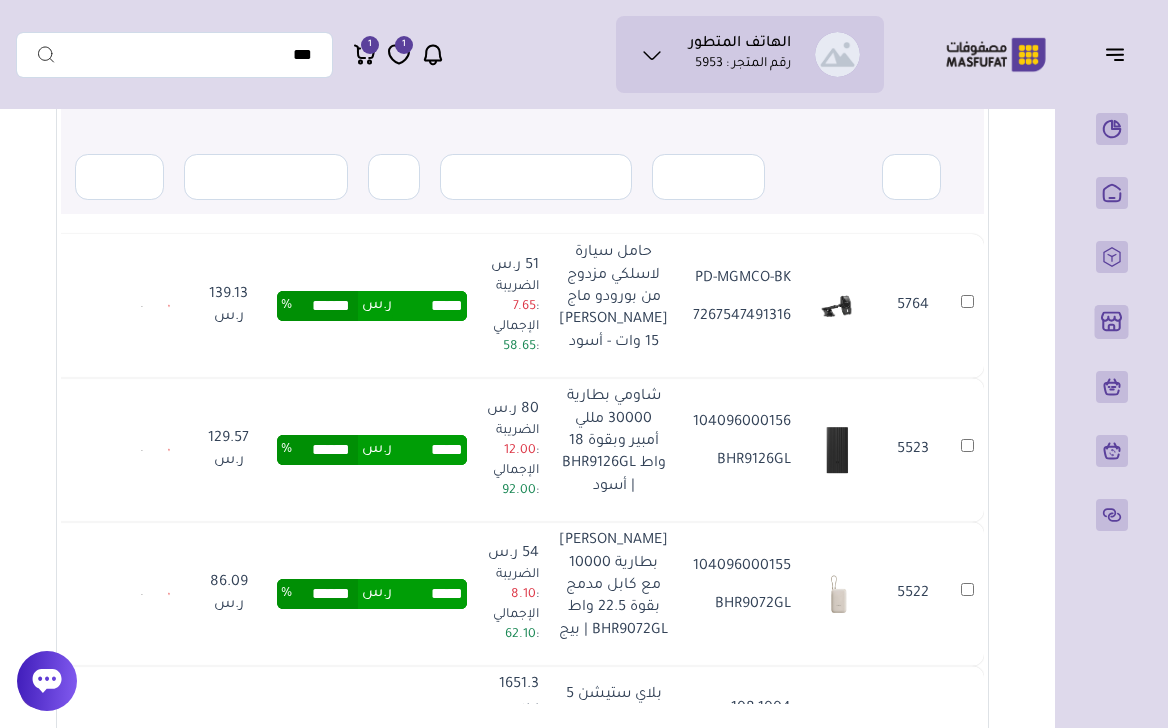 scroll, scrollTop: 177, scrollLeft: 0, axis: vertical 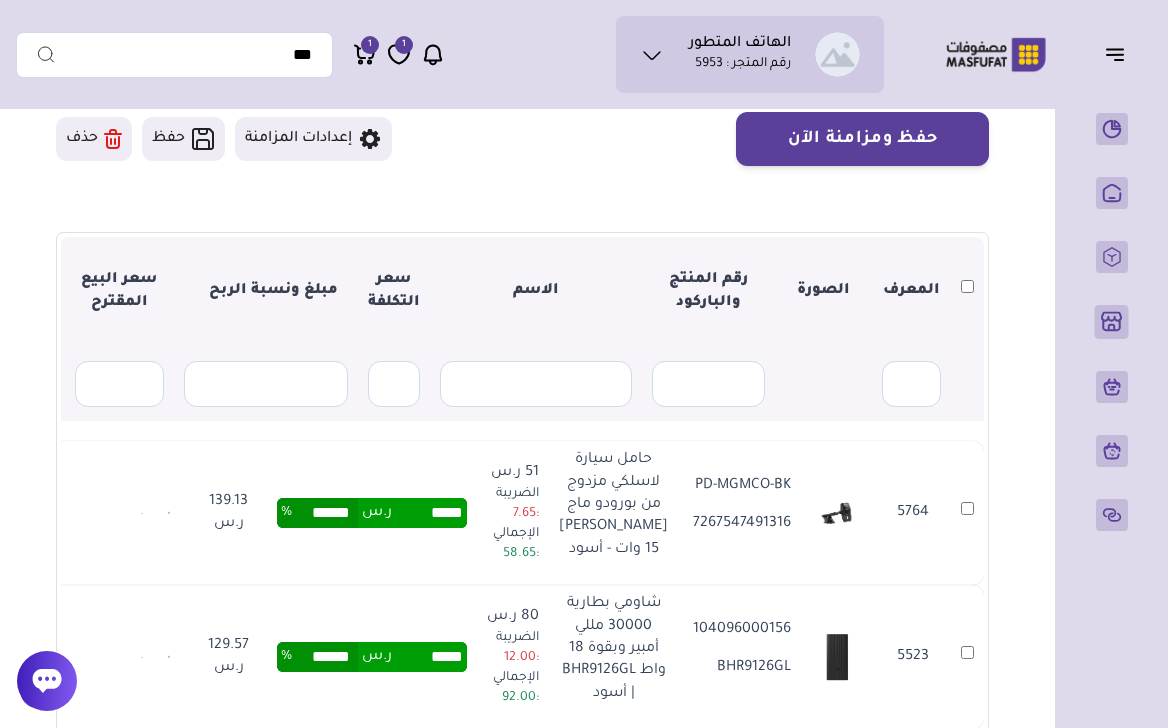 click on "5764" at bounding box center (967, 513) 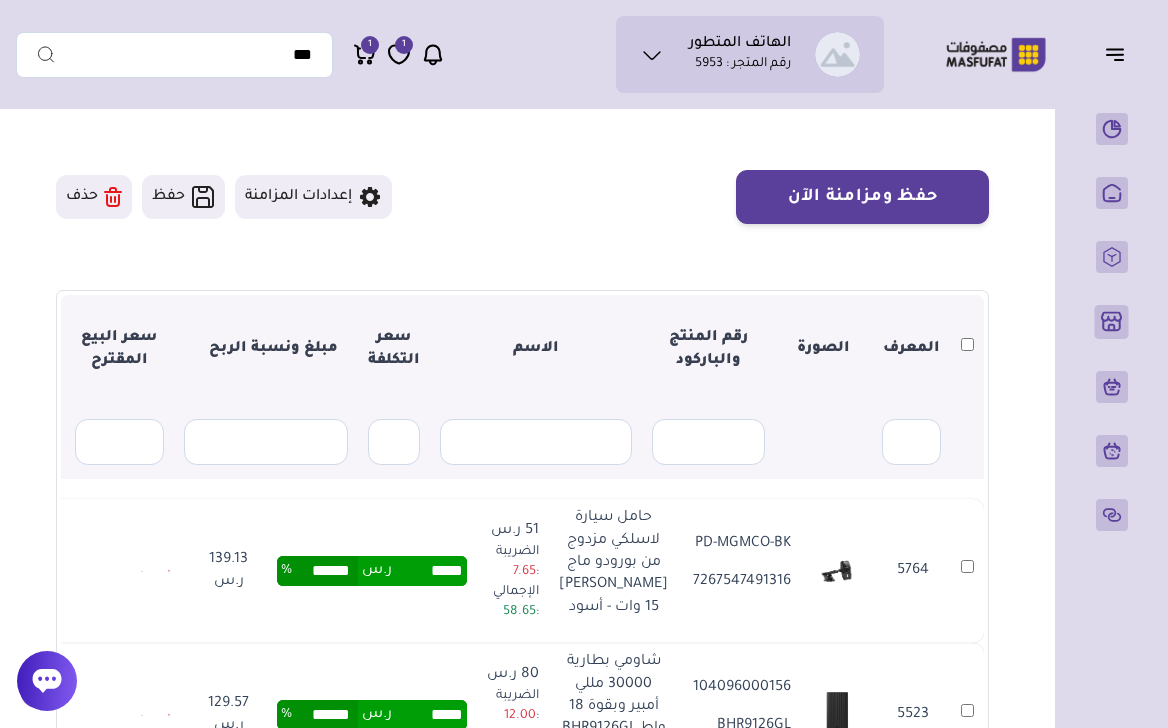 scroll, scrollTop: 492, scrollLeft: 0, axis: vertical 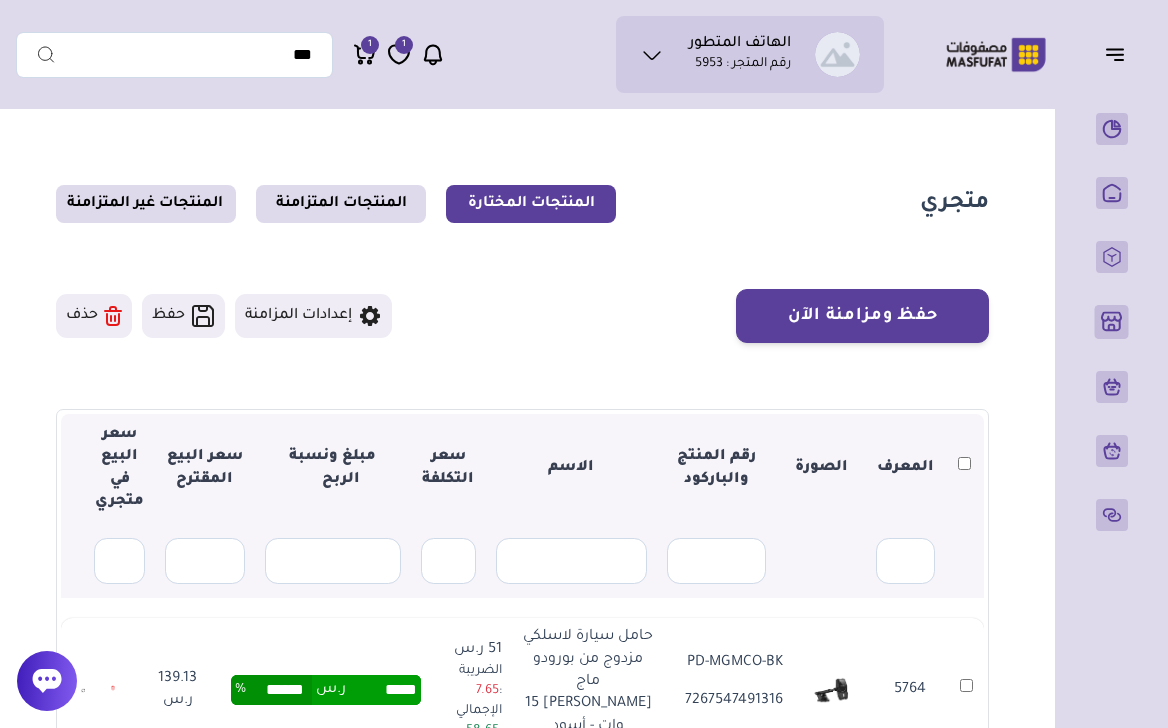 click 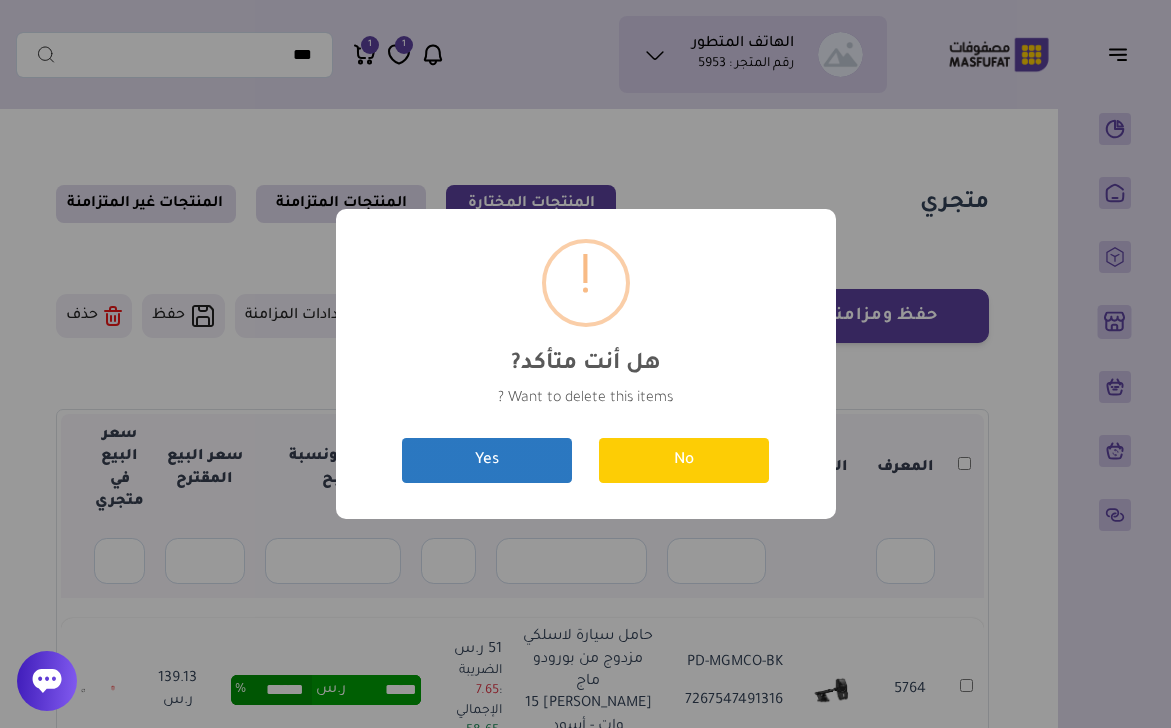 click on "Yes" at bounding box center (487, 460) 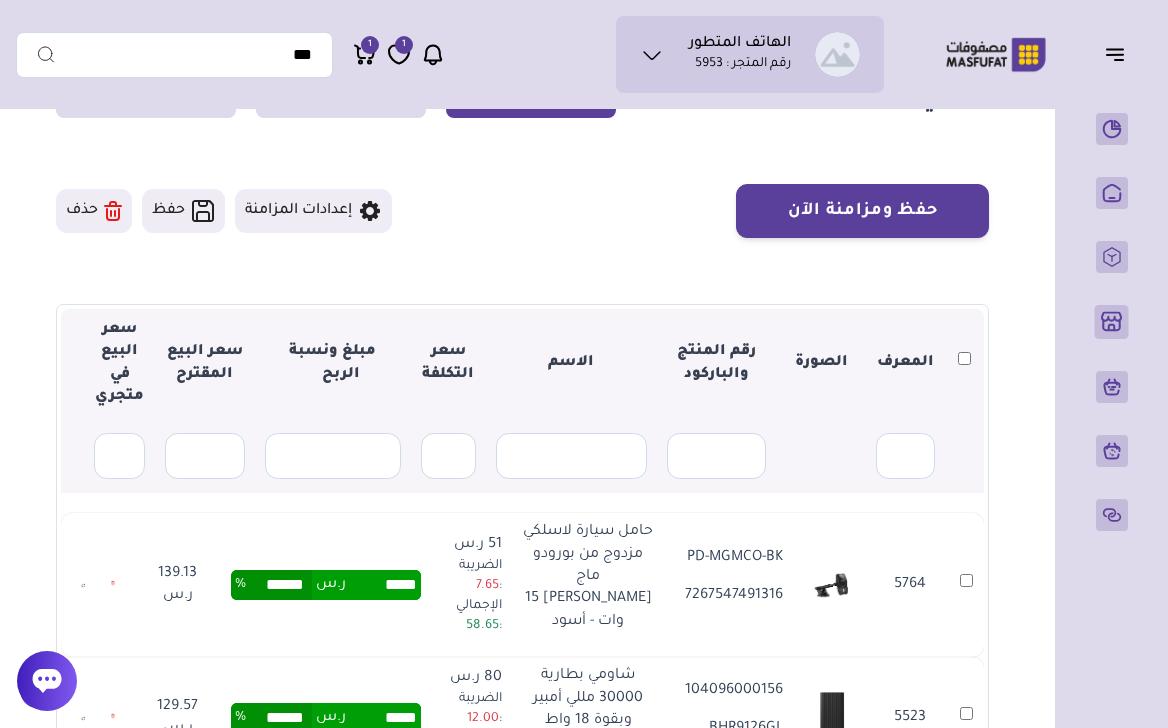 scroll, scrollTop: 107, scrollLeft: 0, axis: vertical 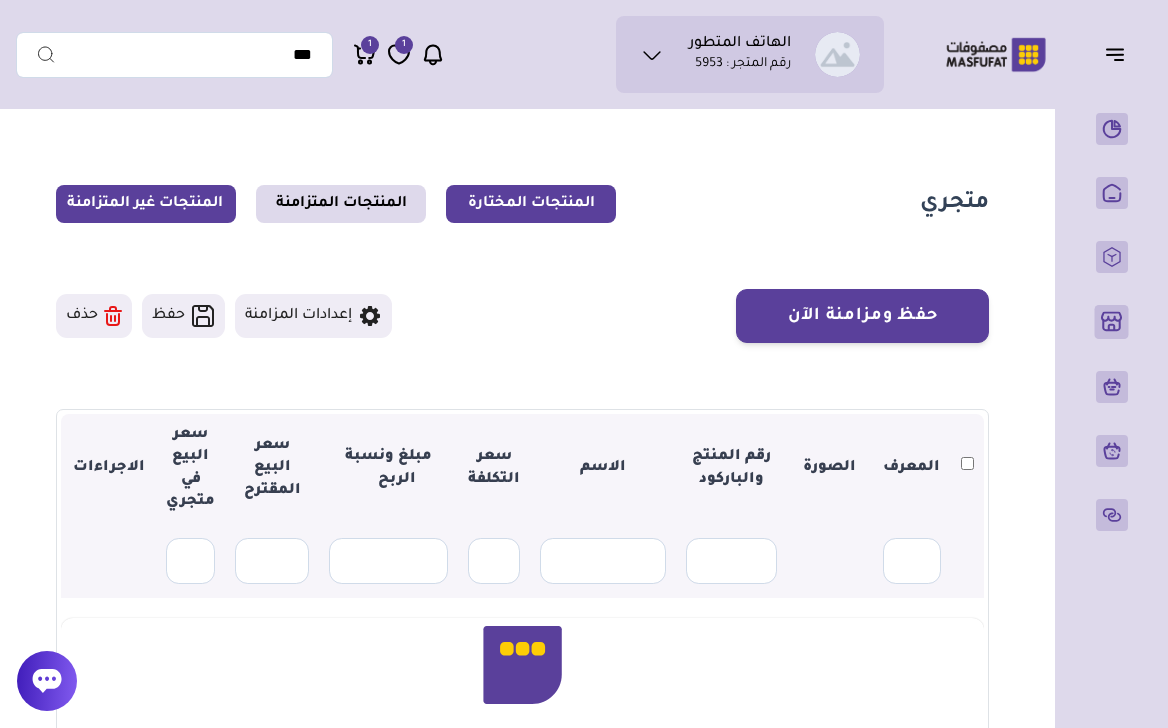 click on "المنتجات غير المتزامنة" at bounding box center [146, 204] 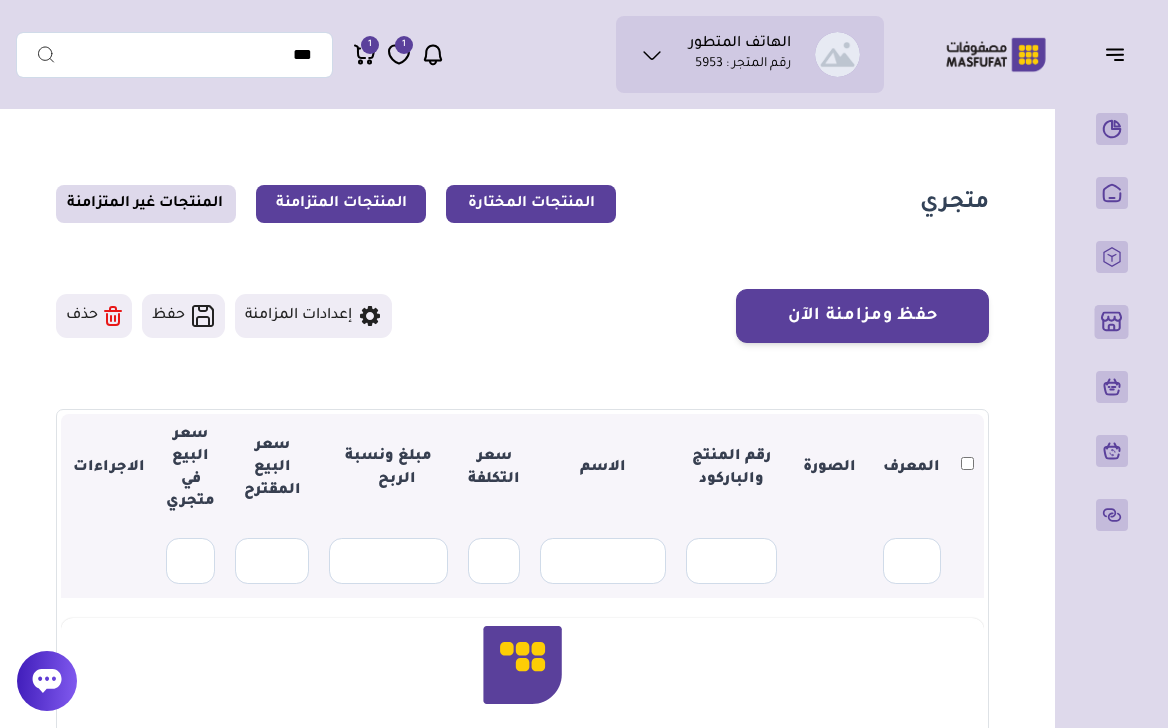 click on "المنتجات المتزامنة" at bounding box center [341, 204] 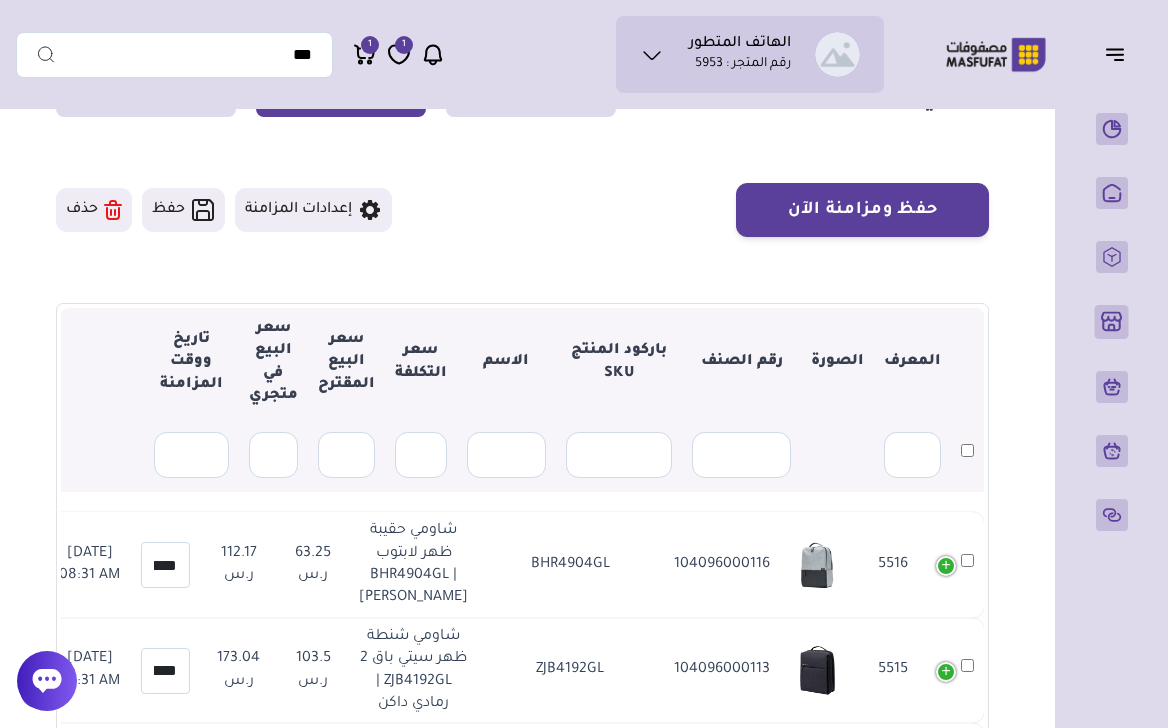 scroll, scrollTop: 234, scrollLeft: 0, axis: vertical 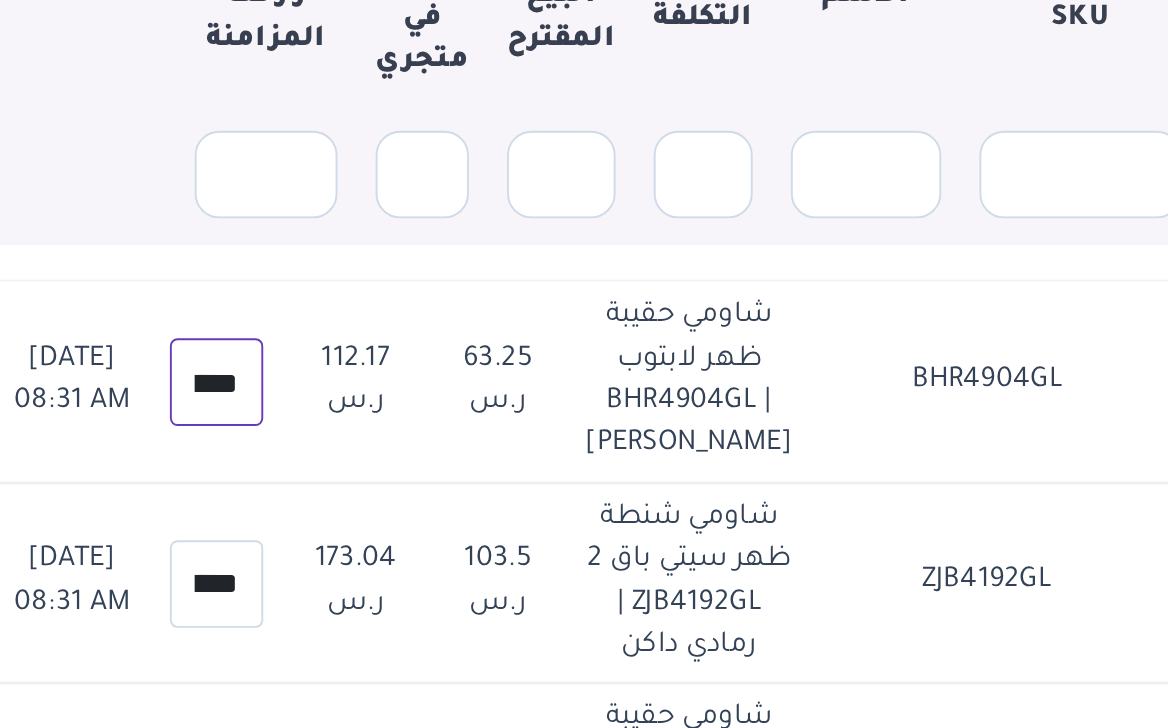 click on "******" at bounding box center (193, 436) 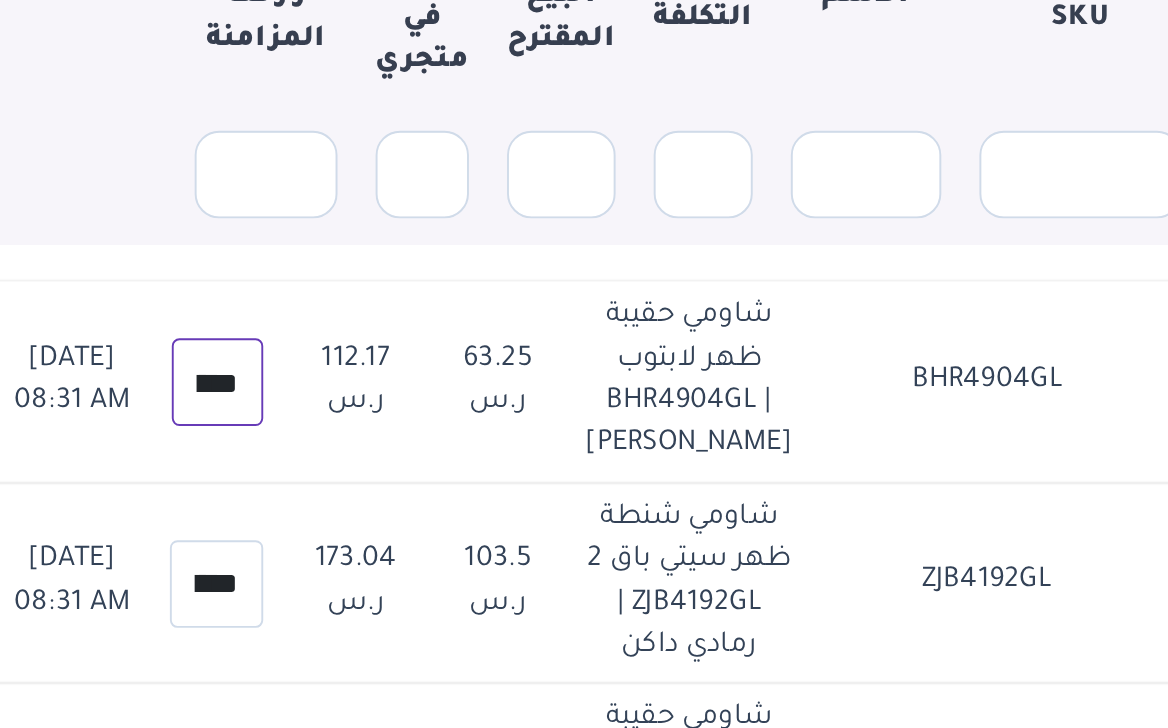 scroll, scrollTop: 0, scrollLeft: -13, axis: horizontal 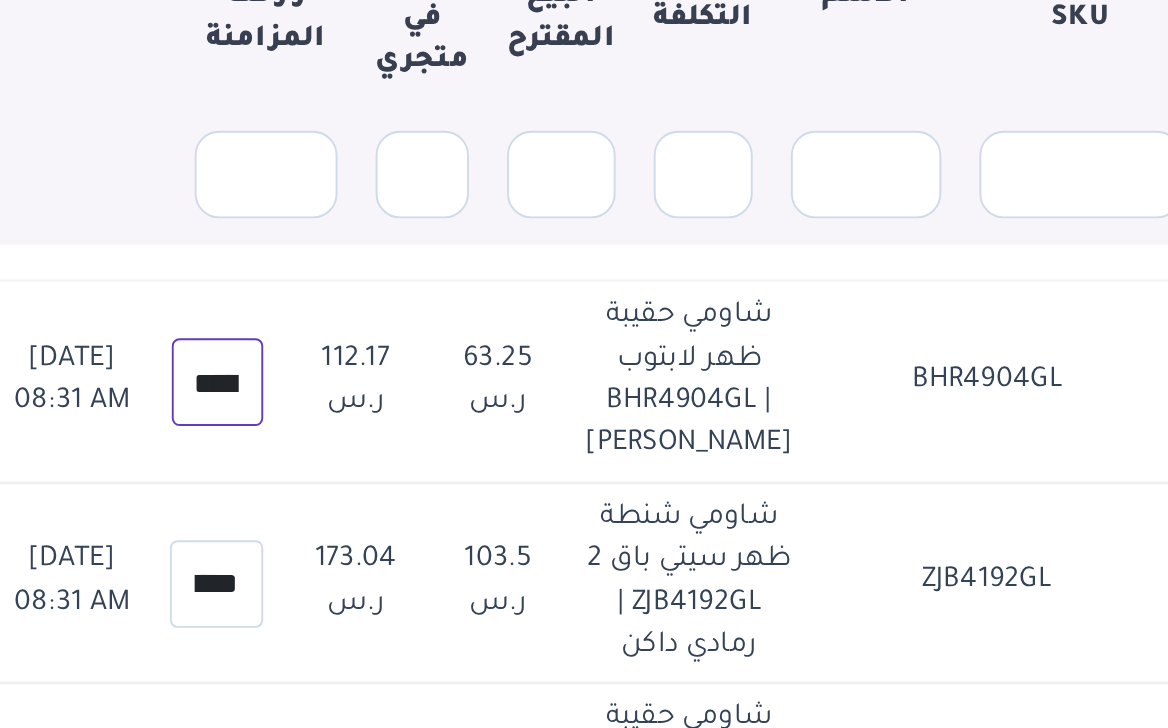 drag, startPoint x: 289, startPoint y: 442, endPoint x: 226, endPoint y: 466, distance: 67.41662 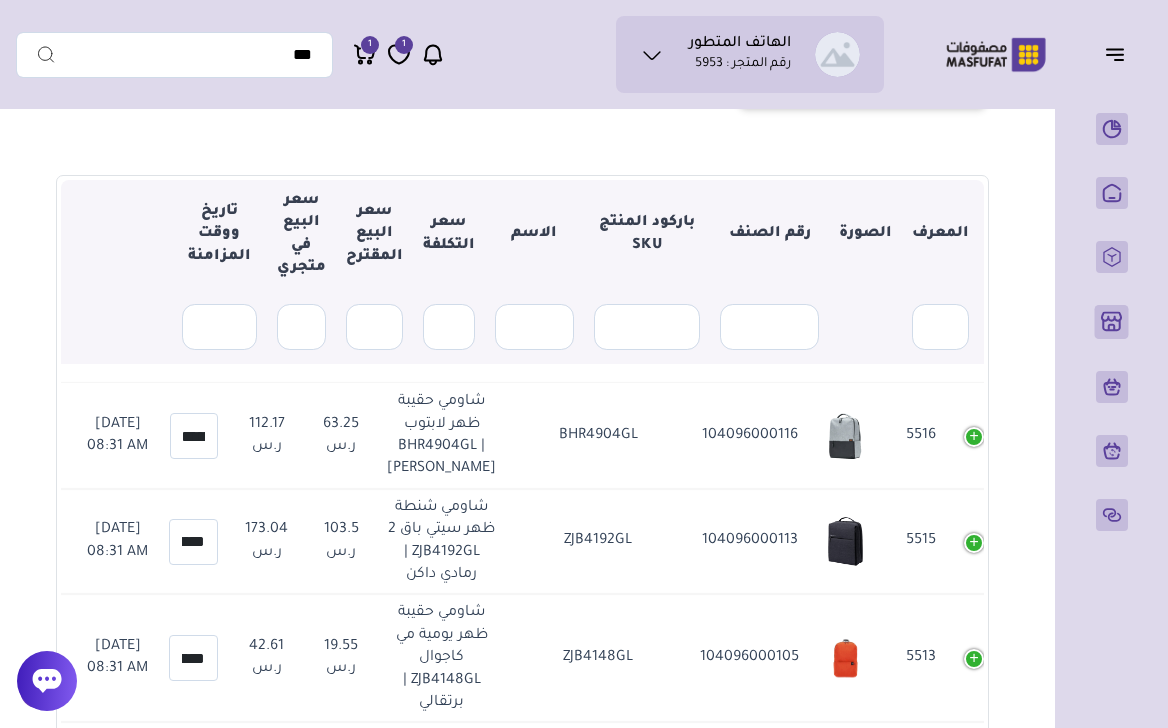 scroll, scrollTop: 0, scrollLeft: 0, axis: both 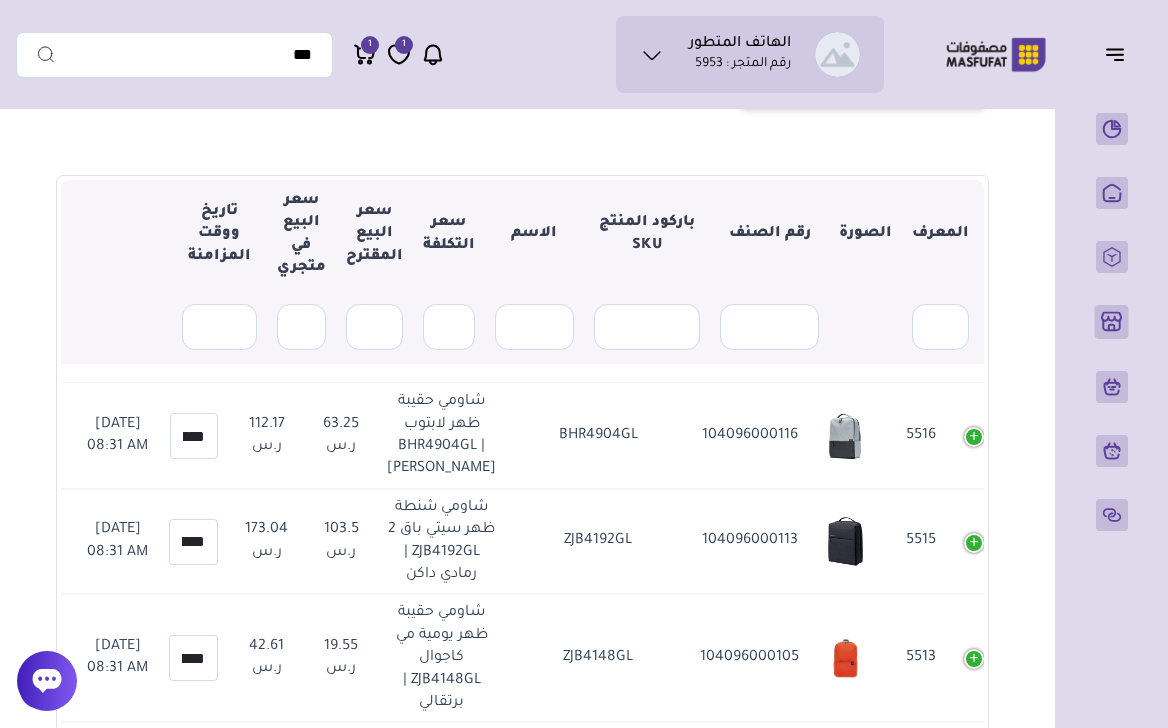 click on "[DATE] 08:31 AM" at bounding box center [117, 542] 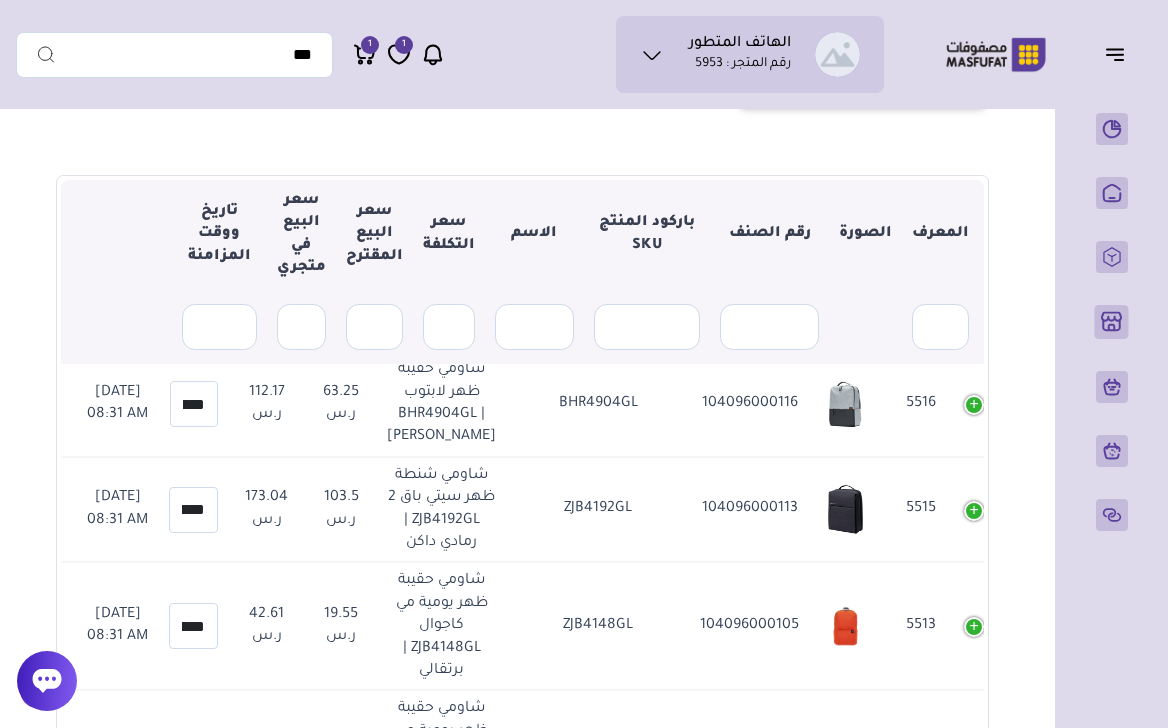 scroll, scrollTop: 0, scrollLeft: -27, axis: horizontal 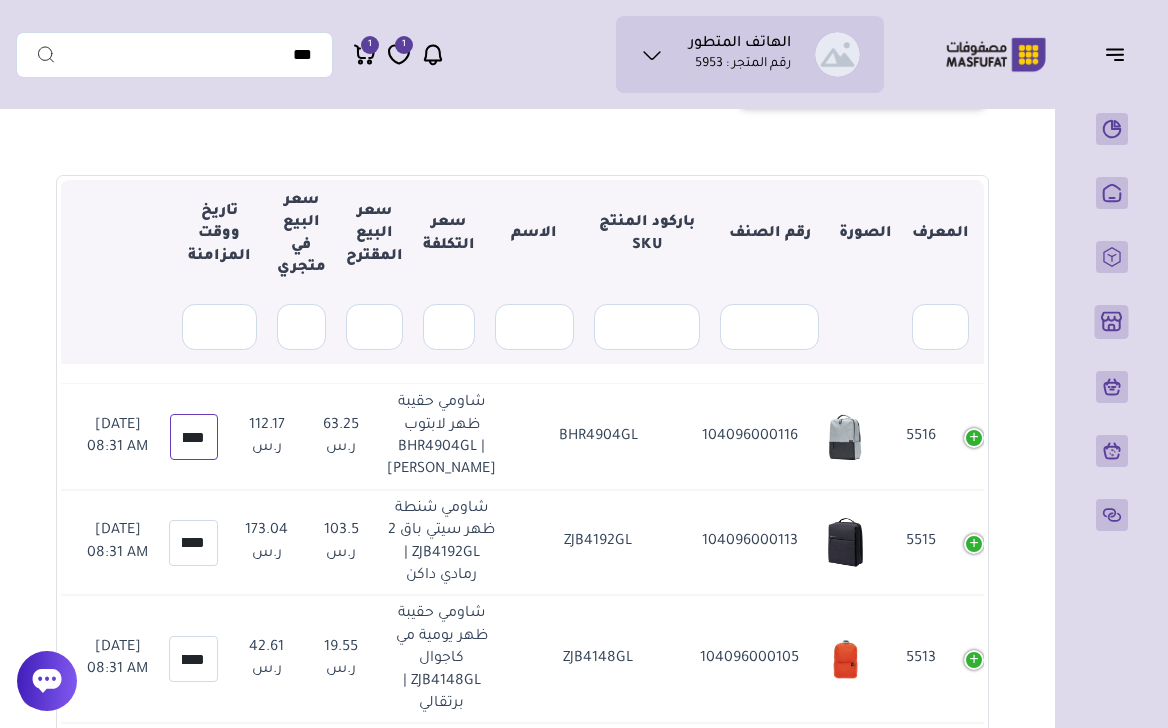 click on "******" at bounding box center [194, 437] 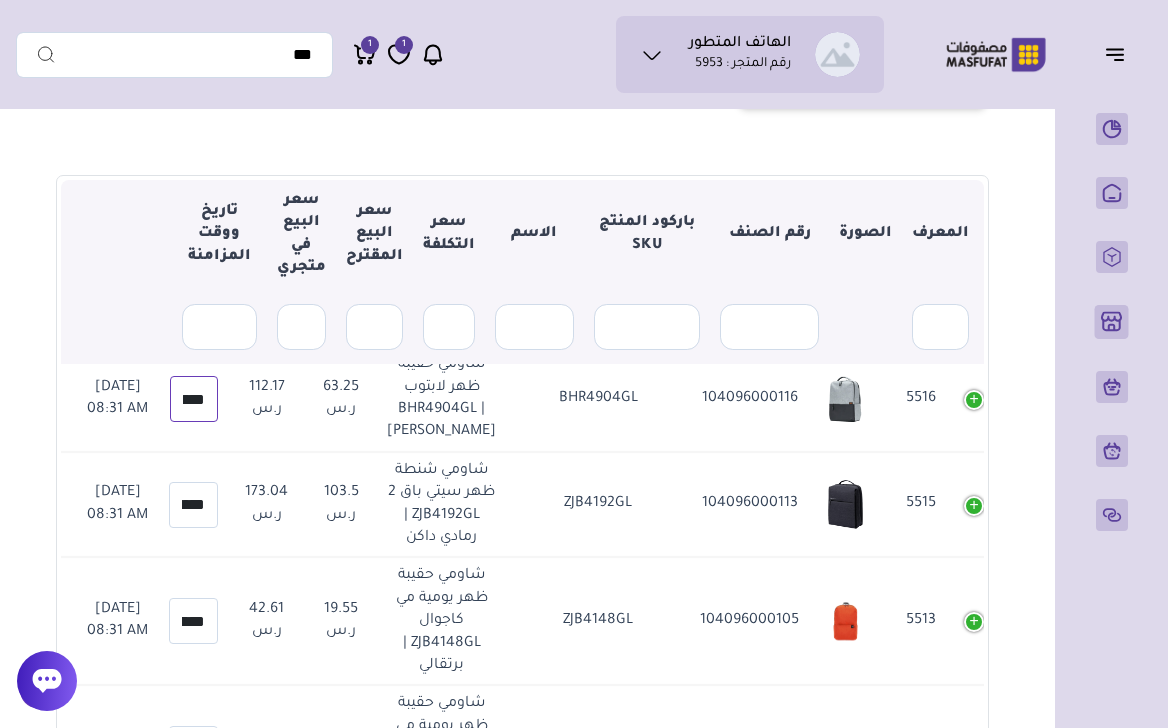 scroll, scrollTop: 0, scrollLeft: -27, axis: horizontal 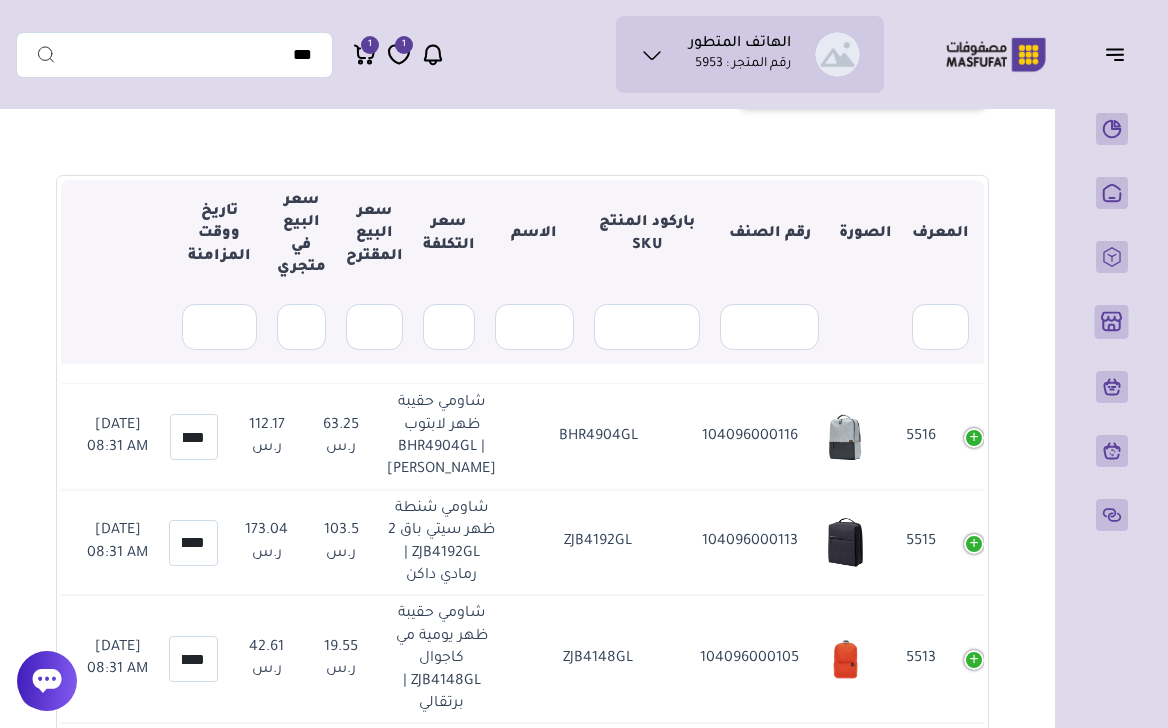 click on "112.17 ر.س" at bounding box center [266, 437] 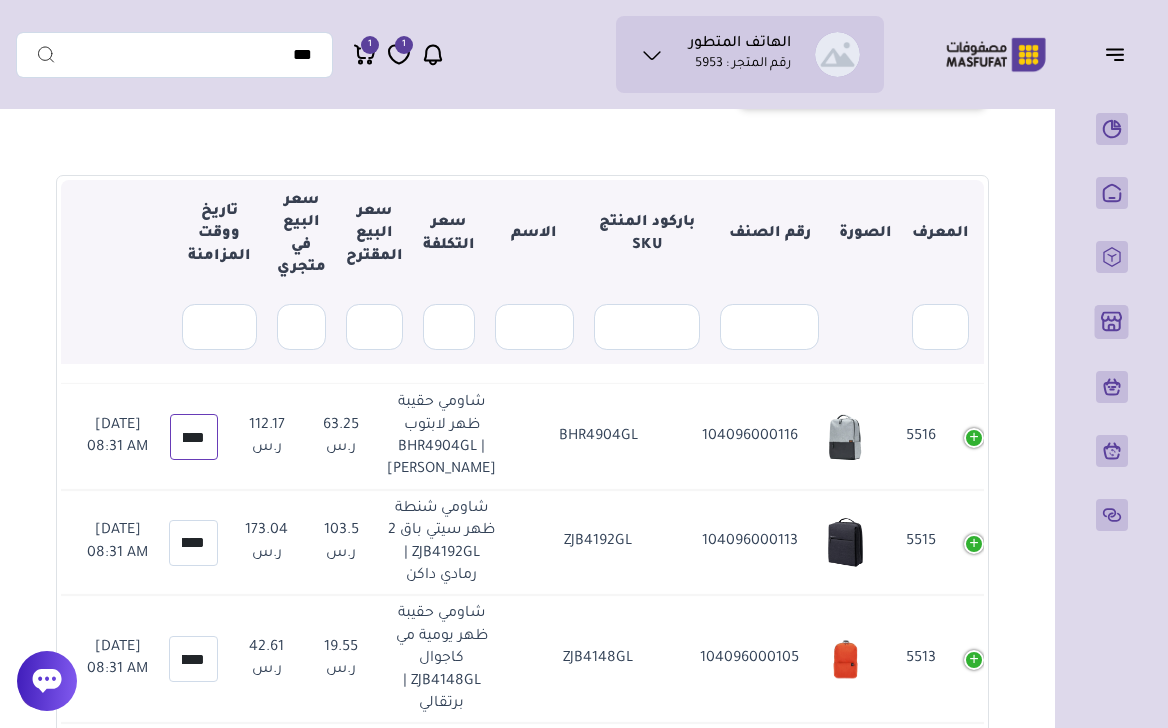 click on "******" at bounding box center (194, 437) 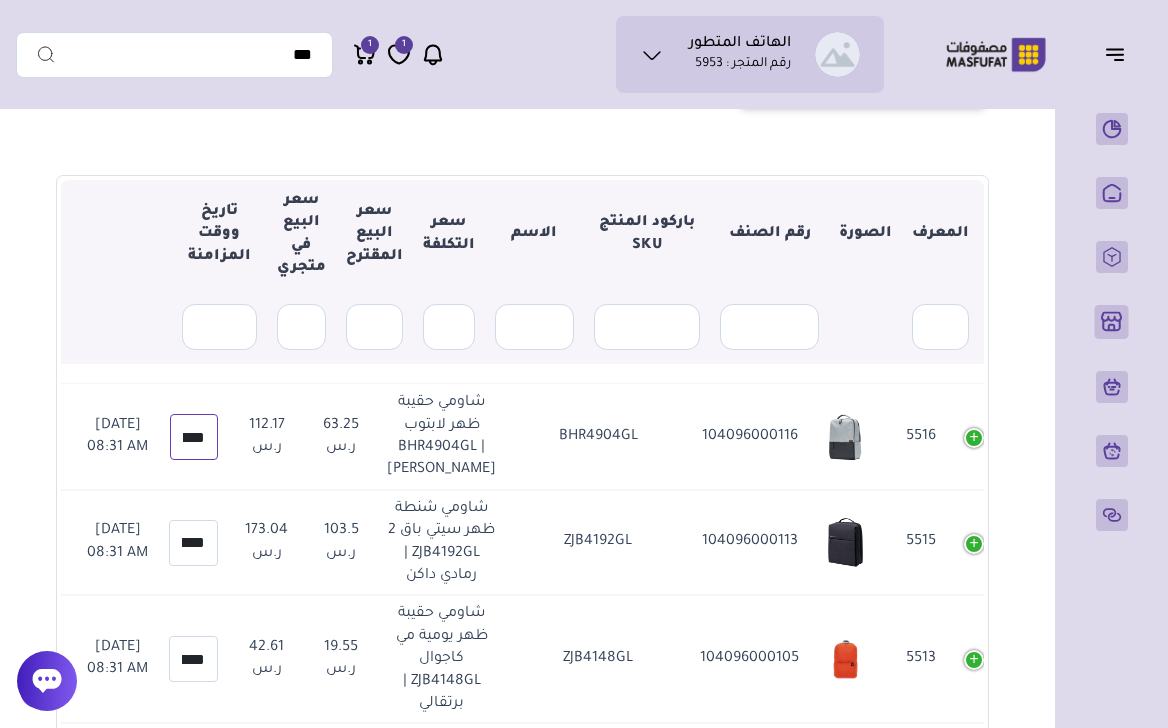 click on "******" at bounding box center [194, 437] 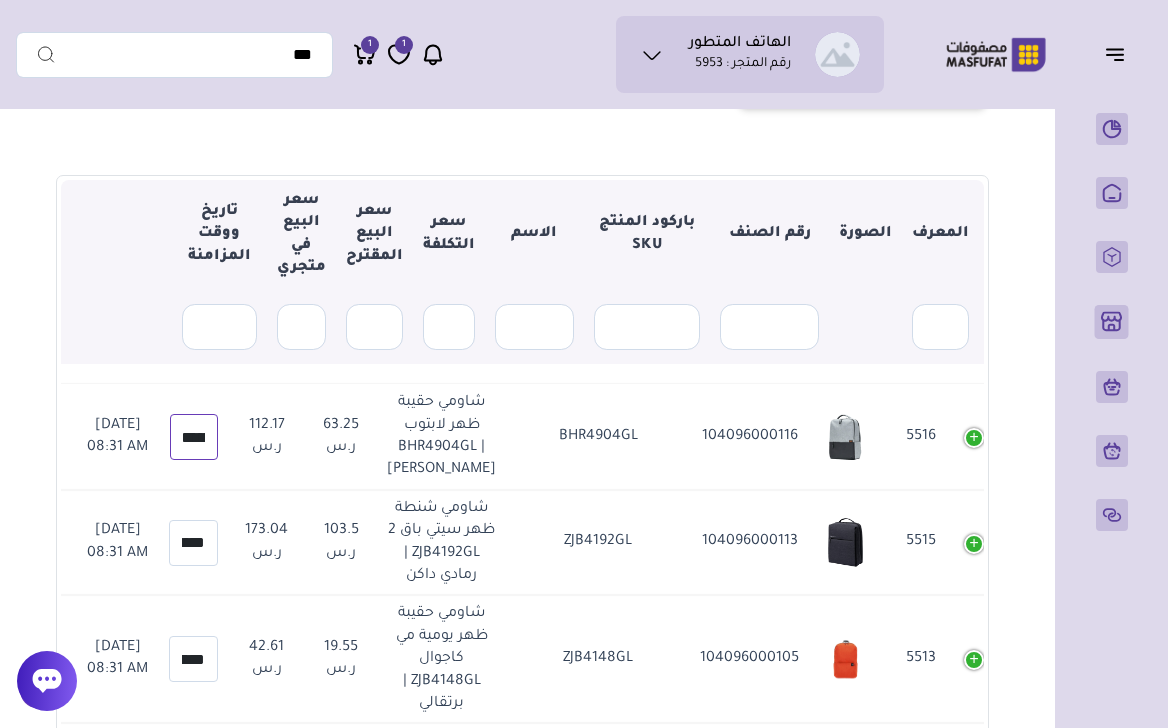 drag, startPoint x: 286, startPoint y: 454, endPoint x: 204, endPoint y: 462, distance: 82.38932 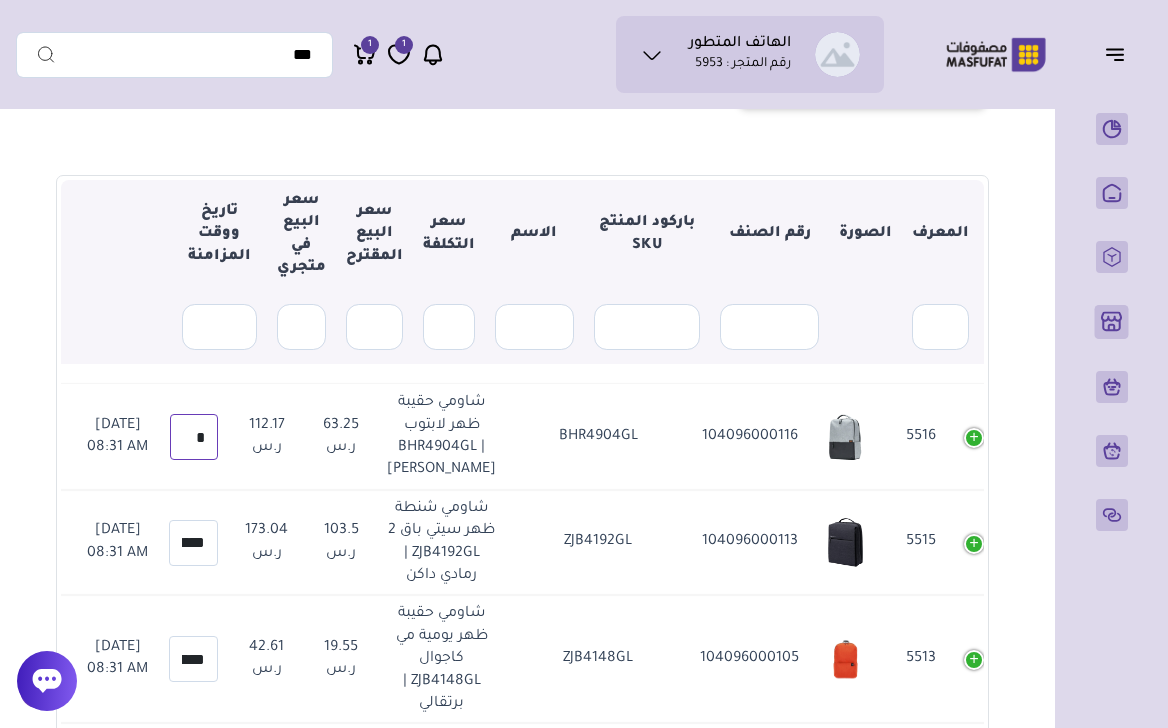 scroll, scrollTop: 0, scrollLeft: 0, axis: both 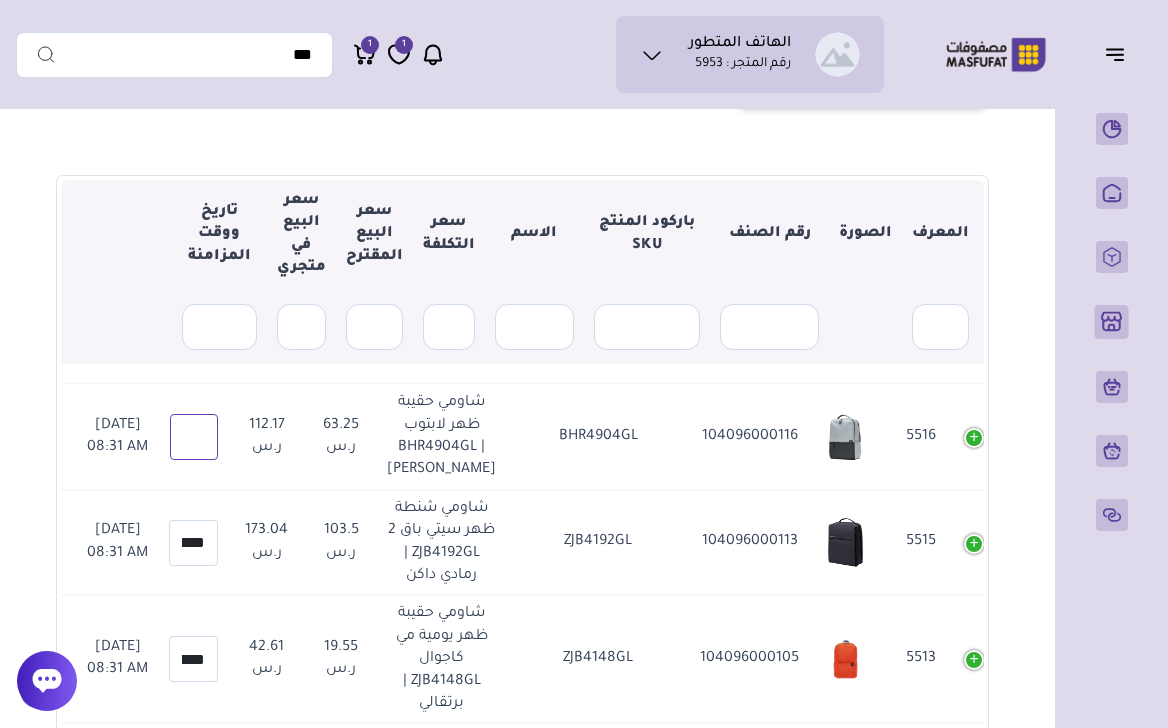 type on "*" 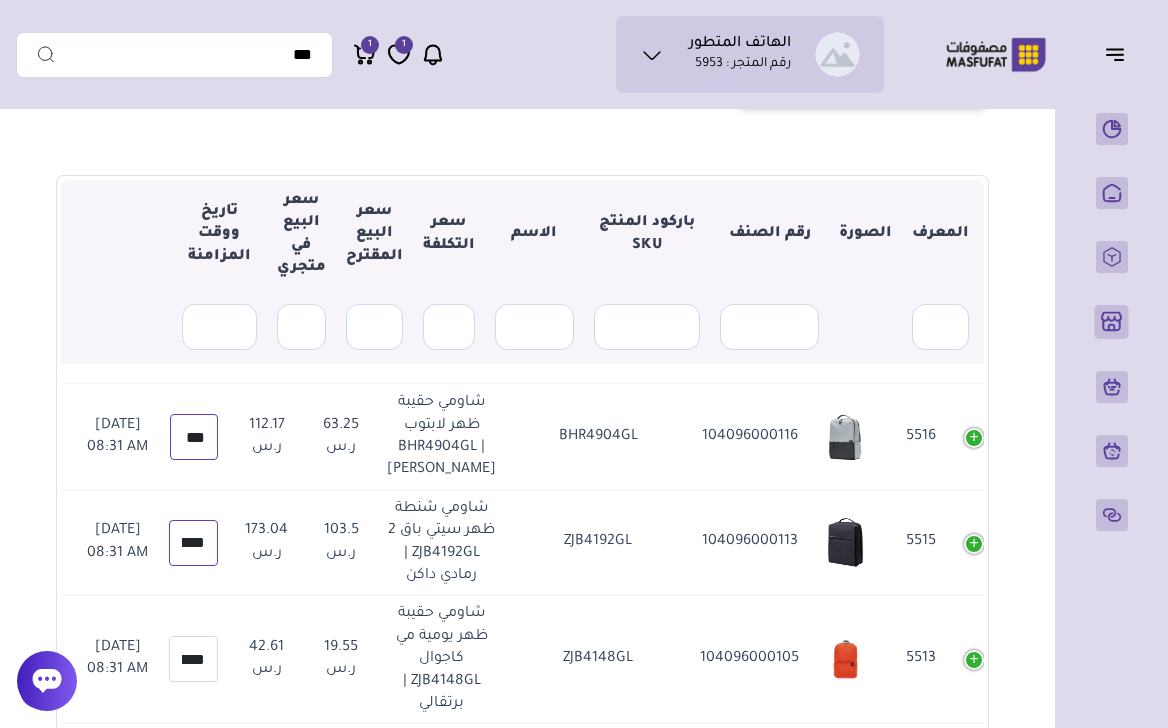 type on "***" 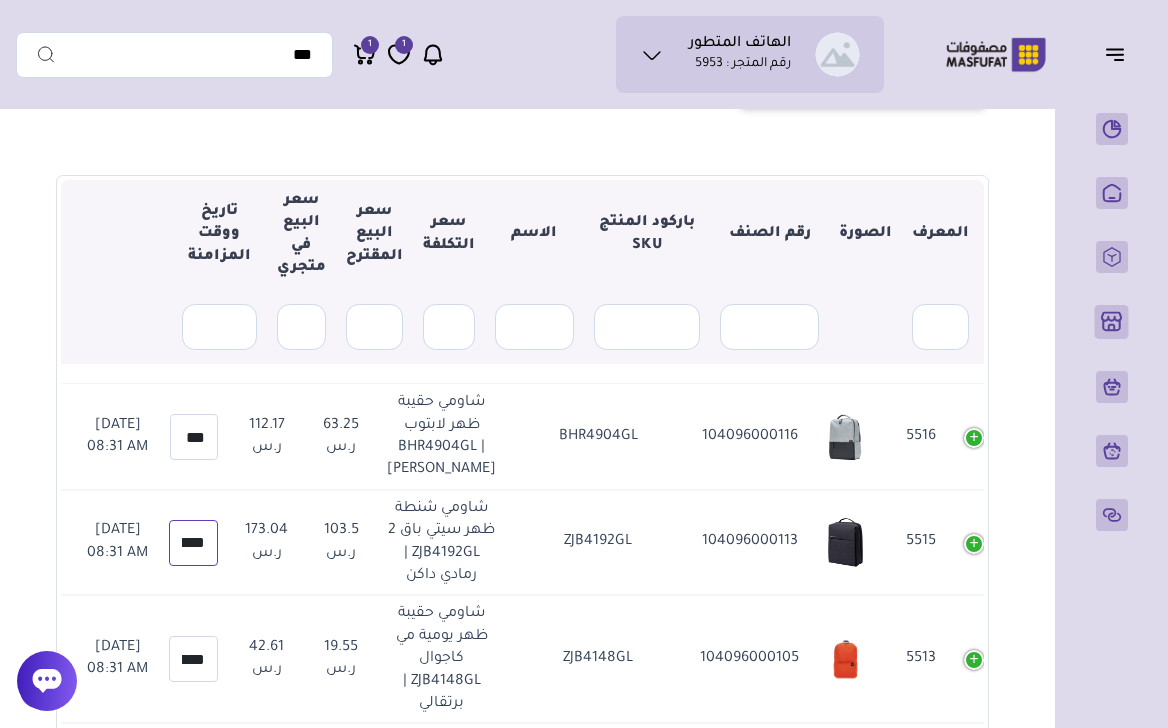 click on "******" at bounding box center (193, 543) 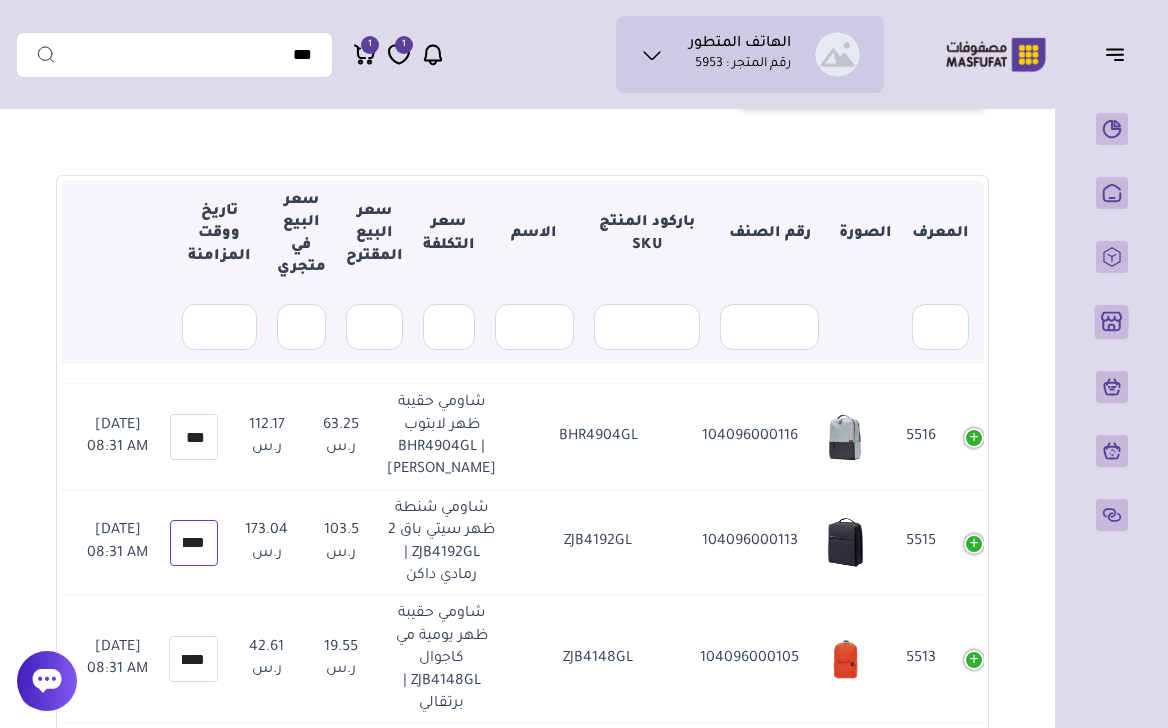 scroll, scrollTop: 0, scrollLeft: -20, axis: horizontal 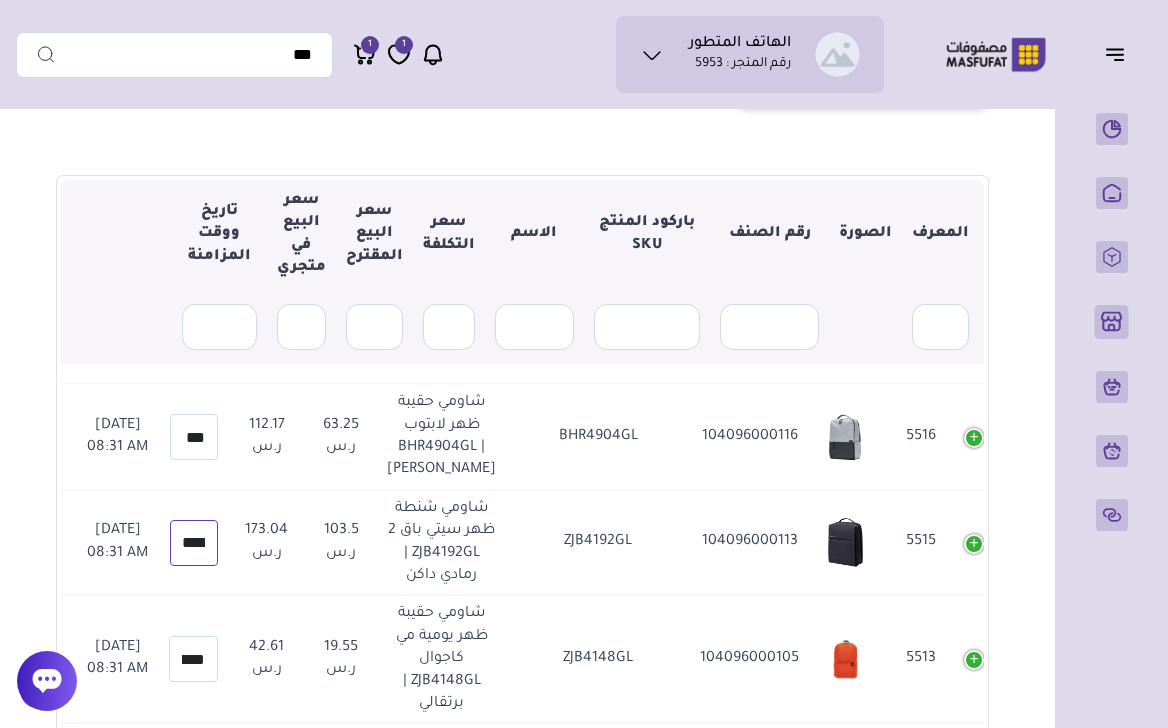 drag, startPoint x: 294, startPoint y: 585, endPoint x: 240, endPoint y: 583, distance: 54.037025 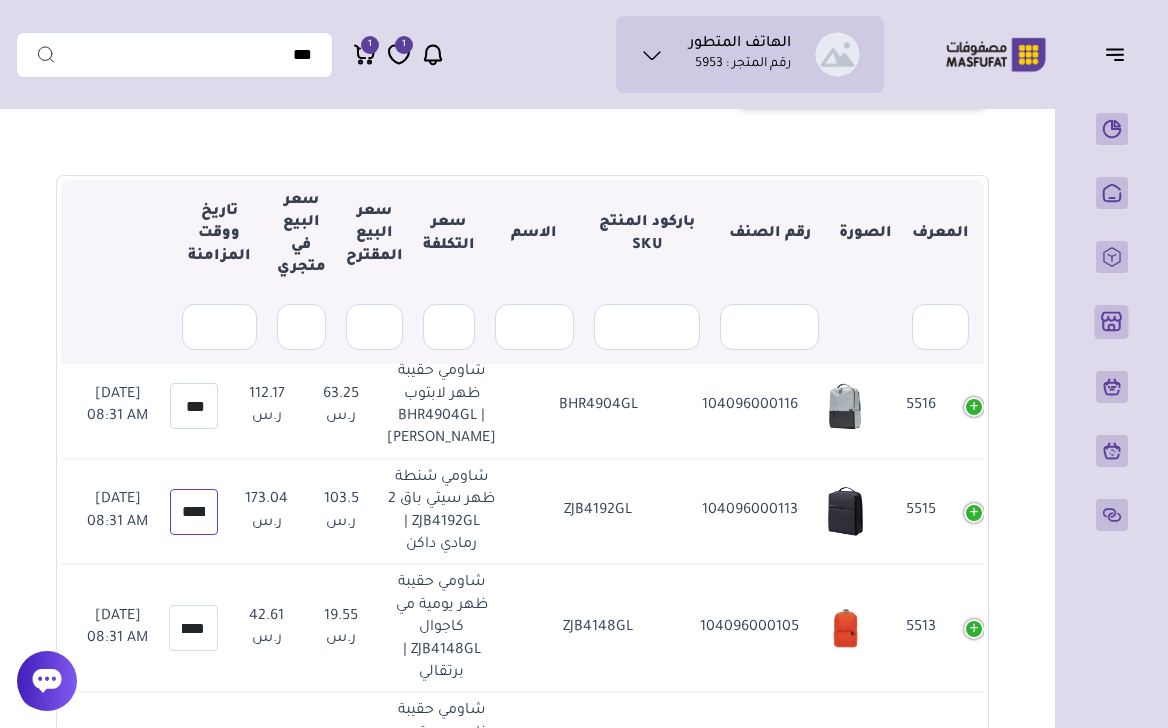 scroll, scrollTop: 73, scrollLeft: -27, axis: both 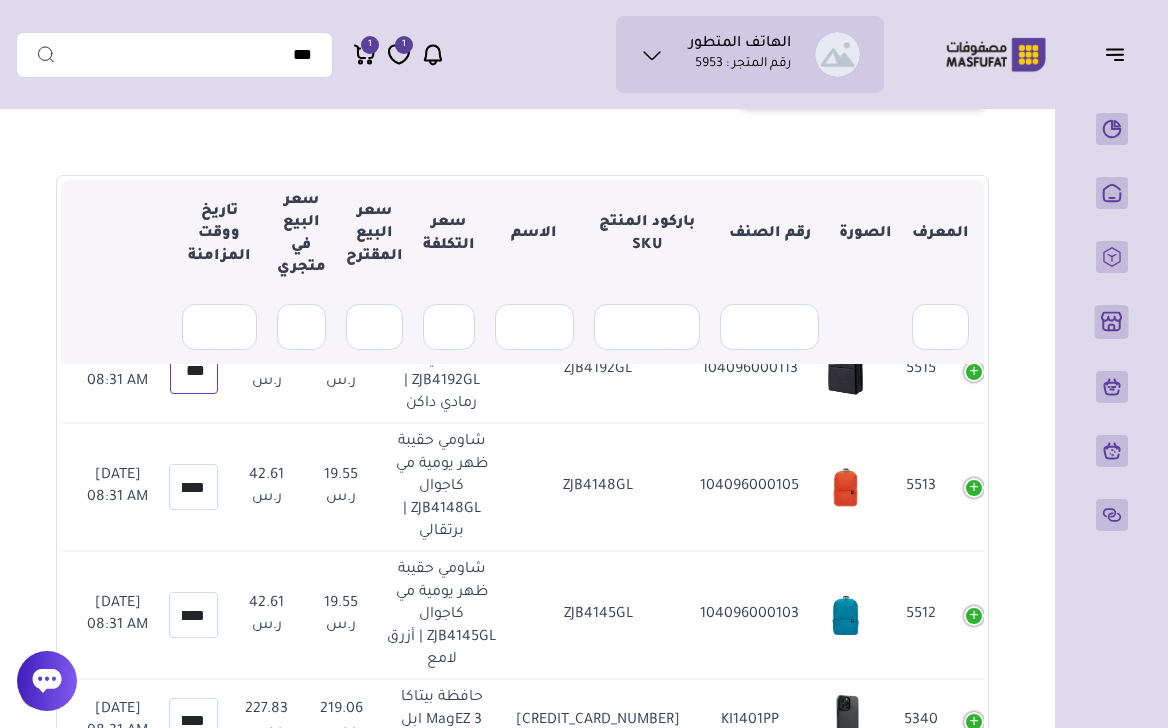 type on "***" 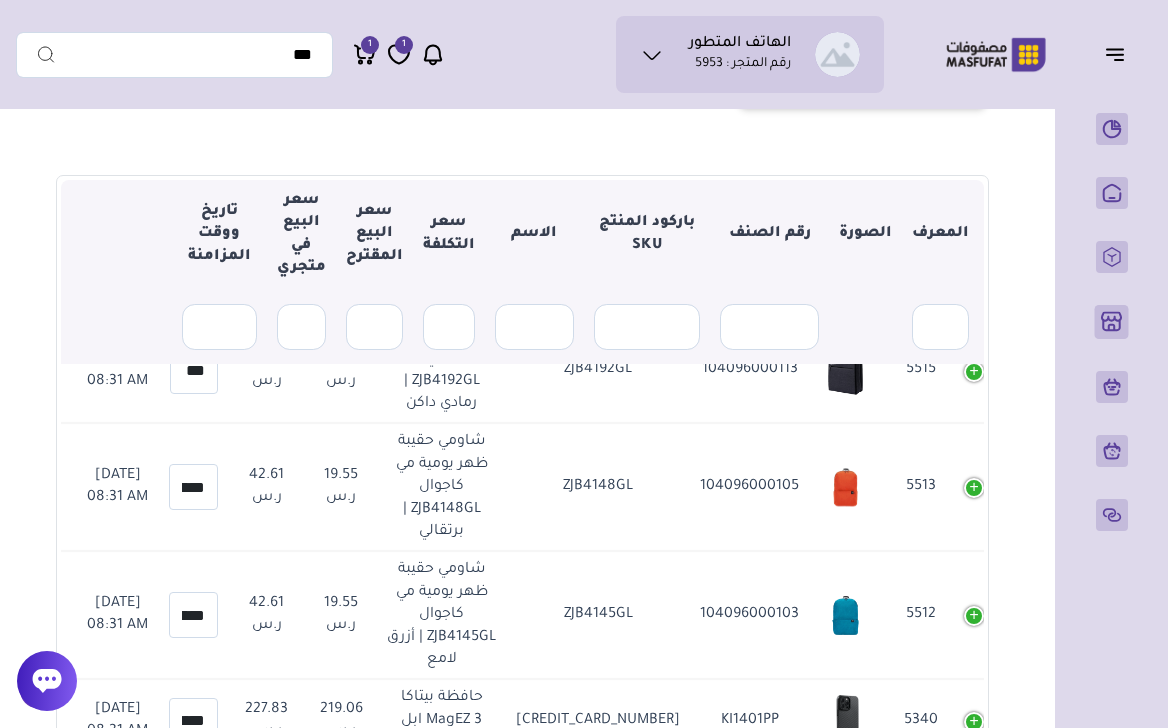 click on "*****
42.61" at bounding box center [193, 487] 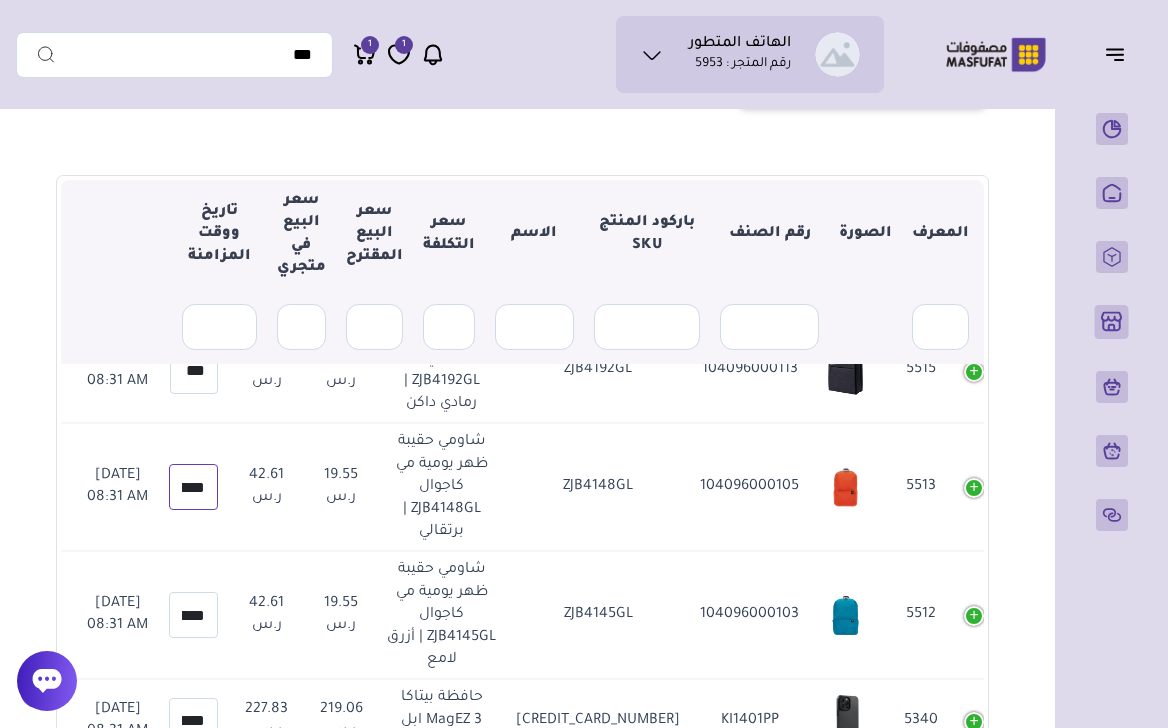 click on "*****" at bounding box center (193, 487) 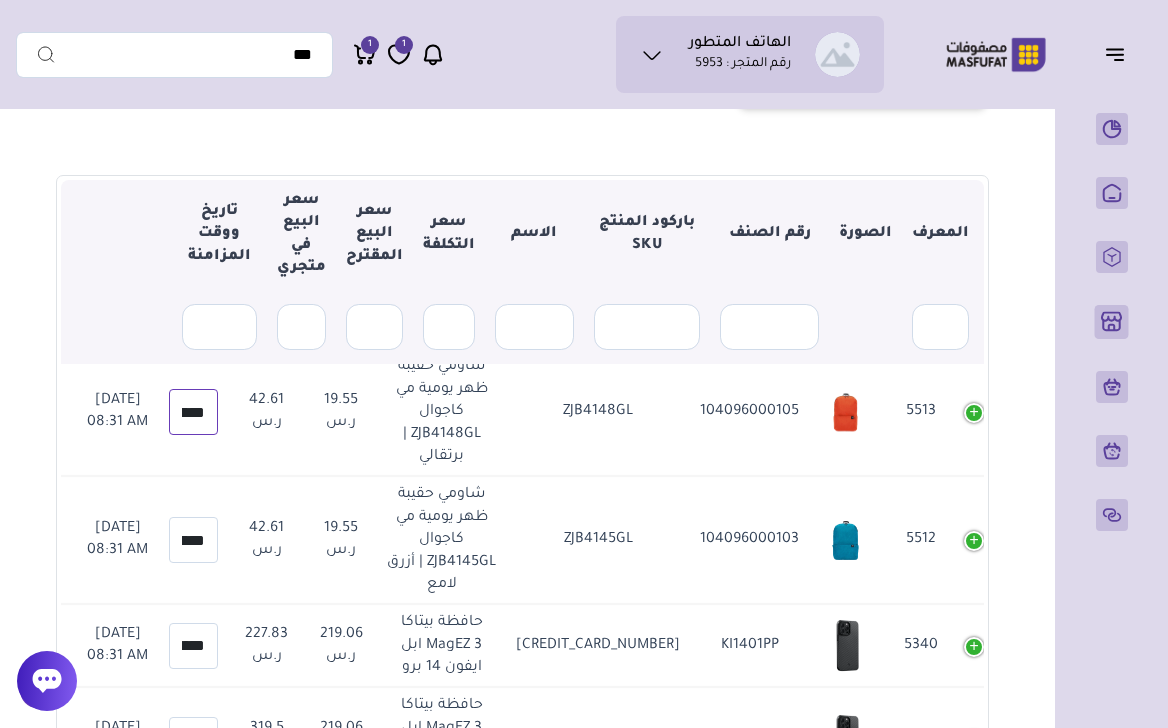 scroll, scrollTop: 249, scrollLeft: -27, axis: both 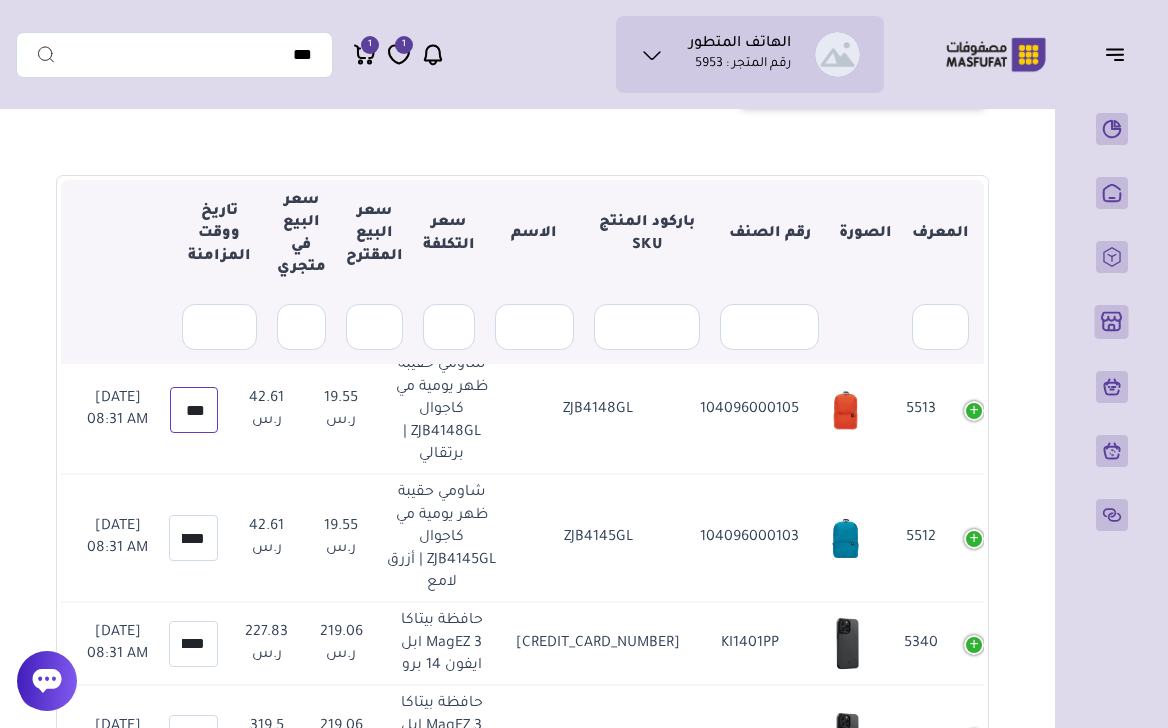 type on "***" 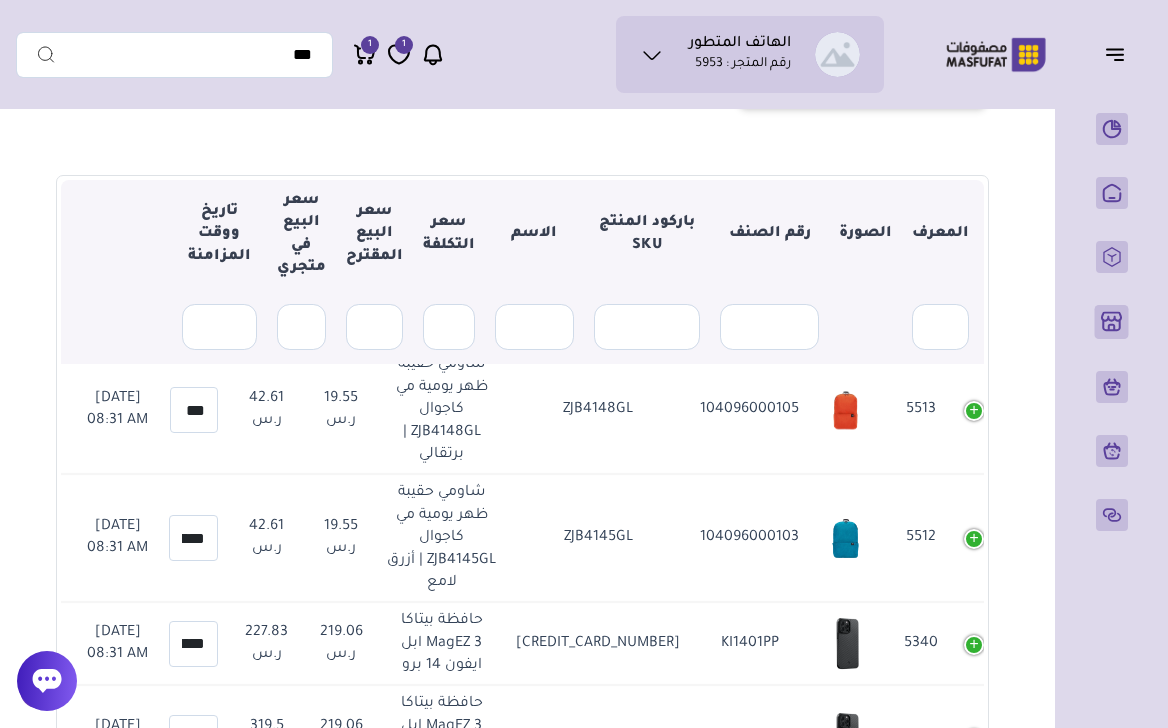 click on "*****
42.61" at bounding box center (193, 538) 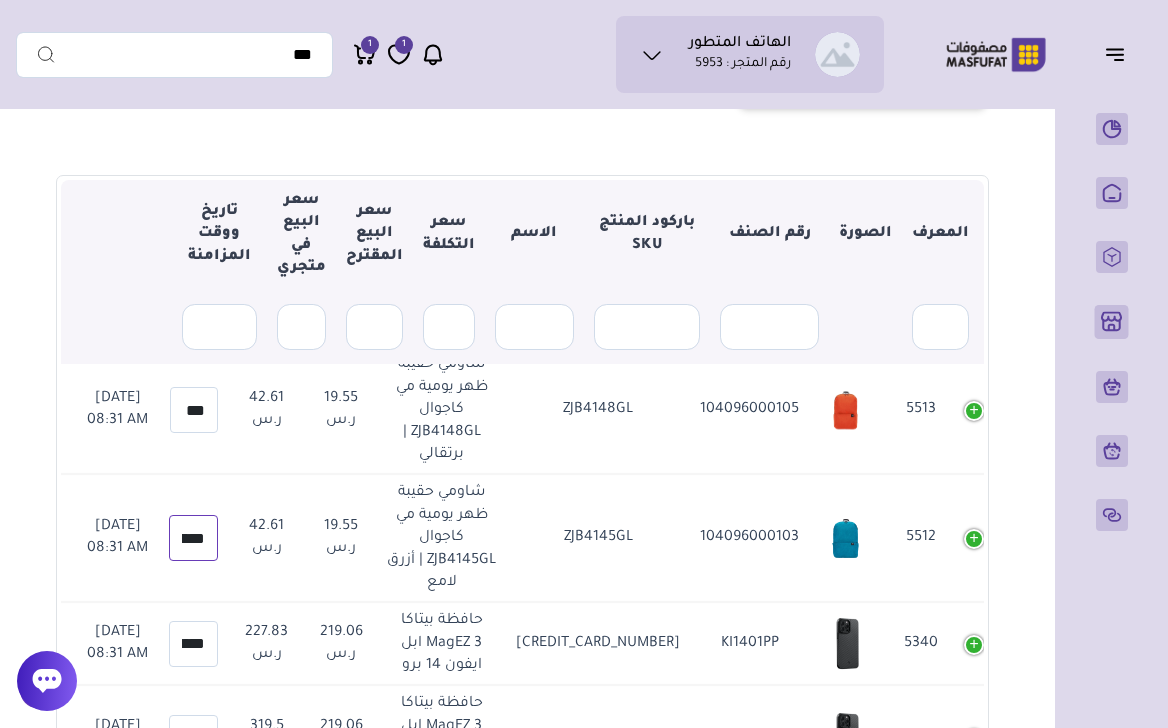 click on "*****" at bounding box center [193, 538] 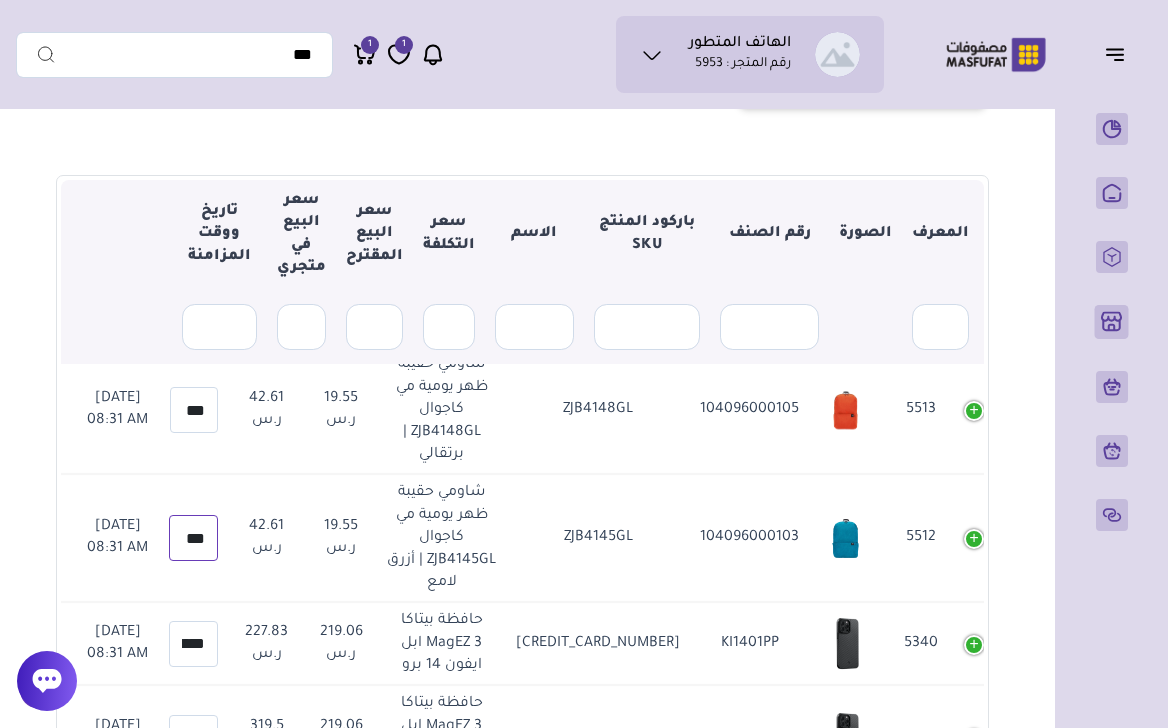scroll, scrollTop: 0, scrollLeft: -1, axis: horizontal 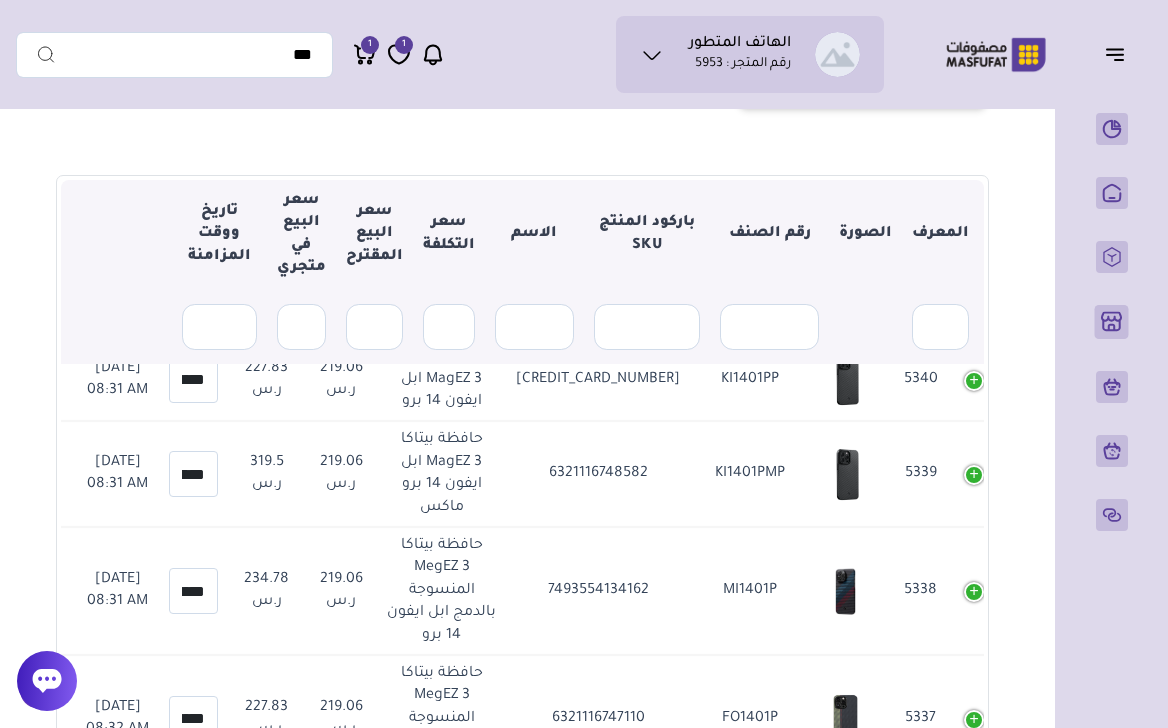 type on "***" 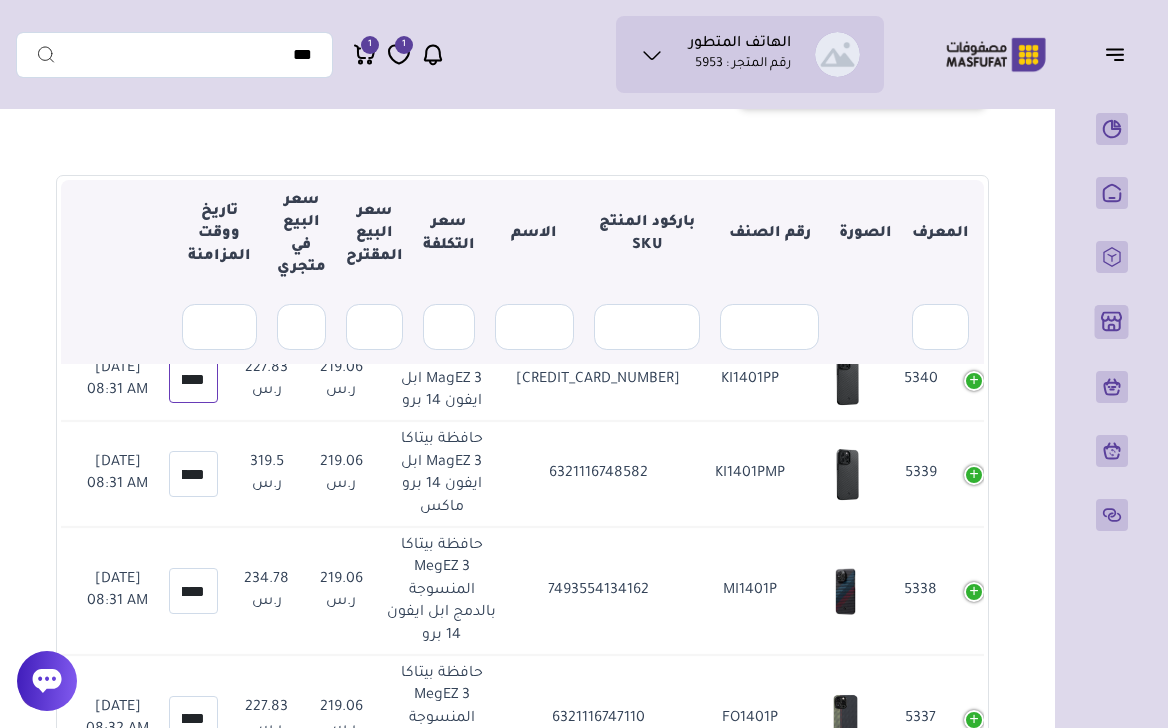 click on "******" at bounding box center [193, 380] 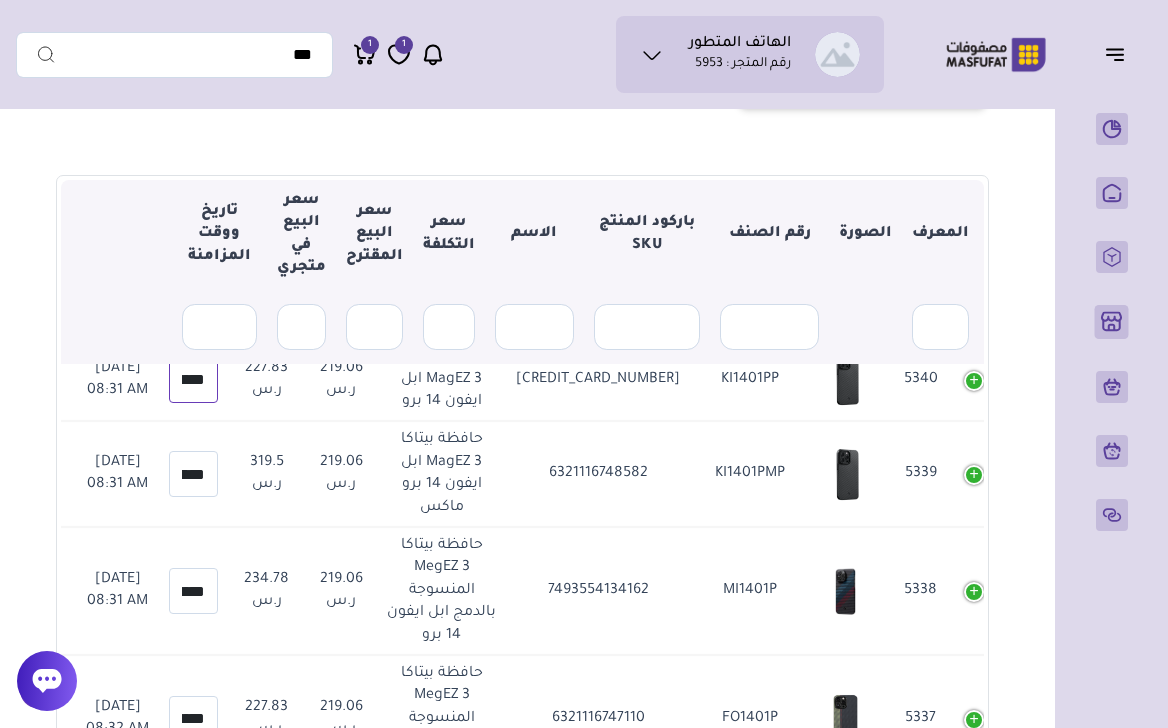 drag, startPoint x: 289, startPoint y: 500, endPoint x: 233, endPoint y: 502, distance: 56.0357 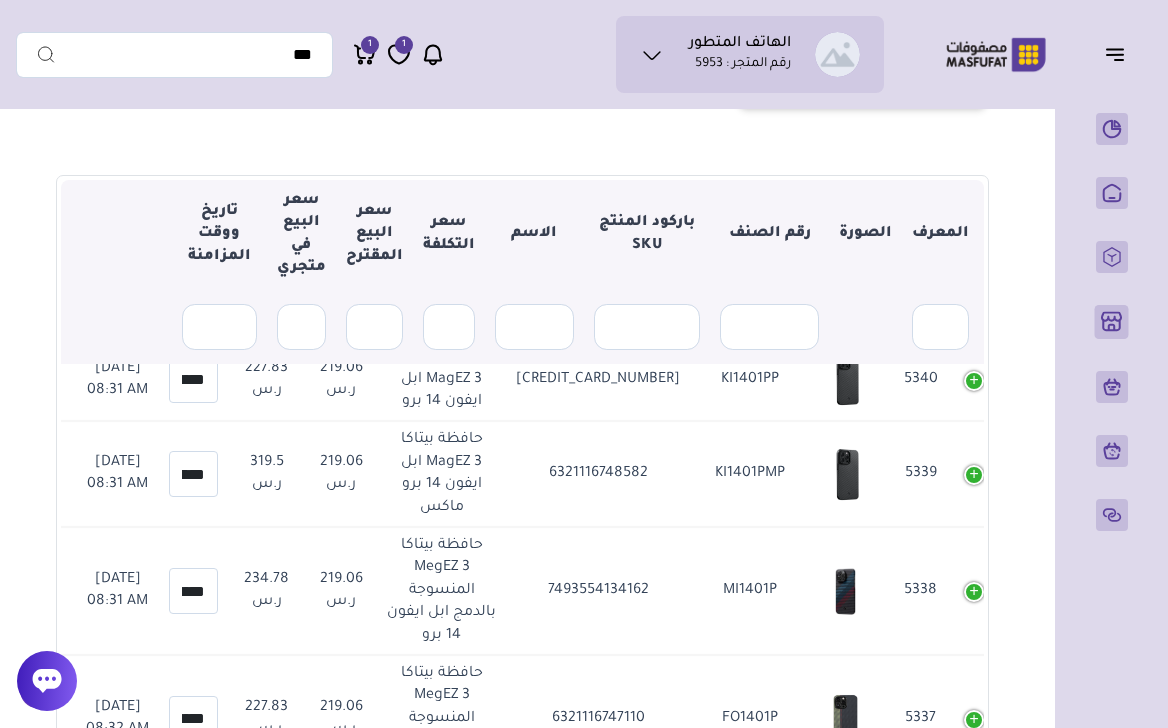 click on "******
227.83" at bounding box center (193, 379) 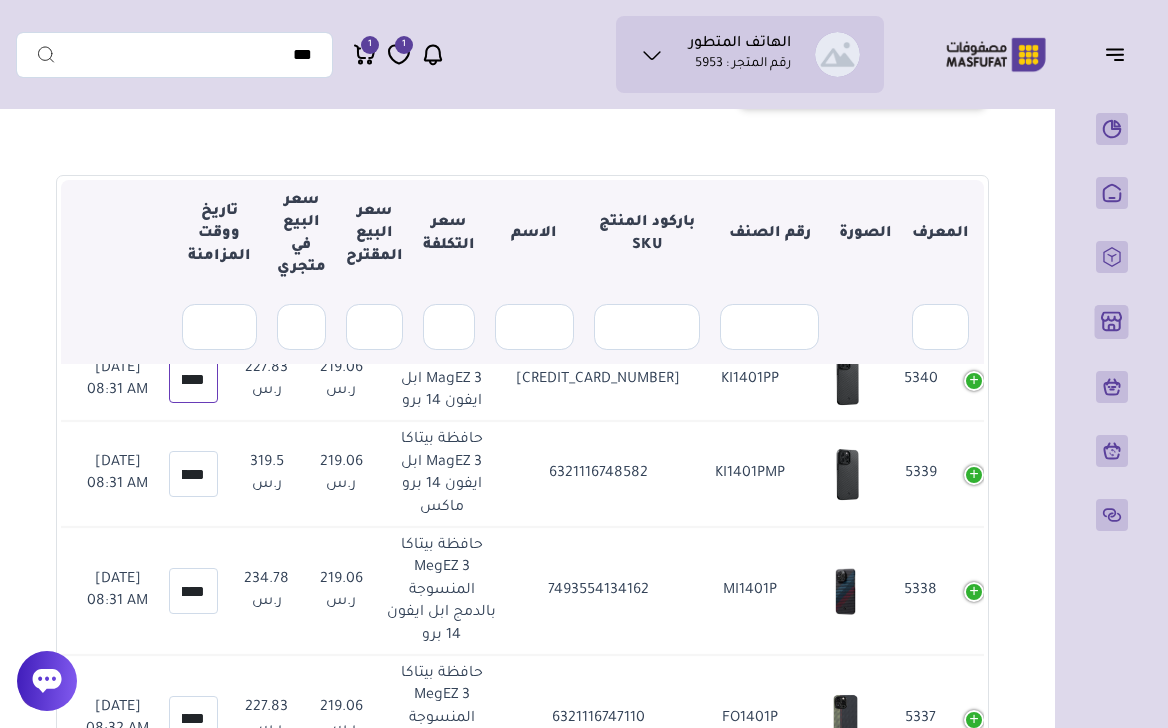 click on "******" at bounding box center [193, 380] 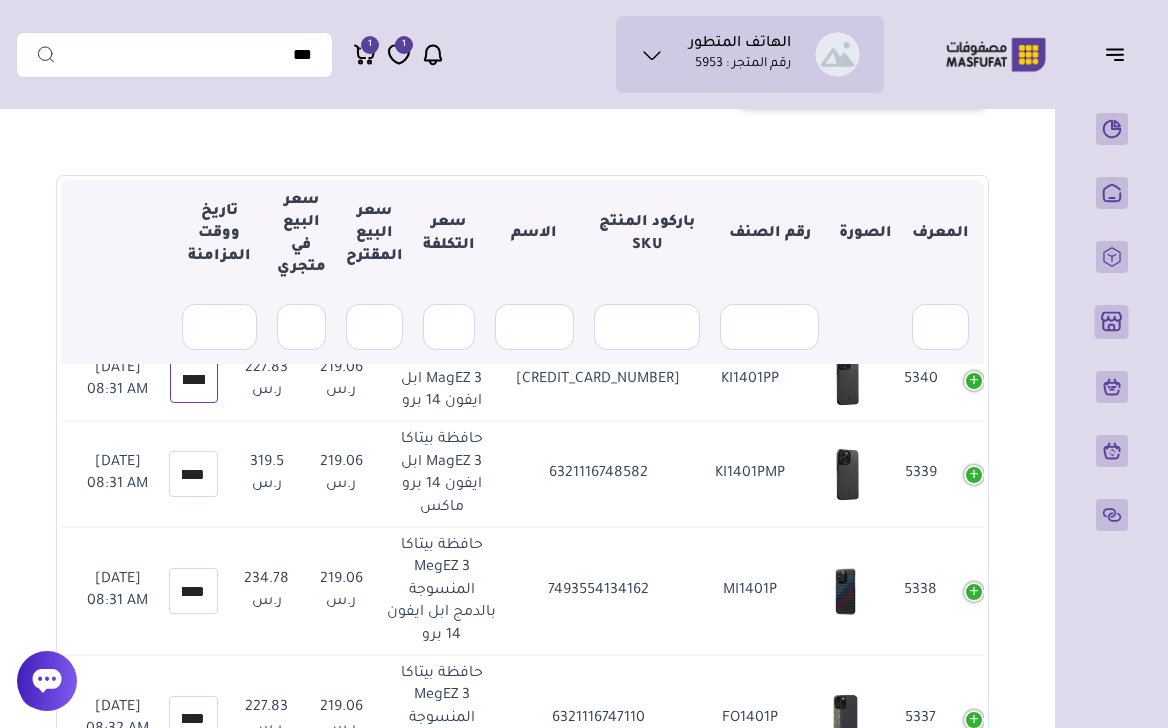 scroll, scrollTop: 0, scrollLeft: -19, axis: horizontal 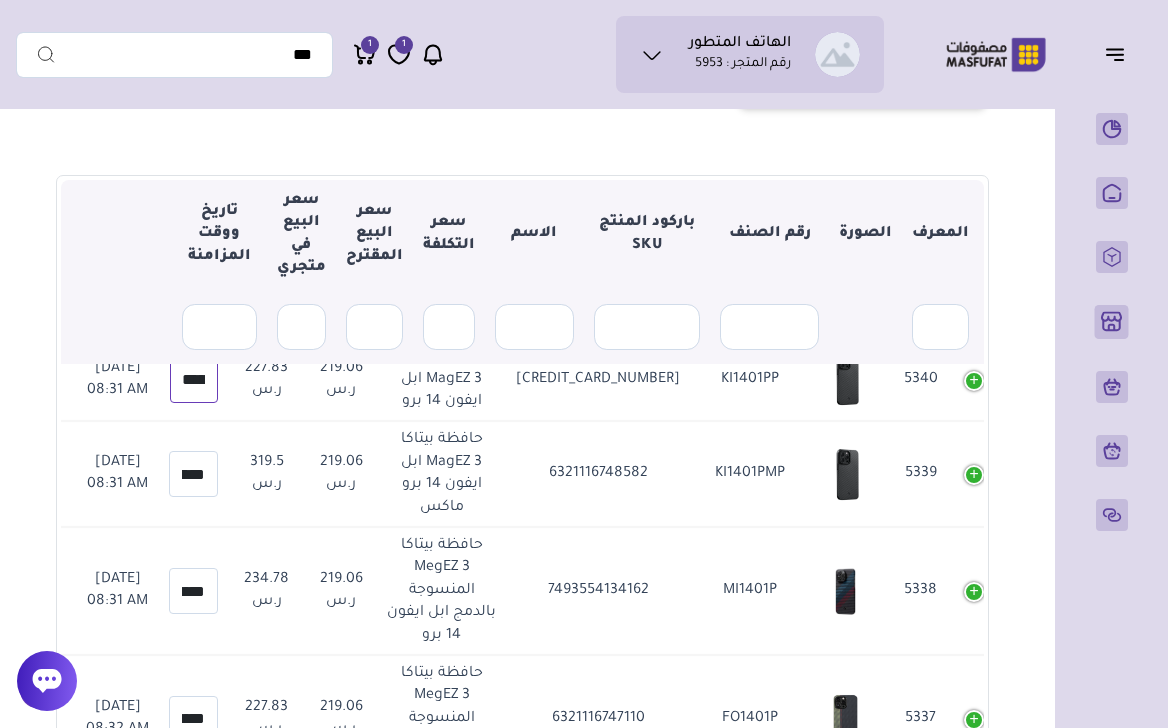 click on "******" at bounding box center (194, 380) 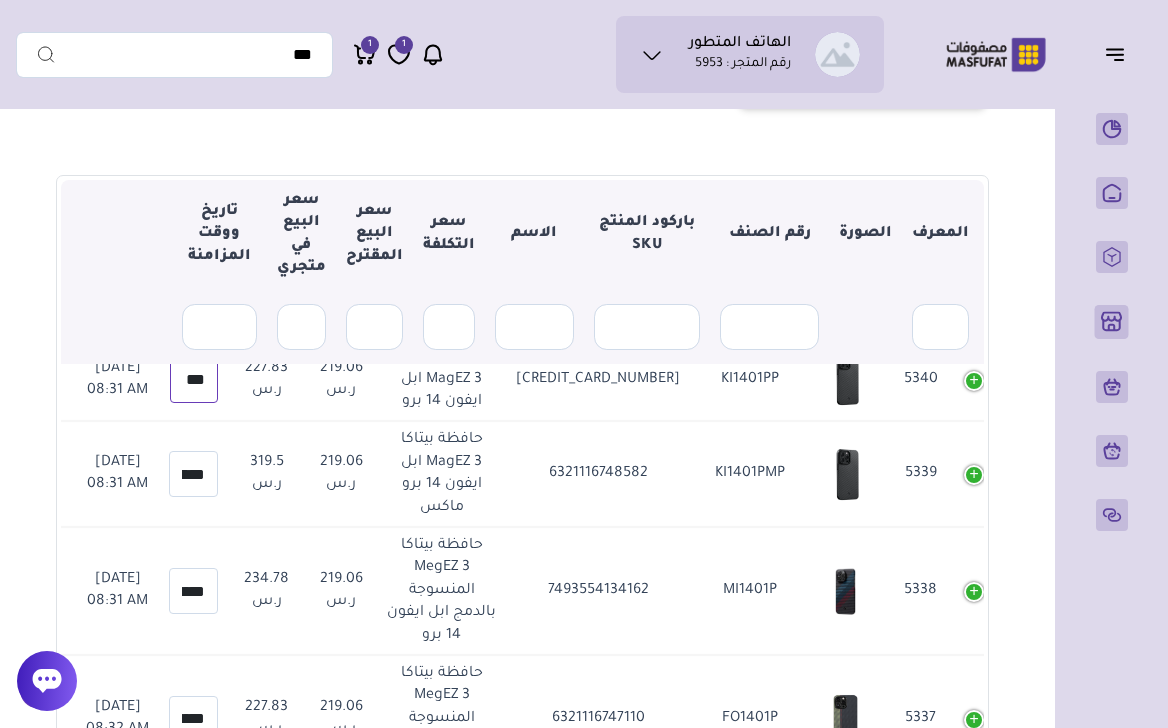 scroll, scrollTop: 0, scrollLeft: -2, axis: horizontal 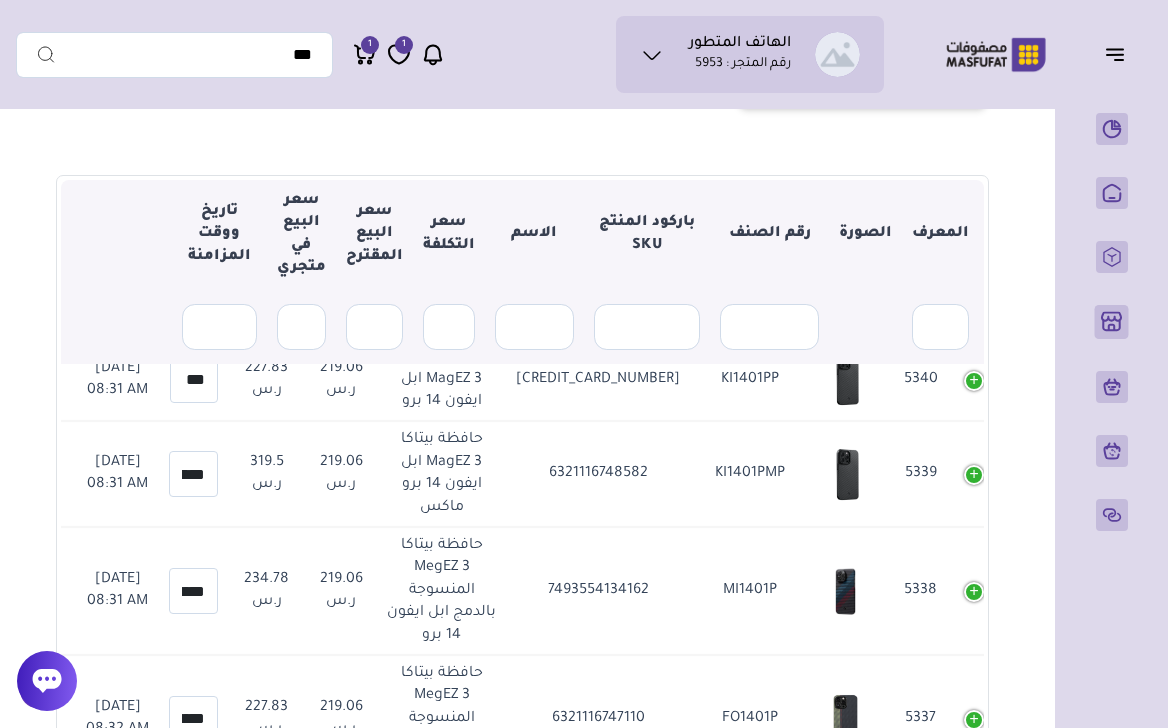 click on "319.5 ر.س" at bounding box center (266, 474) 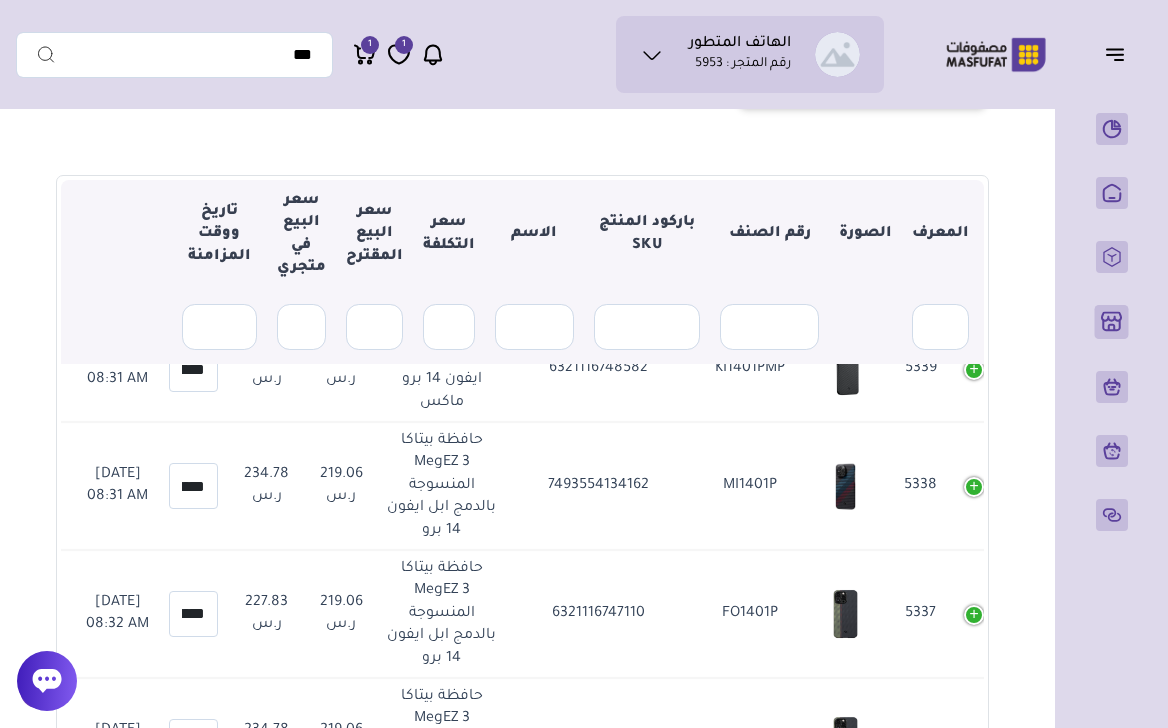scroll, scrollTop: 627, scrollLeft: -27, axis: both 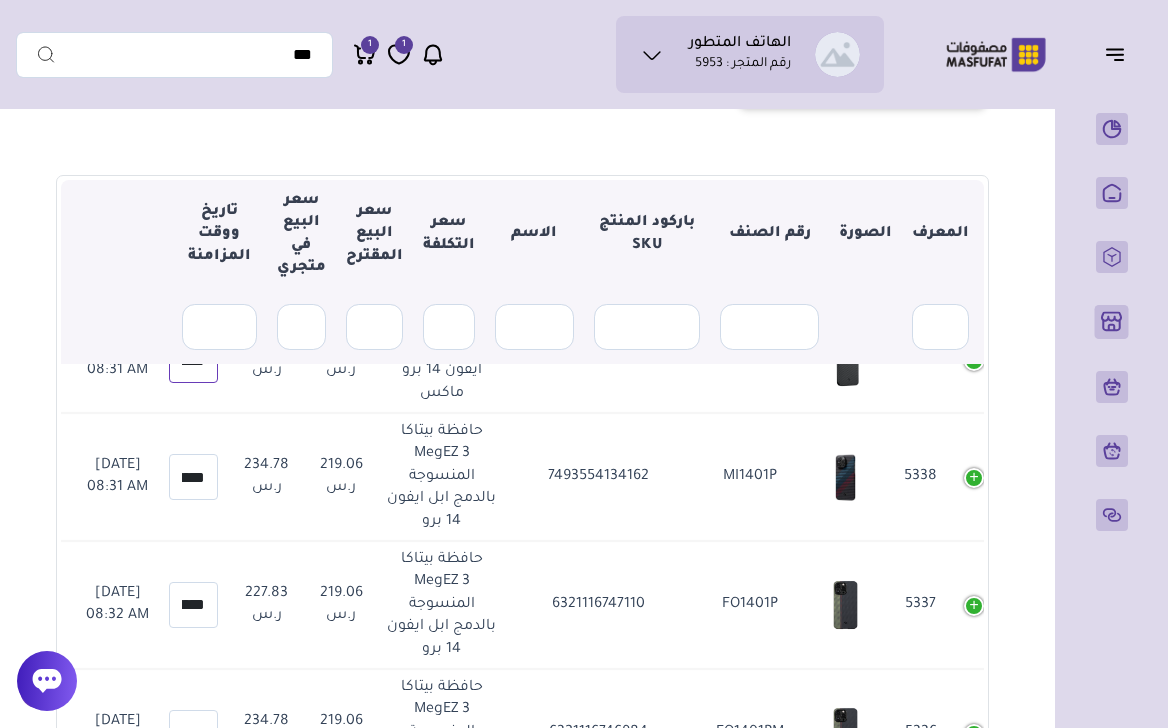 click on "*****" at bounding box center (193, 360) 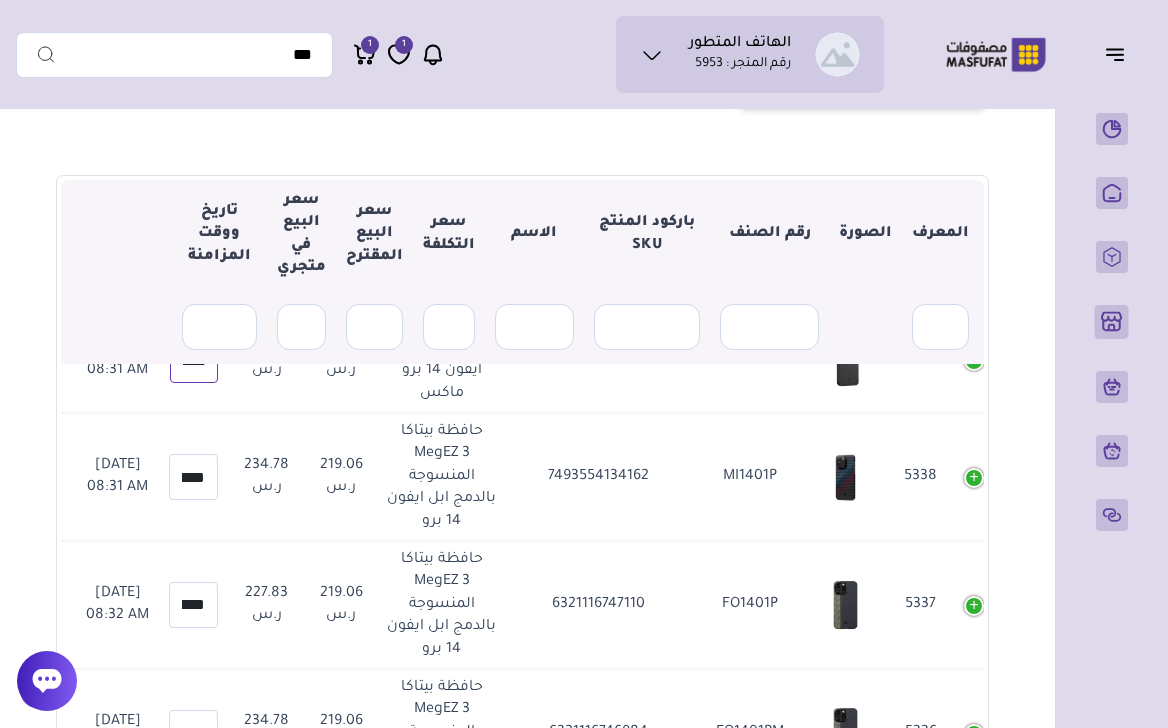scroll, scrollTop: 0, scrollLeft: -12, axis: horizontal 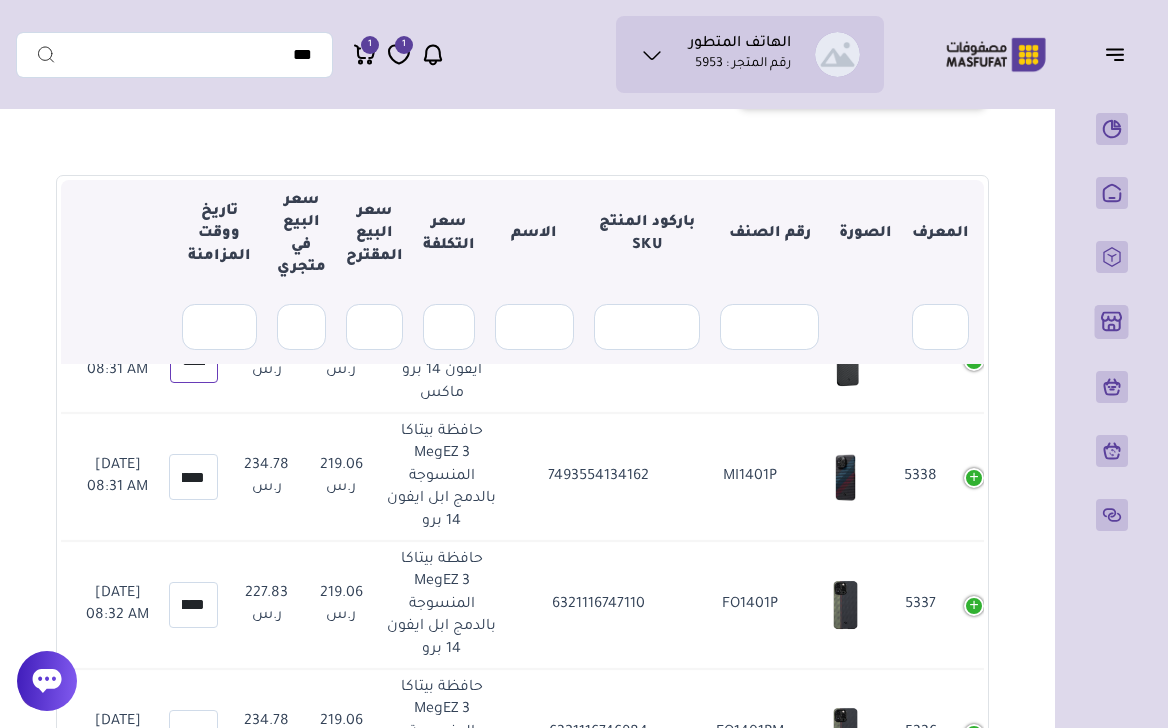 drag, startPoint x: 290, startPoint y: 526, endPoint x: 214, endPoint y: 599, distance: 105.380264 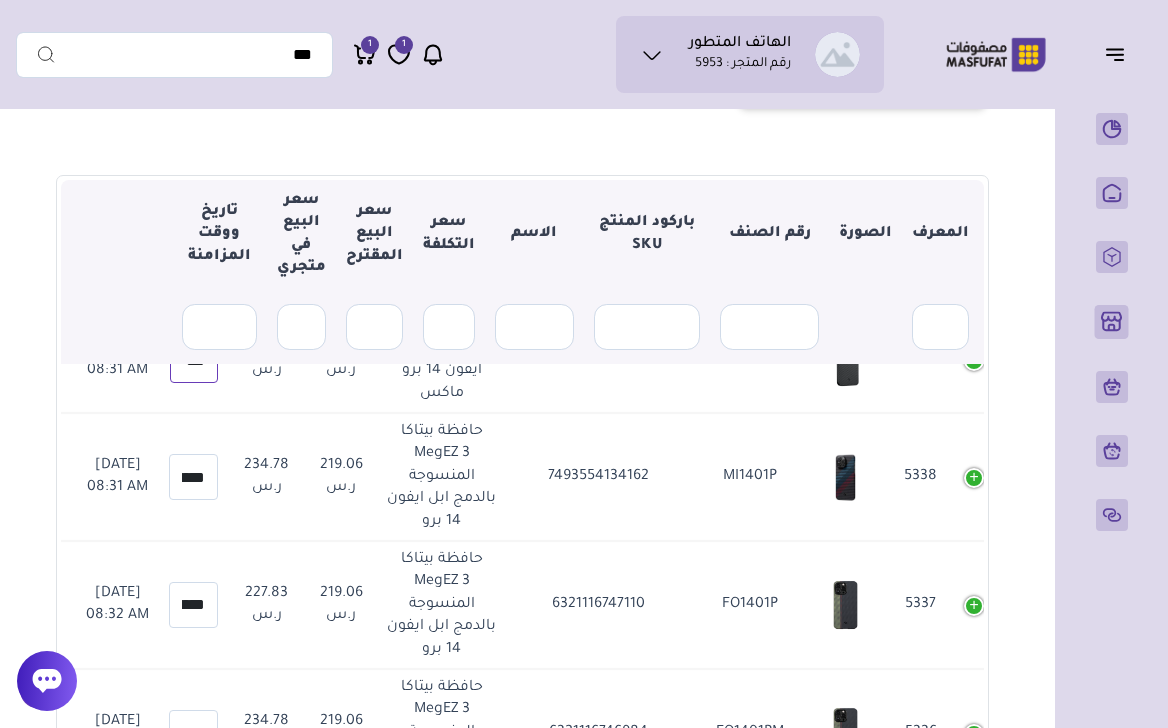 scroll, scrollTop: 0, scrollLeft: -2, axis: horizontal 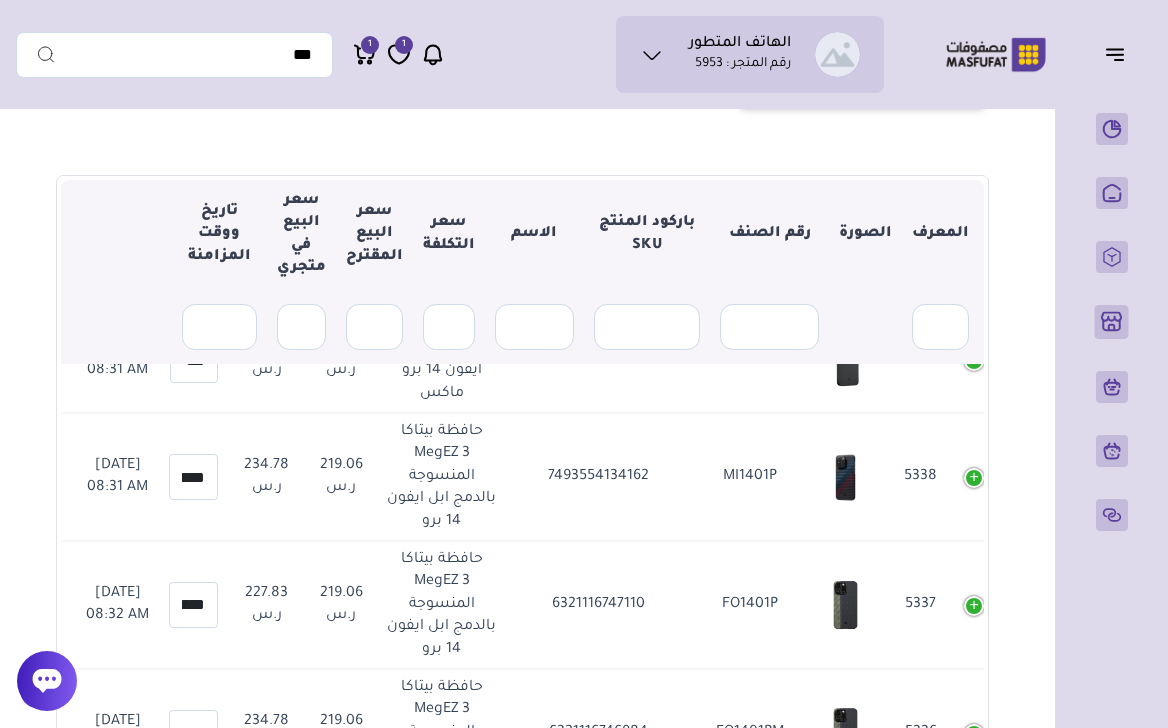 click on "******
234.78" at bounding box center [193, 477] 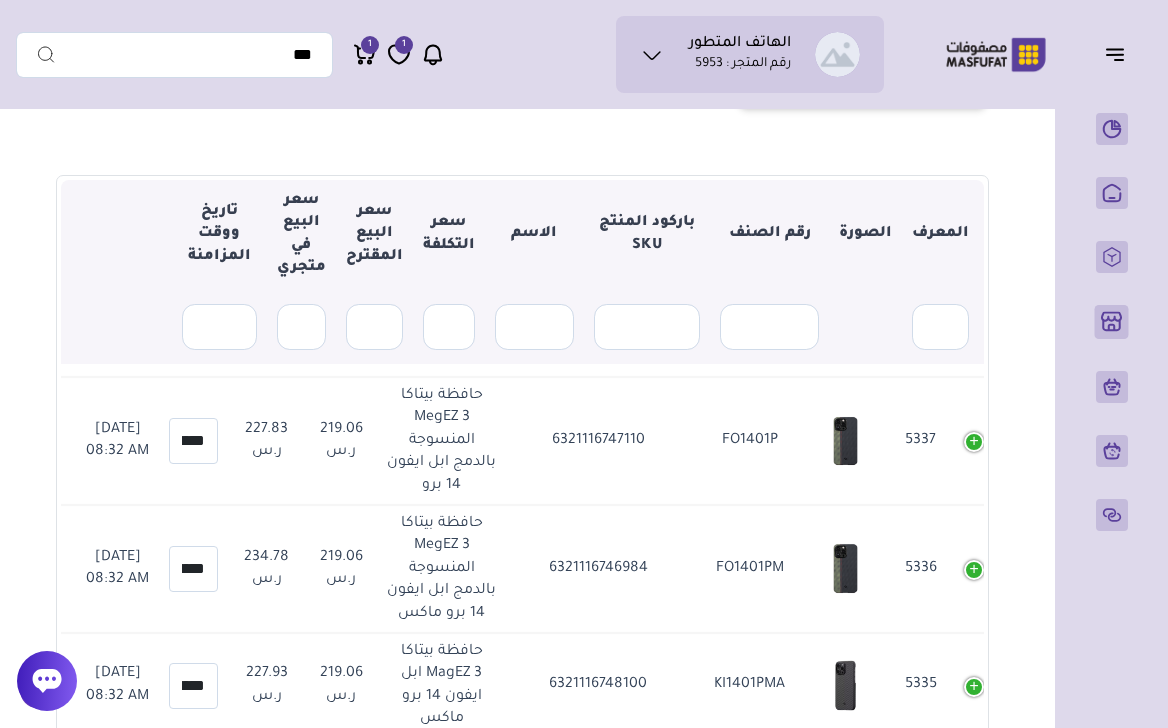 scroll, scrollTop: 797, scrollLeft: -27, axis: both 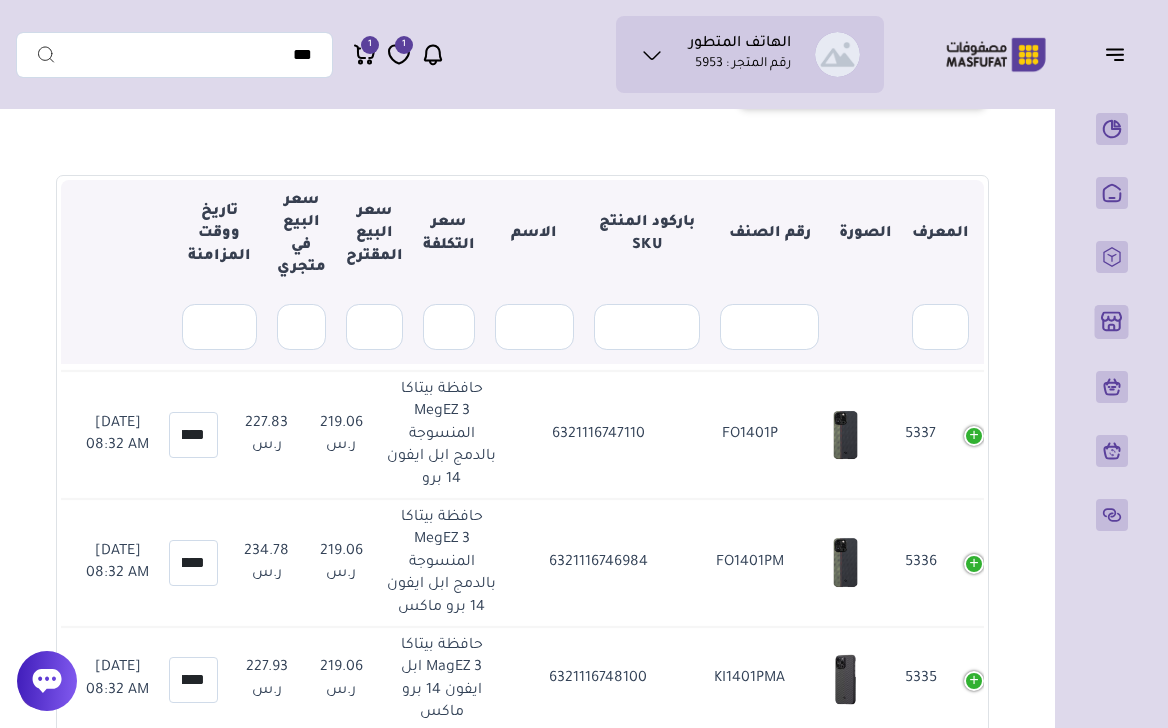 drag, startPoint x: 281, startPoint y: 510, endPoint x: 234, endPoint y: 501, distance: 47.853943 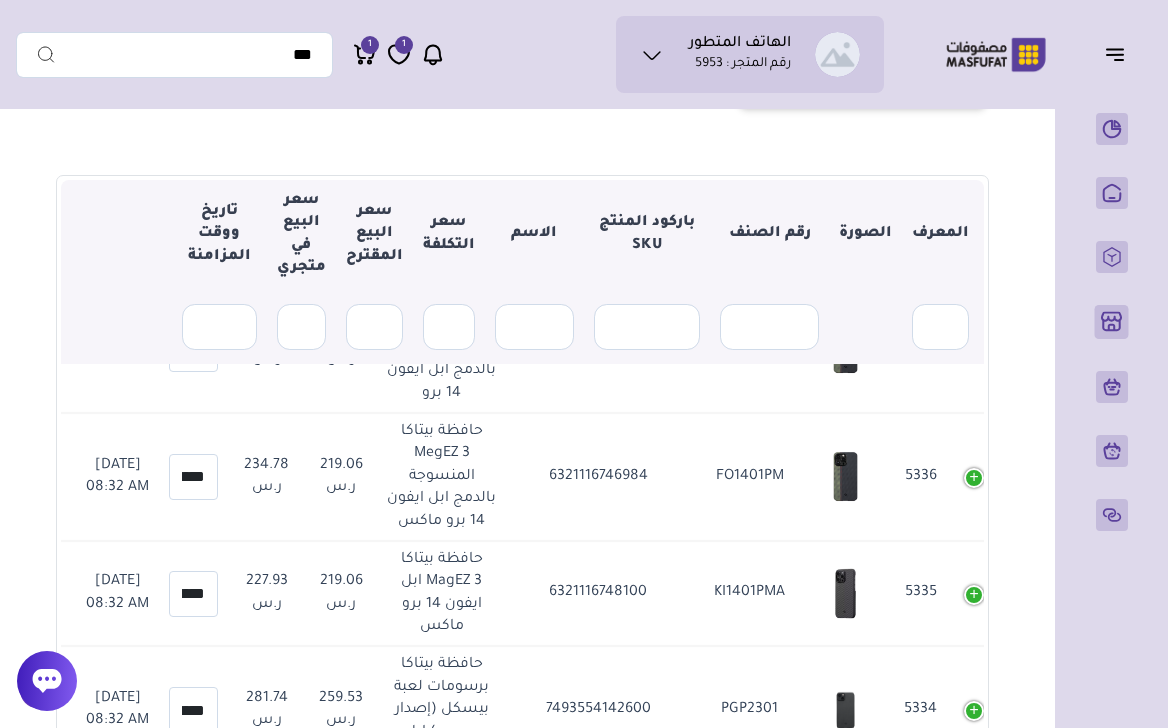 scroll, scrollTop: 865, scrollLeft: -27, axis: both 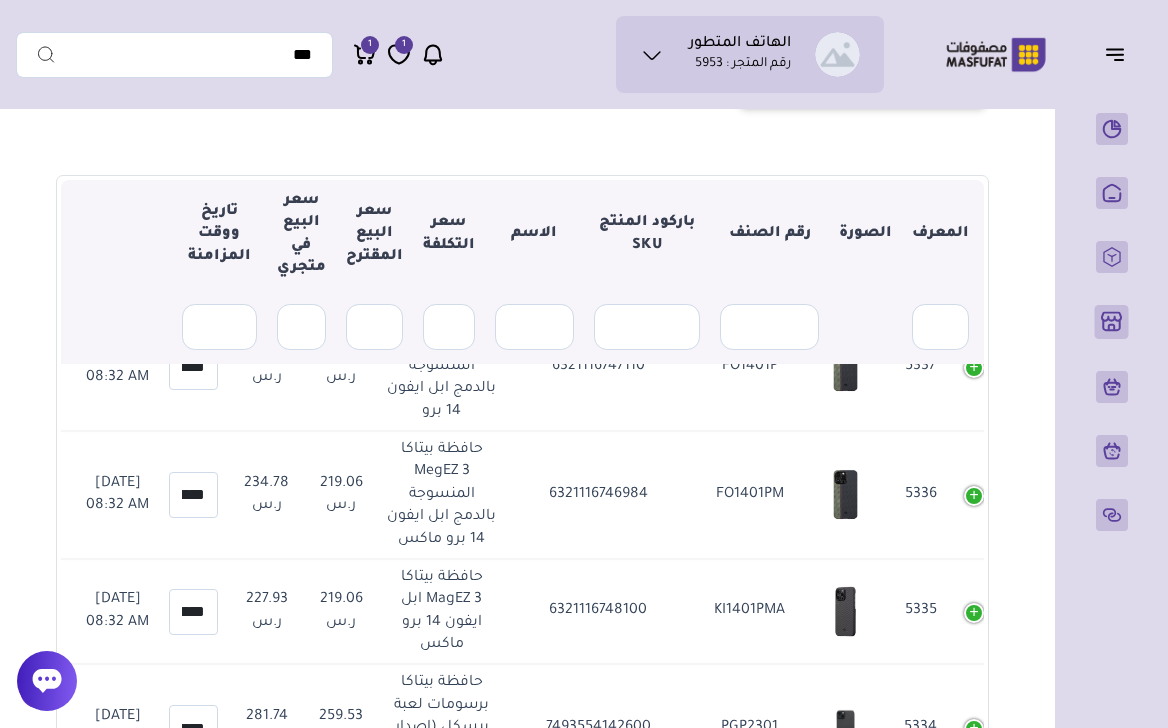 click on "***" at bounding box center (194, 239) 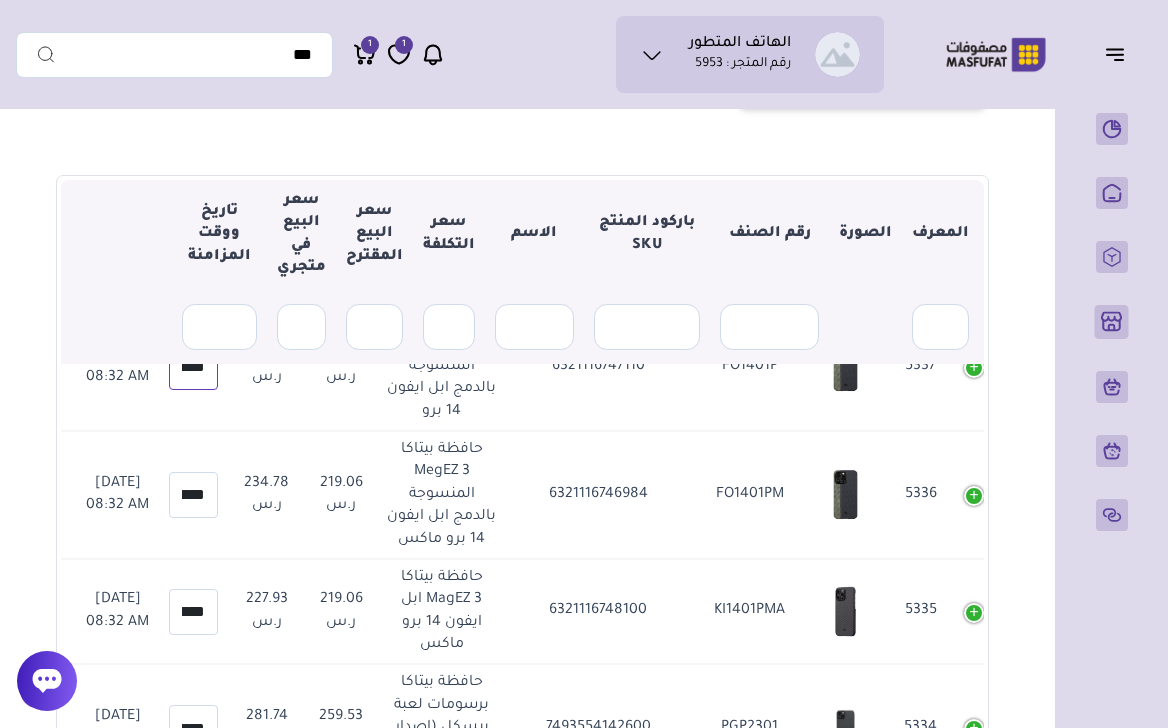 type on "***" 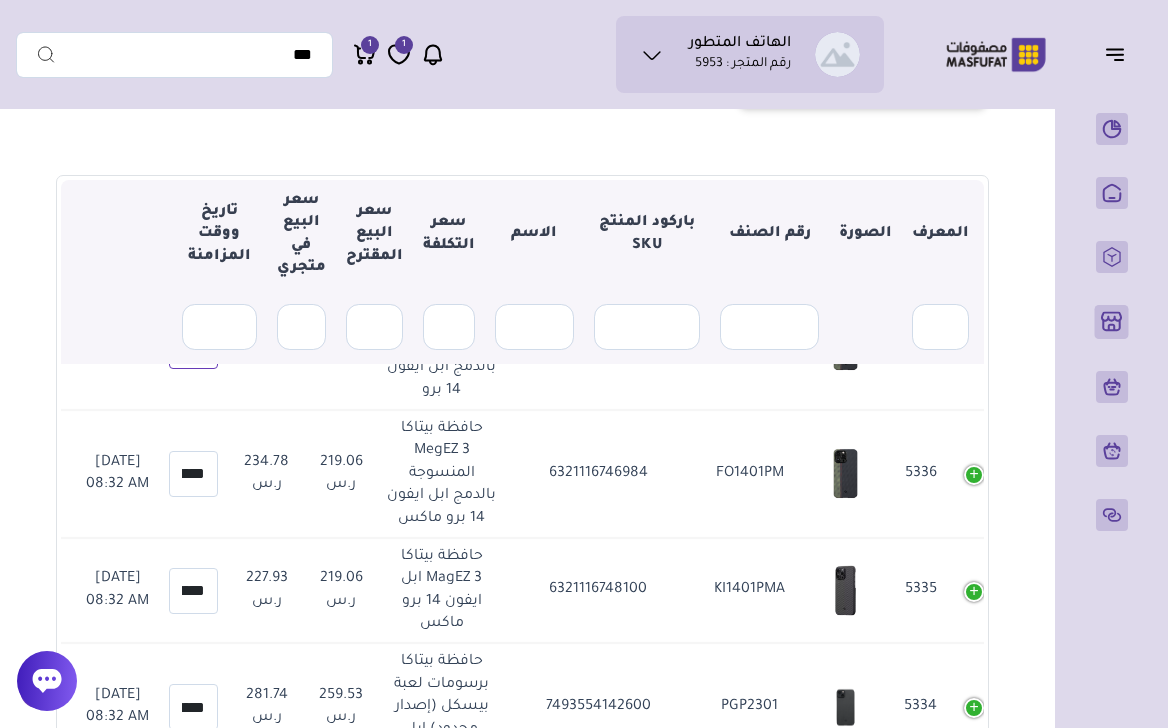 scroll, scrollTop: 898, scrollLeft: -27, axis: both 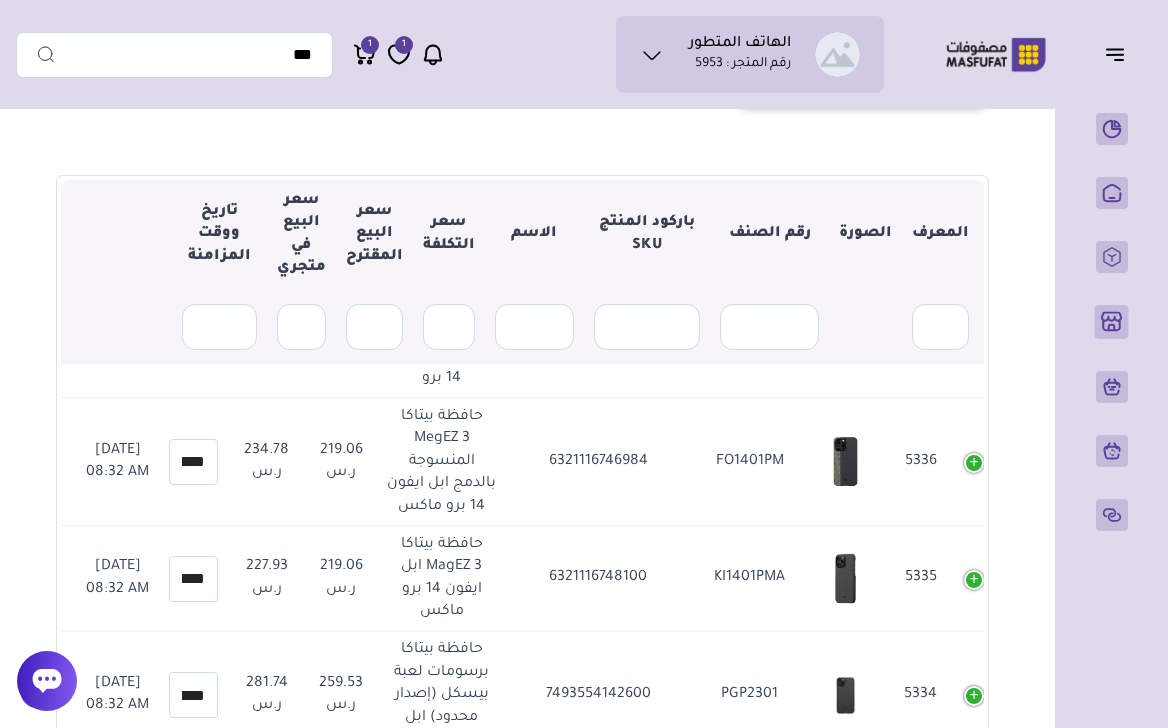 drag, startPoint x: 292, startPoint y: 558, endPoint x: 239, endPoint y: 551, distance: 53.460266 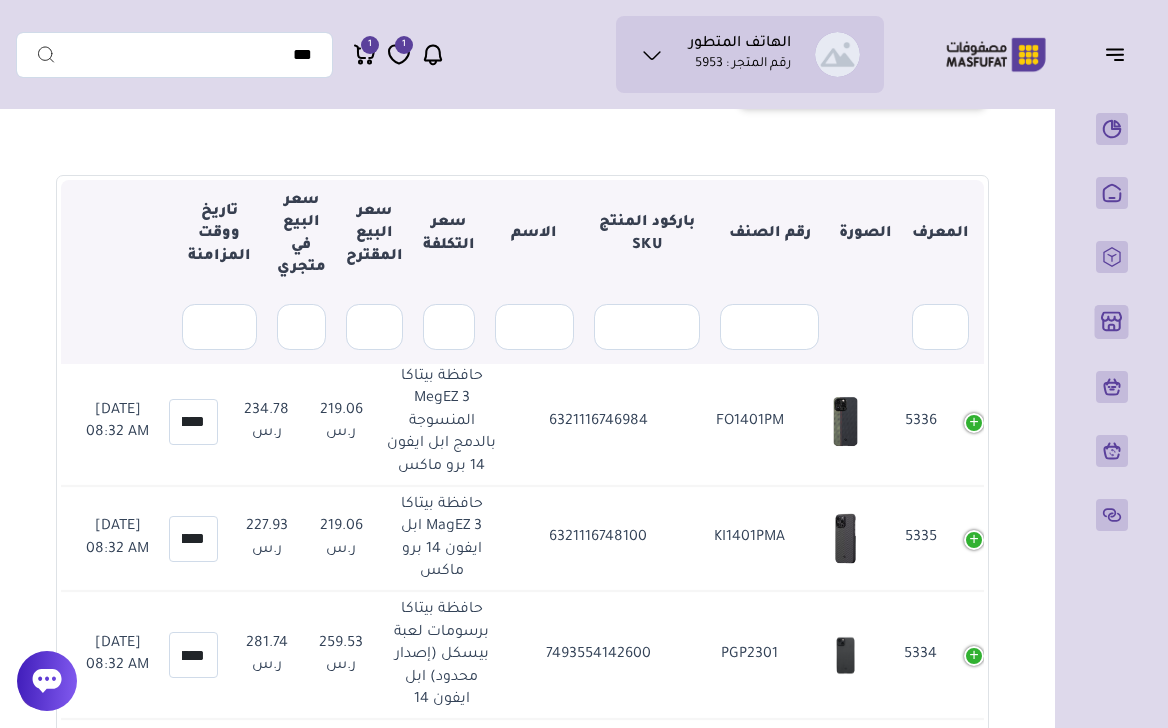 scroll, scrollTop: 1016, scrollLeft: -27, axis: both 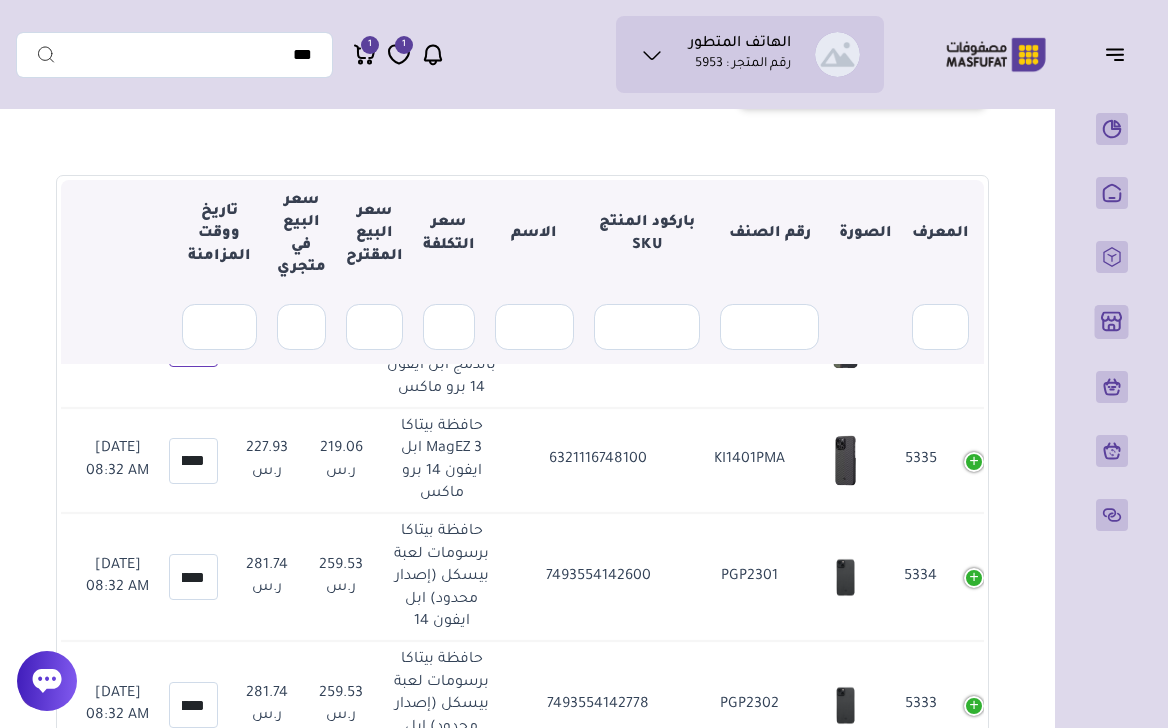 type on "***" 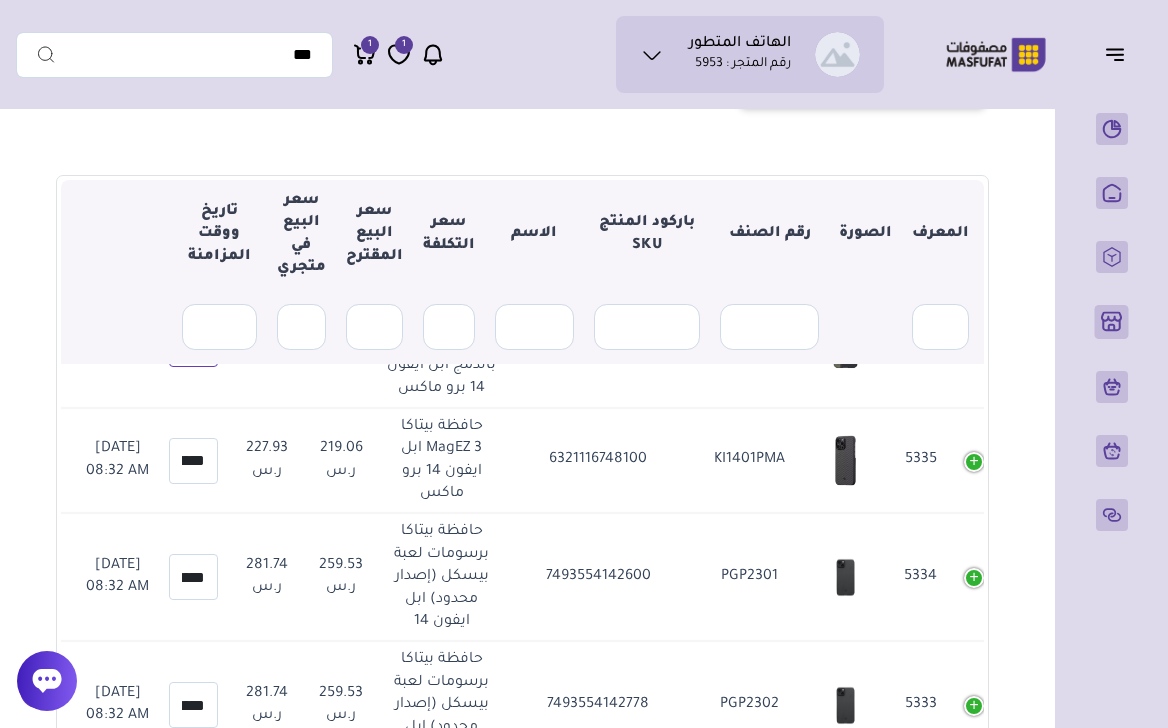 scroll, scrollTop: 0, scrollLeft: -2, axis: horizontal 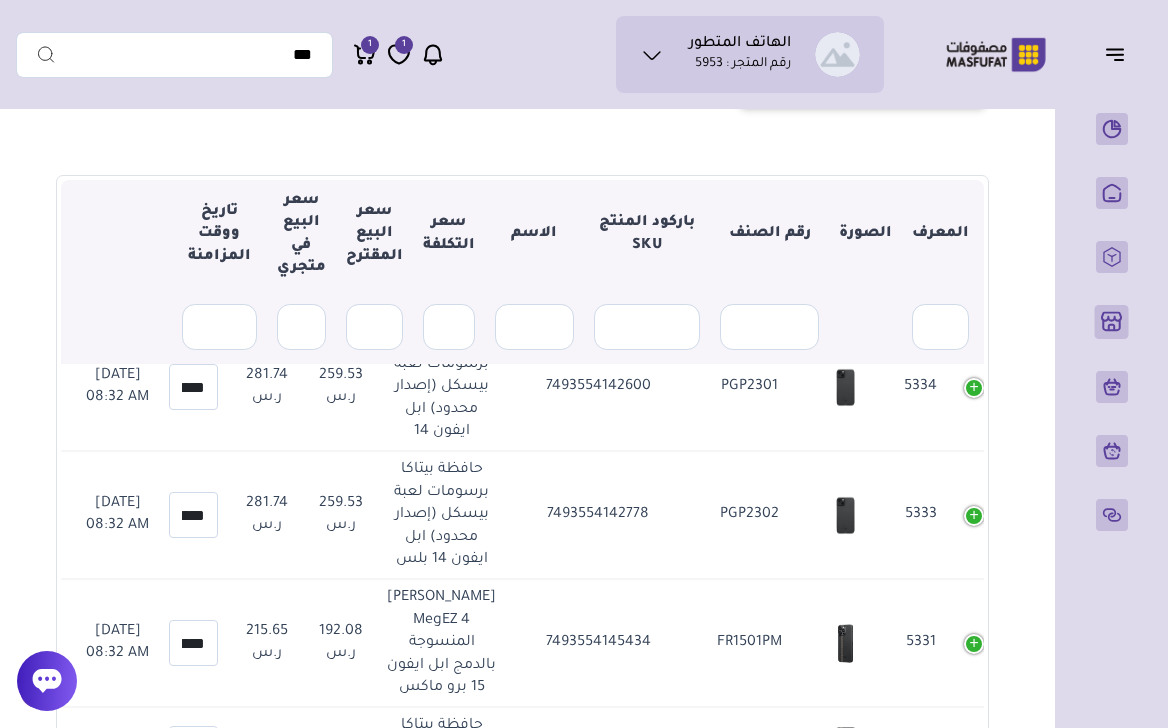 type on "***" 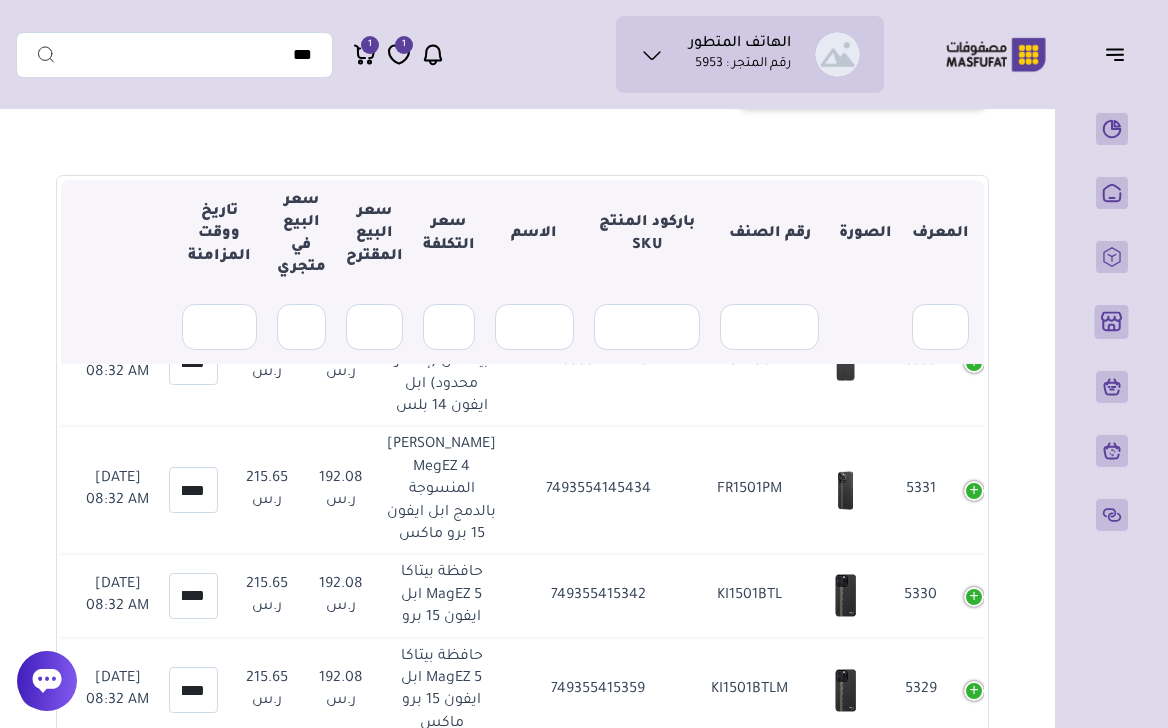 scroll, scrollTop: 1362, scrollLeft: -27, axis: both 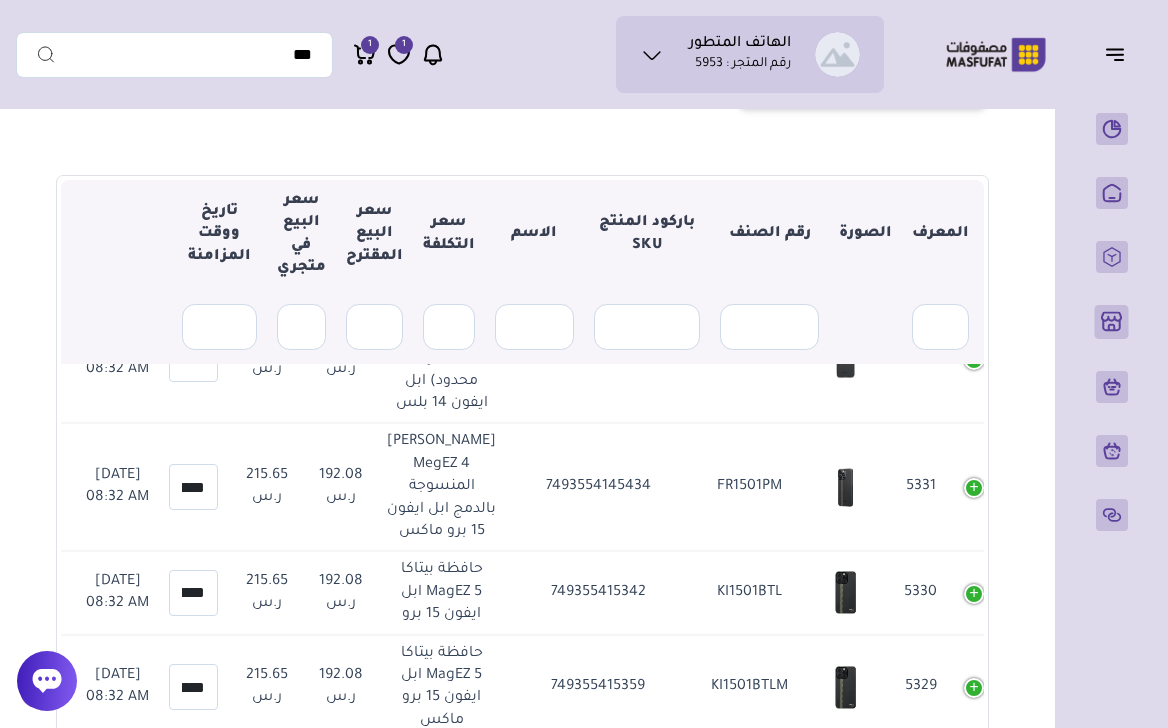 type on "***" 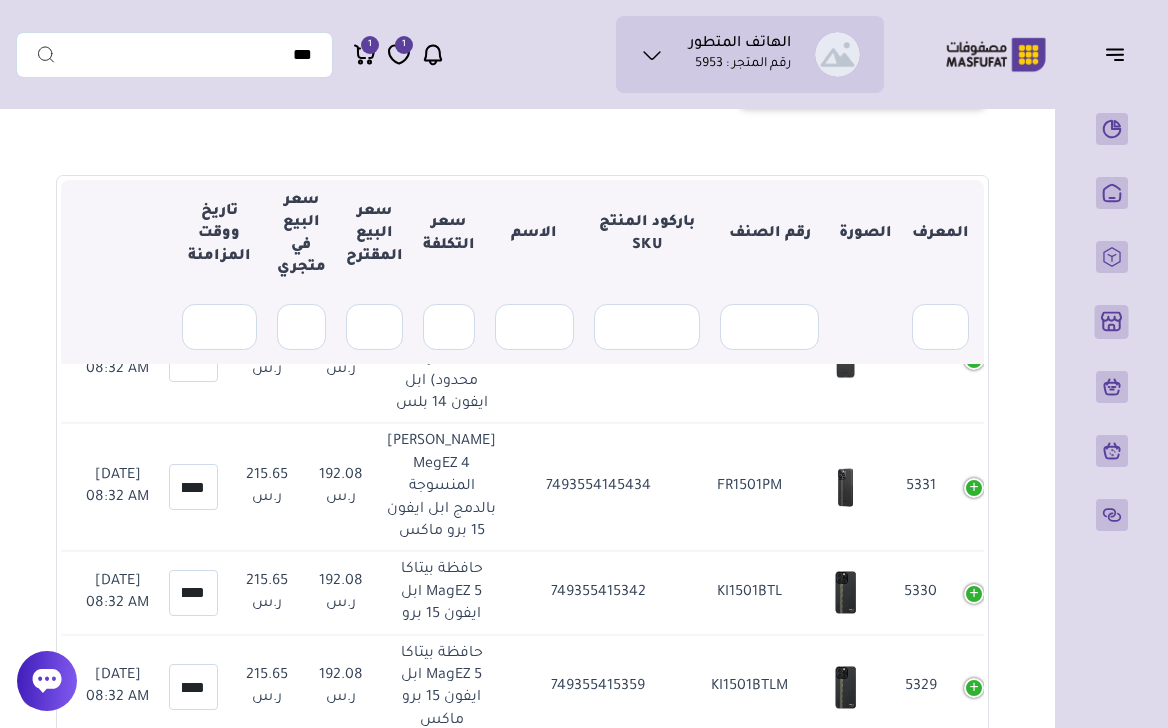 scroll, scrollTop: 0, scrollLeft: -2, axis: horizontal 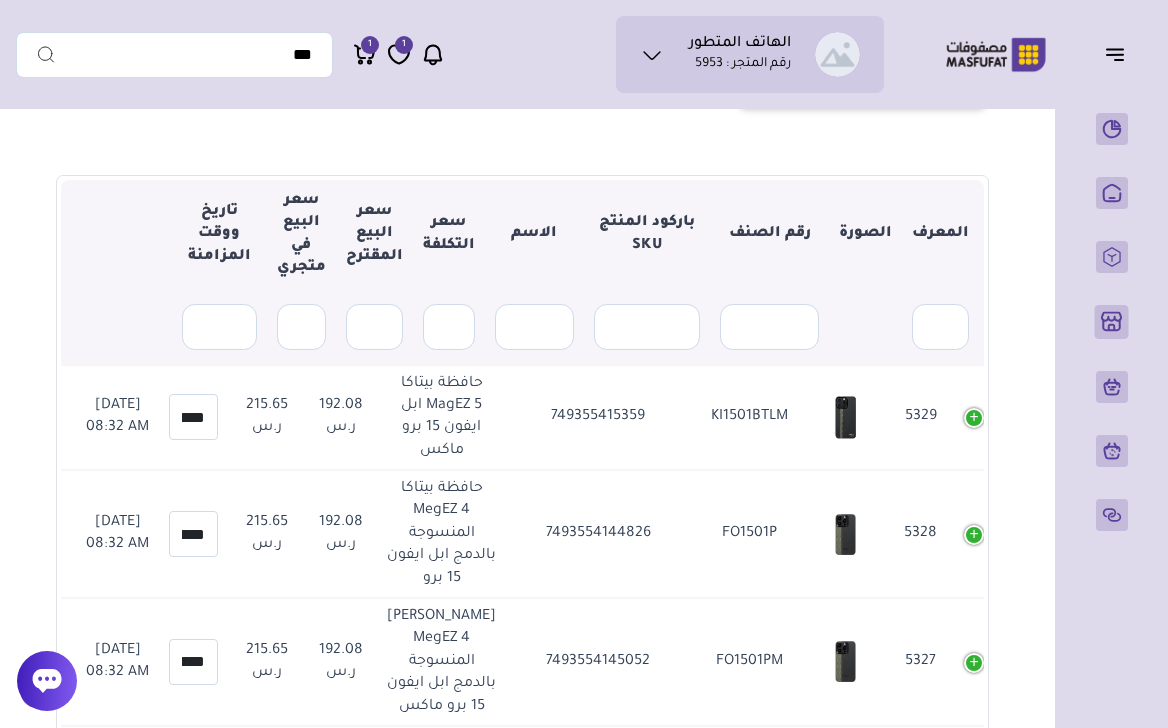type on "***" 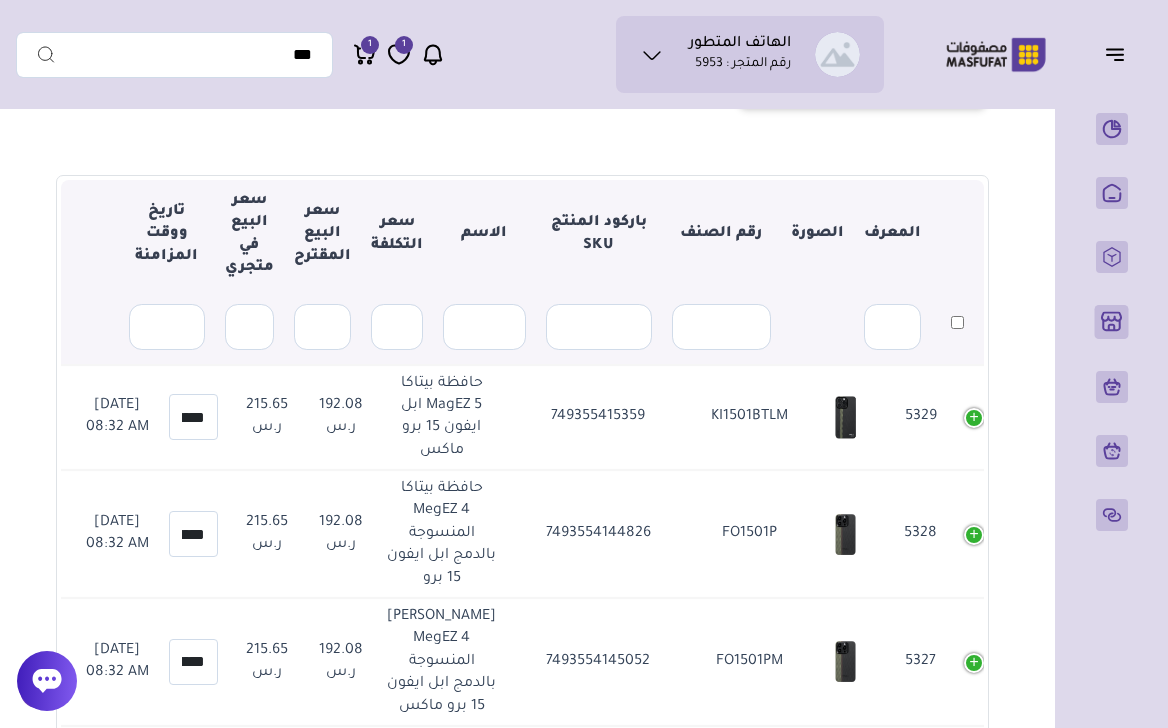 scroll, scrollTop: 973, scrollLeft: 0, axis: vertical 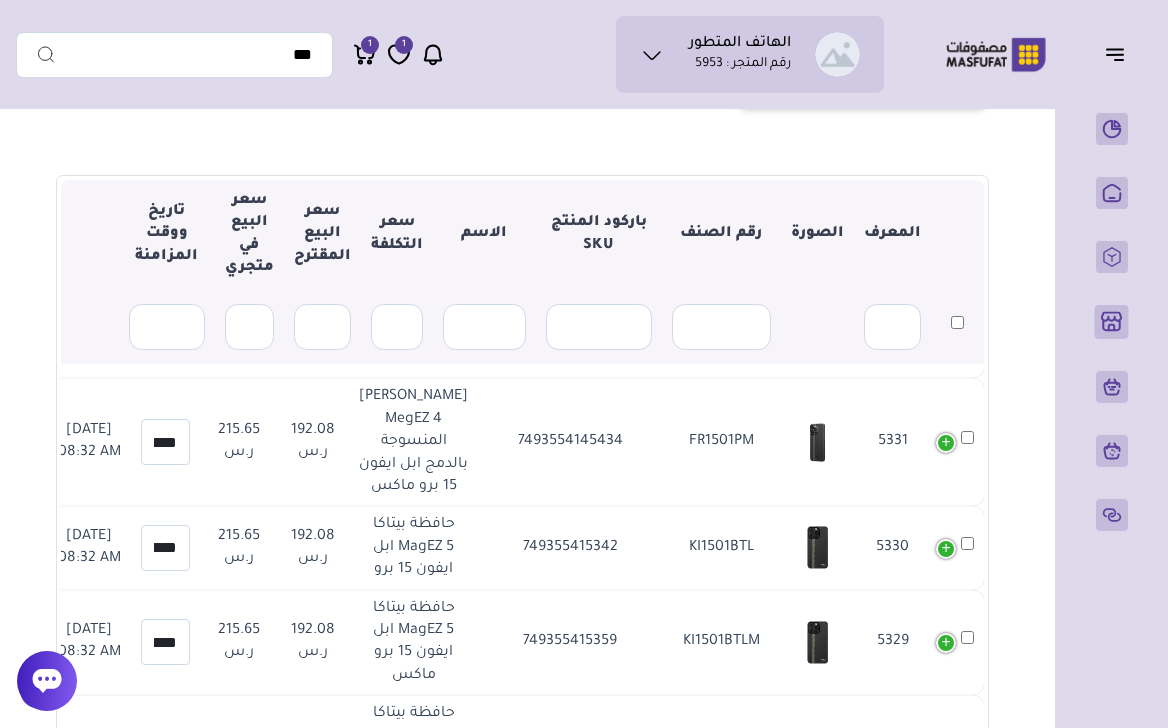 drag, startPoint x: 262, startPoint y: 472, endPoint x: 197, endPoint y: 468, distance: 65.12296 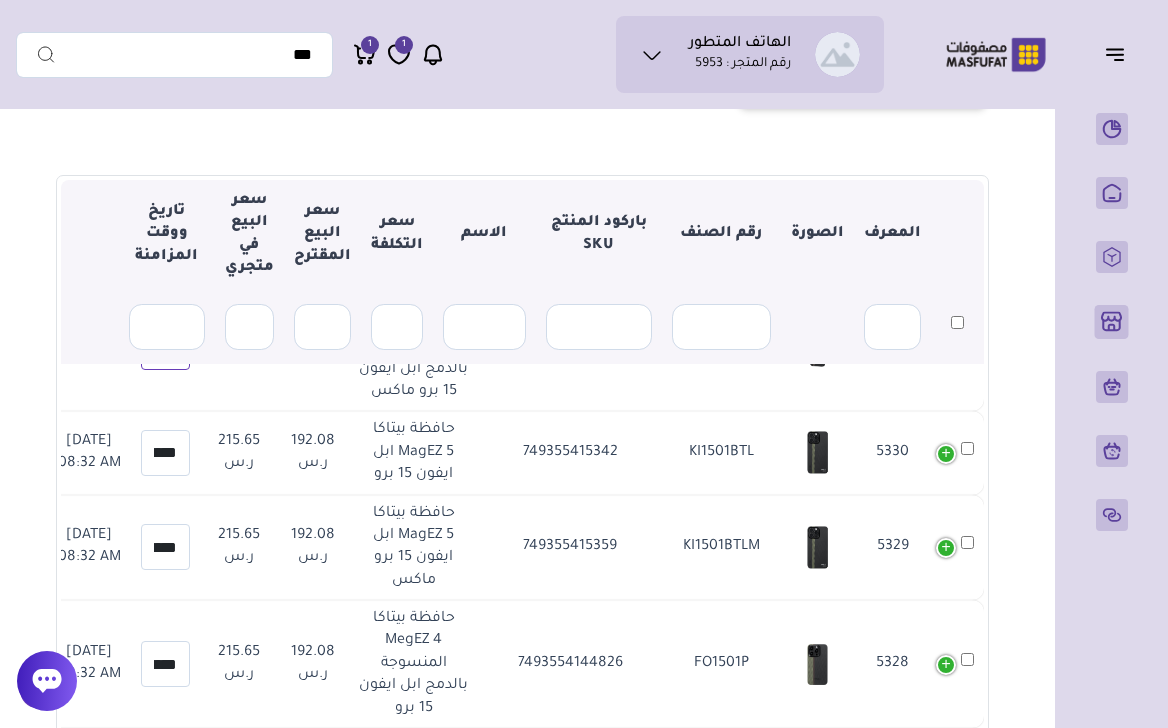 type on "***" 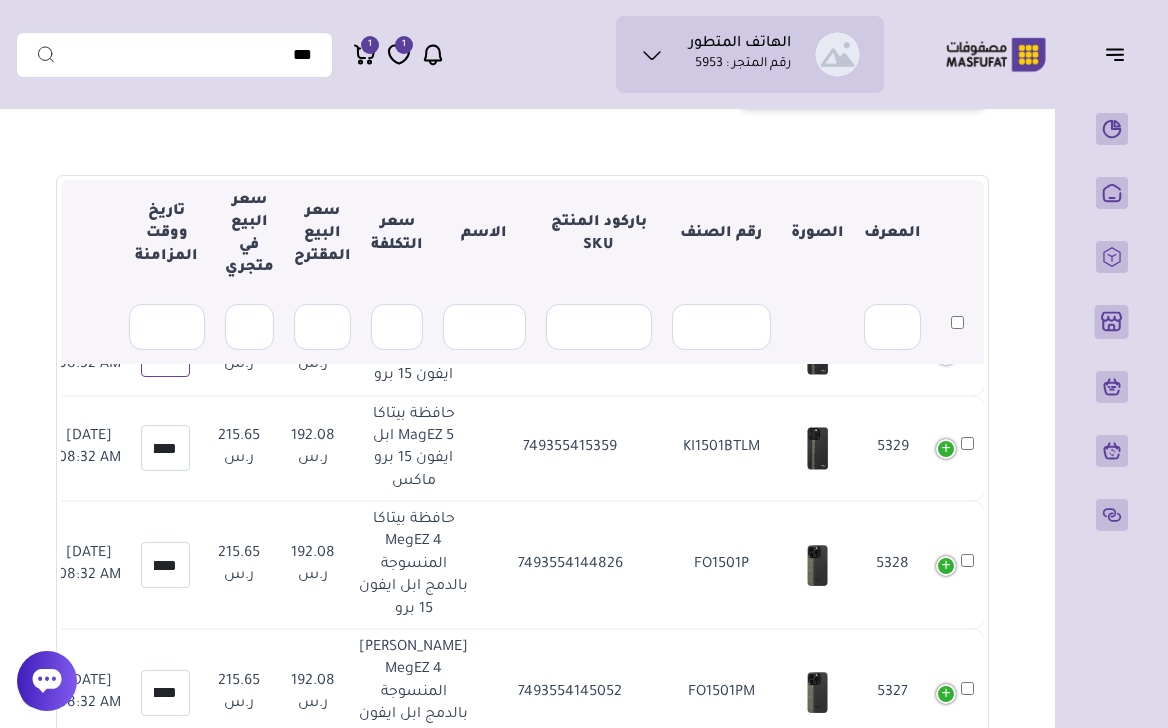 type on "***" 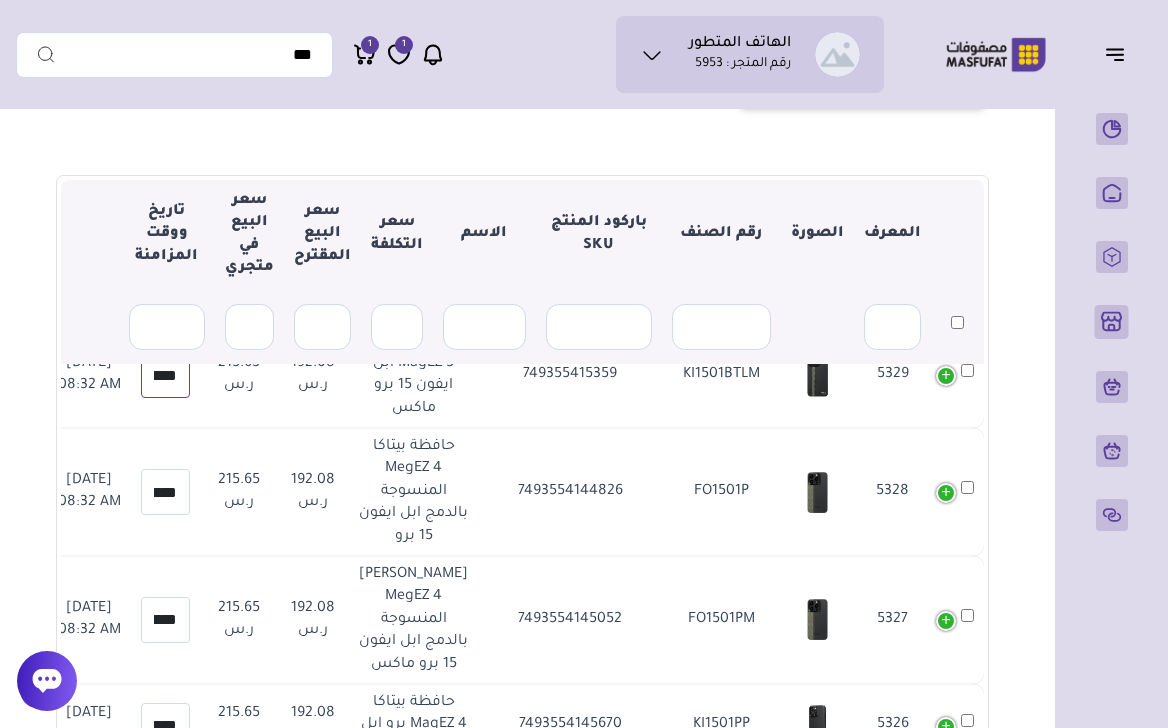 type on "***" 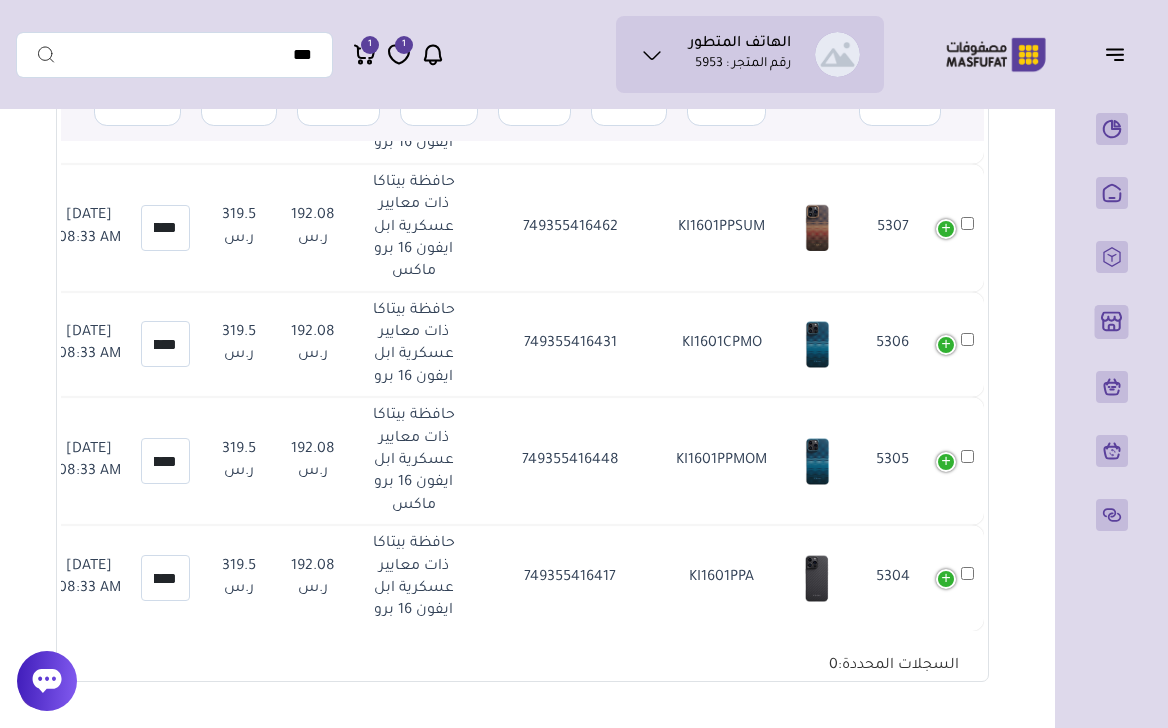 type on "***" 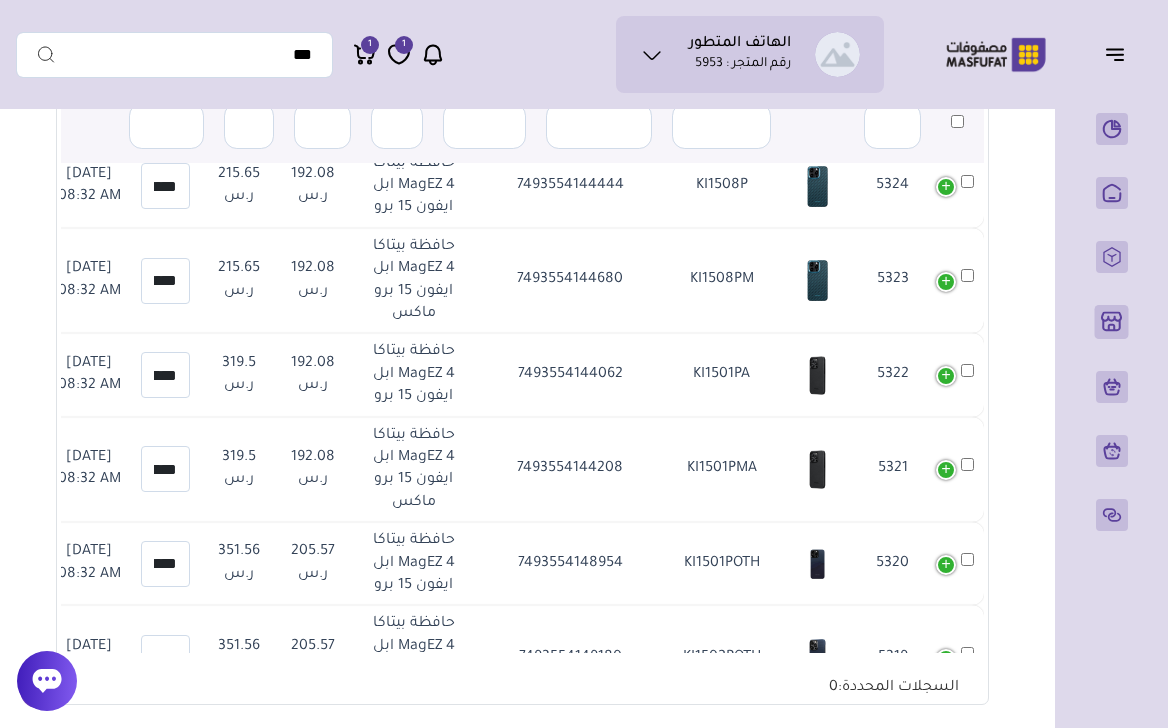 click on "*****
319.5" at bounding box center [165, 374] 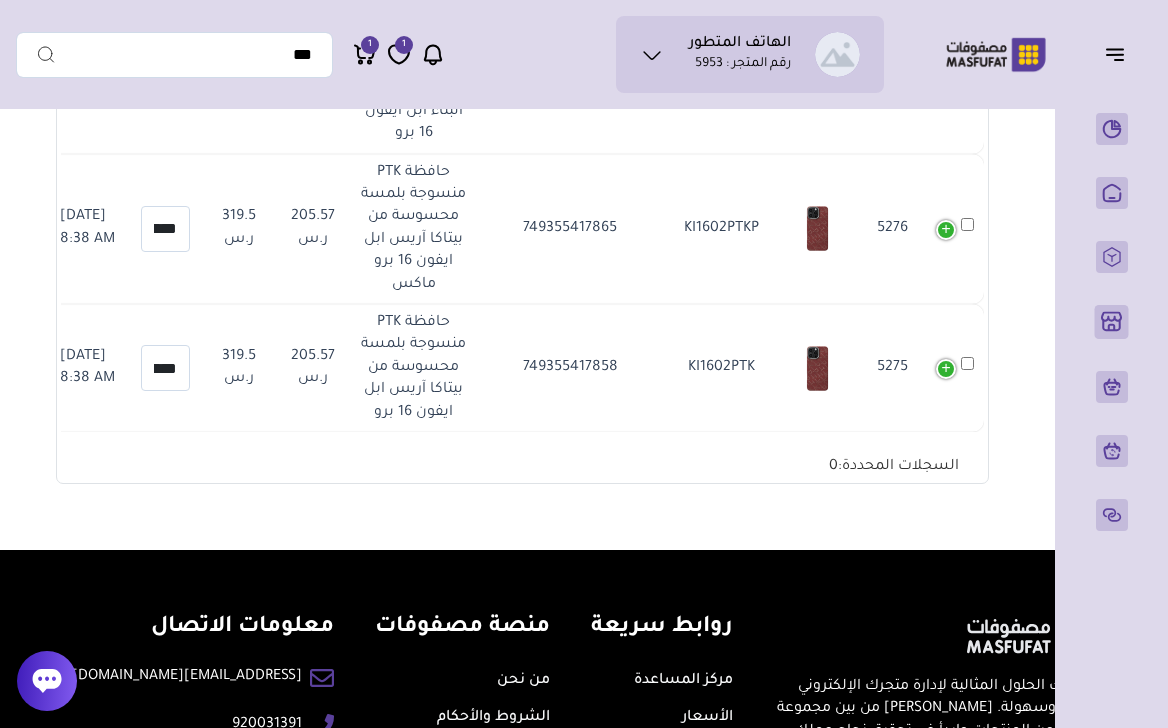 drag, startPoint x: 54, startPoint y: 406, endPoint x: 51, endPoint y: 457, distance: 51.088158 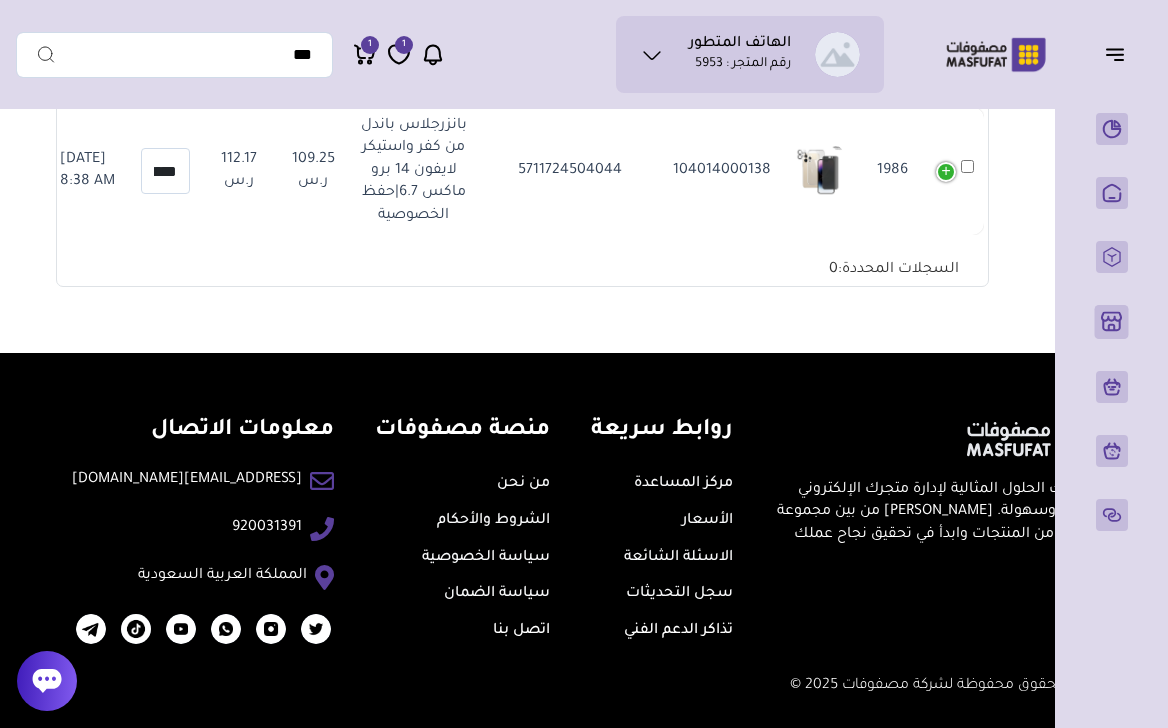 drag, startPoint x: 71, startPoint y: 228, endPoint x: 71, endPoint y: 251, distance: 23 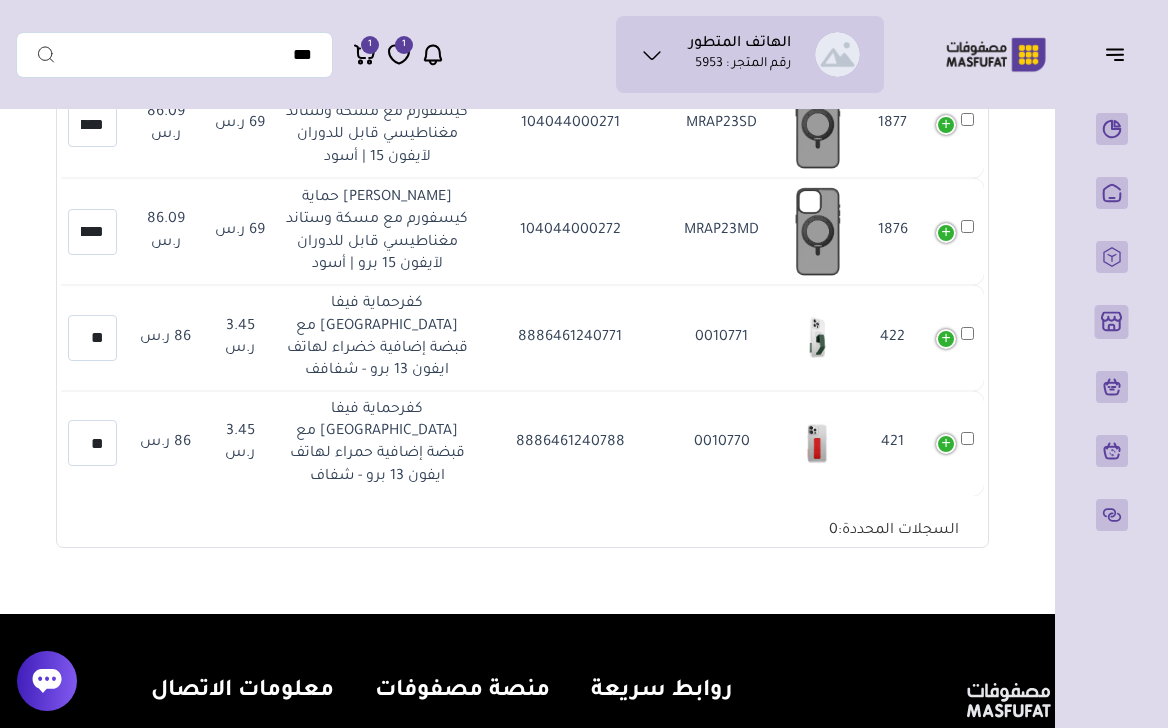 scroll, scrollTop: 685, scrollLeft: 0, axis: vertical 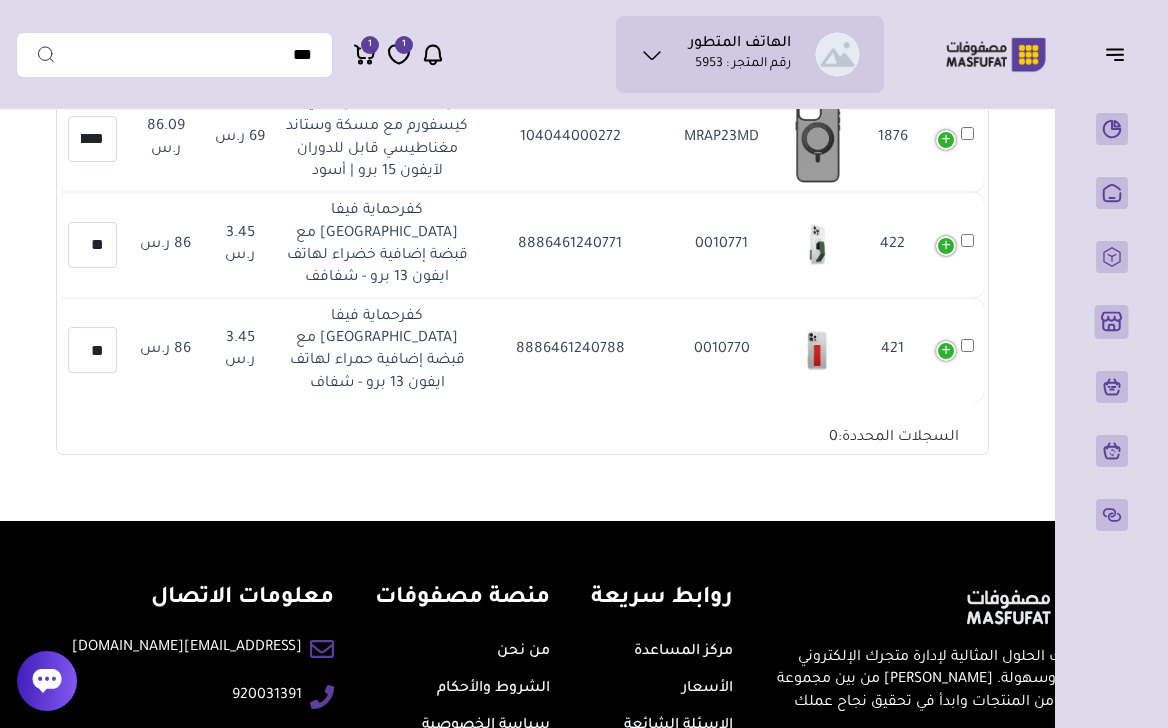 drag, startPoint x: 69, startPoint y: 302, endPoint x: 69, endPoint y: 341, distance: 39 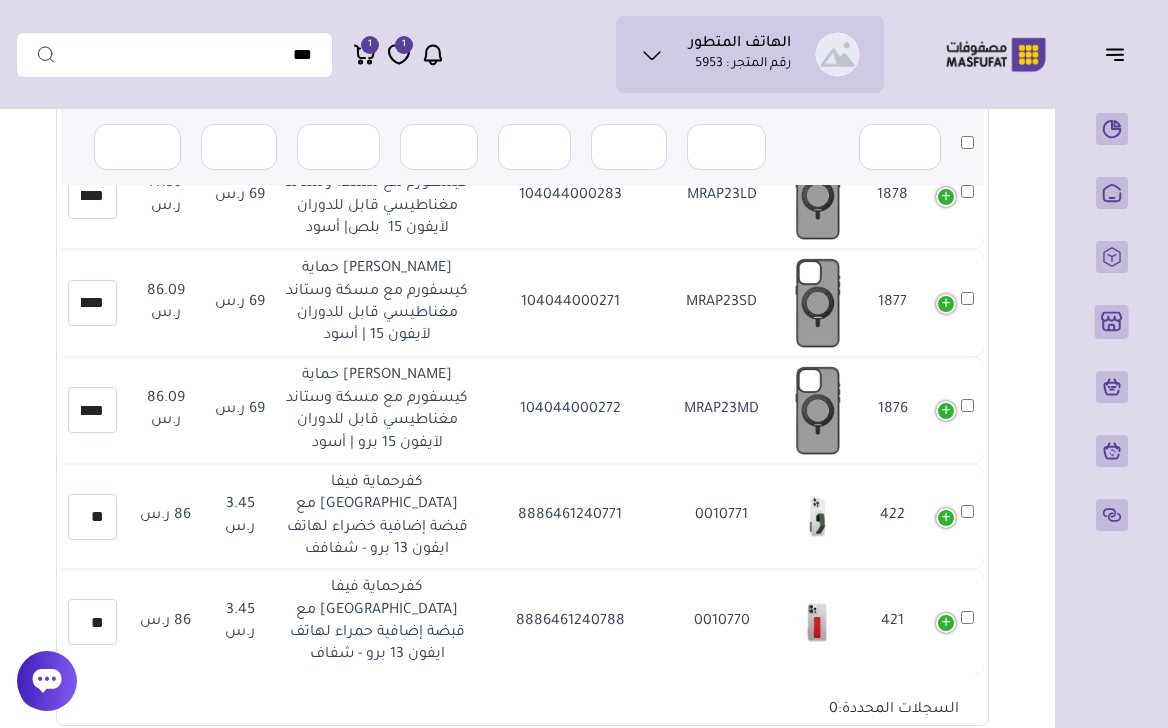 scroll, scrollTop: 408, scrollLeft: 0, axis: vertical 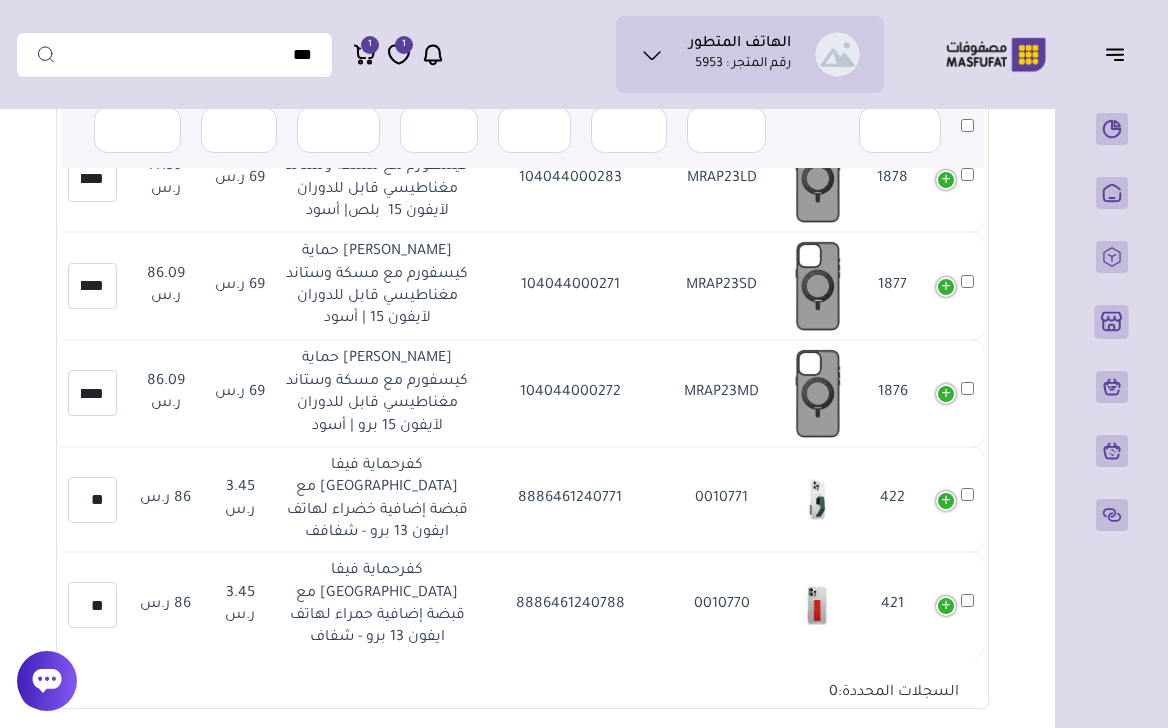 drag, startPoint x: 62, startPoint y: 555, endPoint x: 64, endPoint y: 586, distance: 31.06445 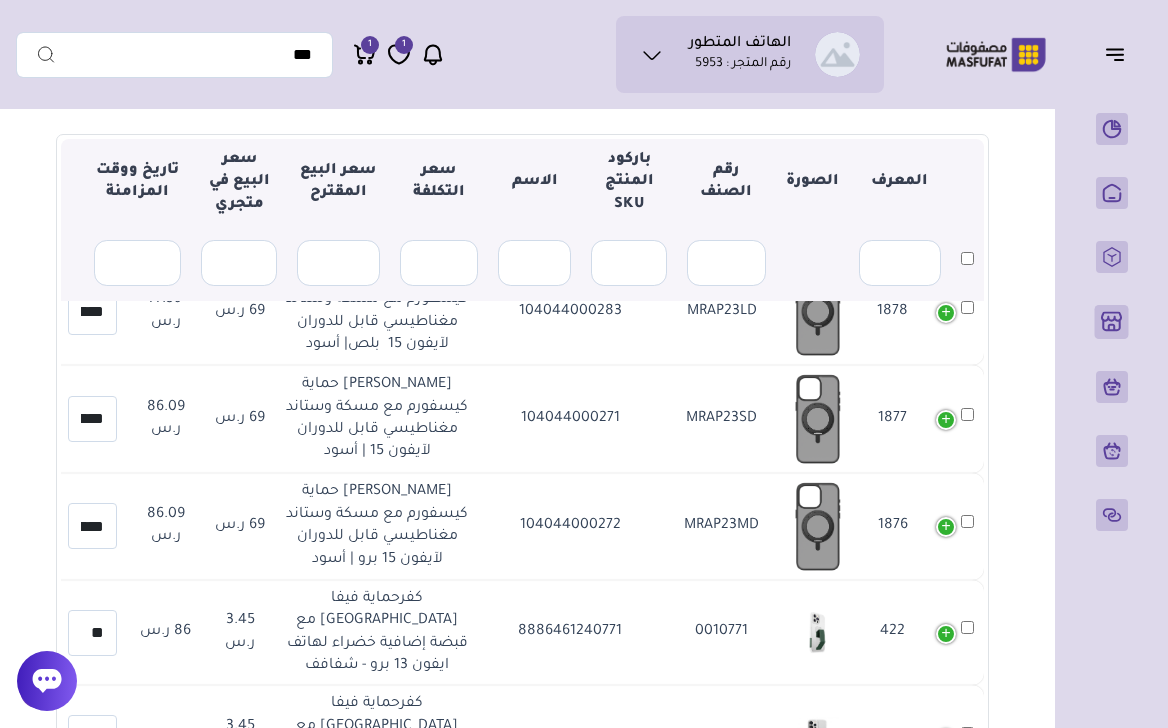 scroll, scrollTop: 295, scrollLeft: 0, axis: vertical 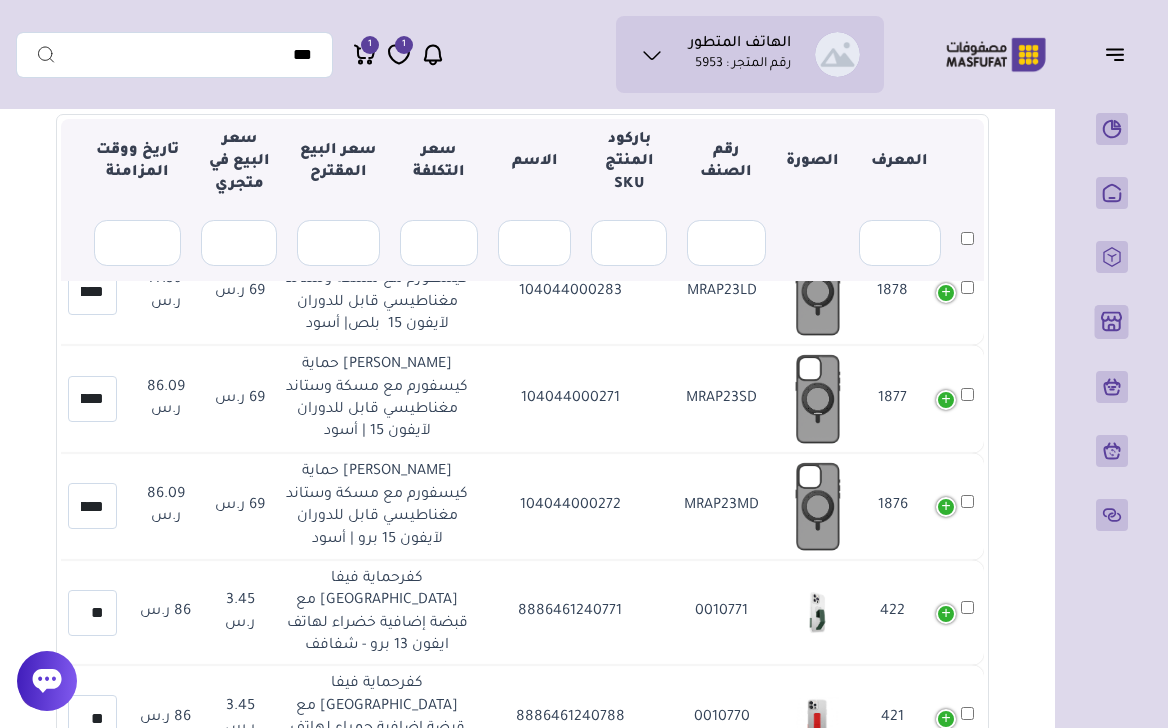 click on "x
10
باور بانك لاسلكي  سريع الشحن ب..." at bounding box center [197, 264] 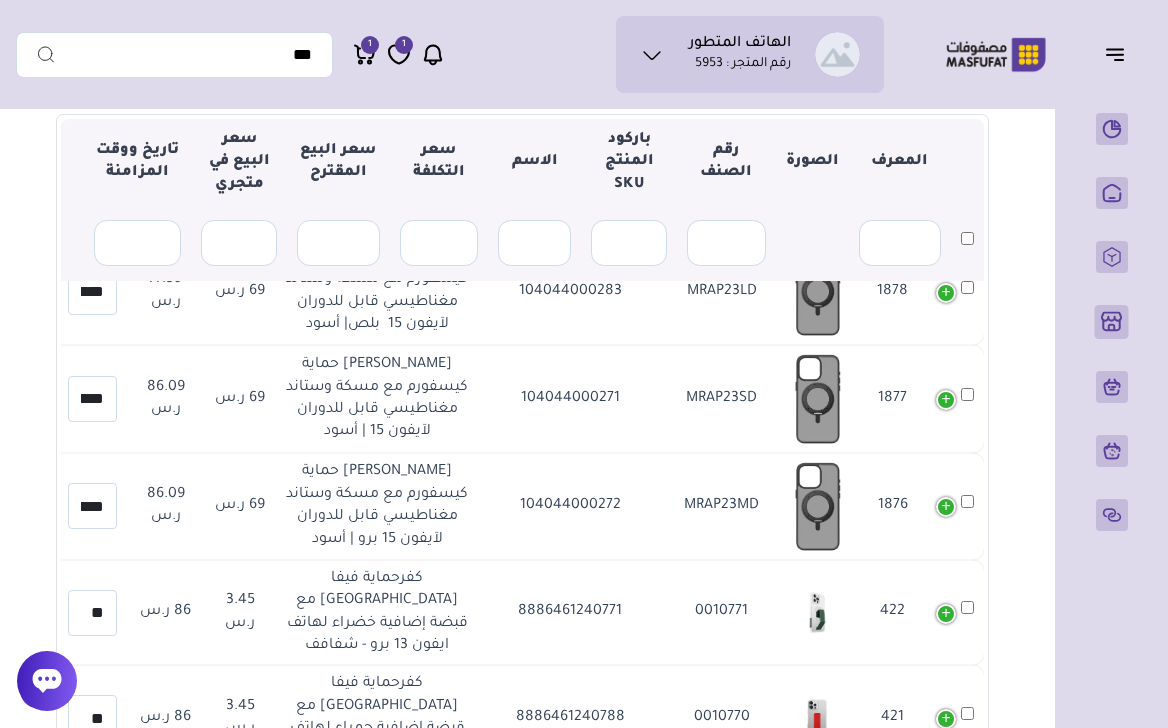 click on "*****" at bounding box center (92, -1227) 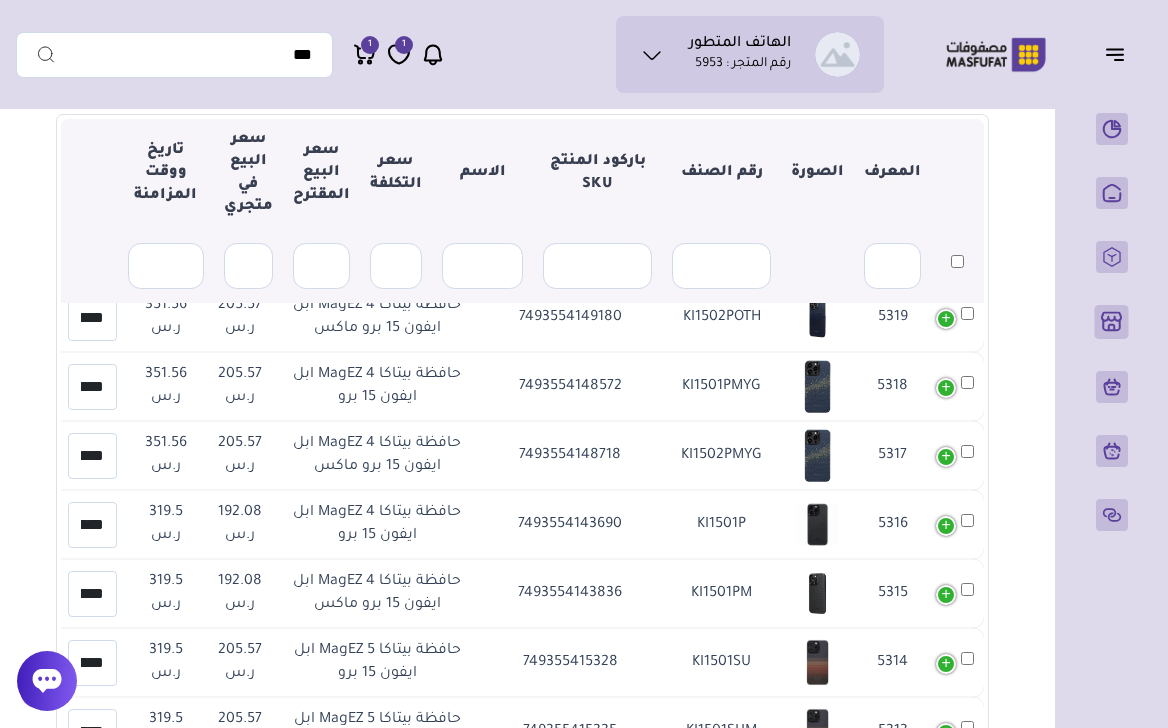 scroll, scrollTop: 1868, scrollLeft: 0, axis: vertical 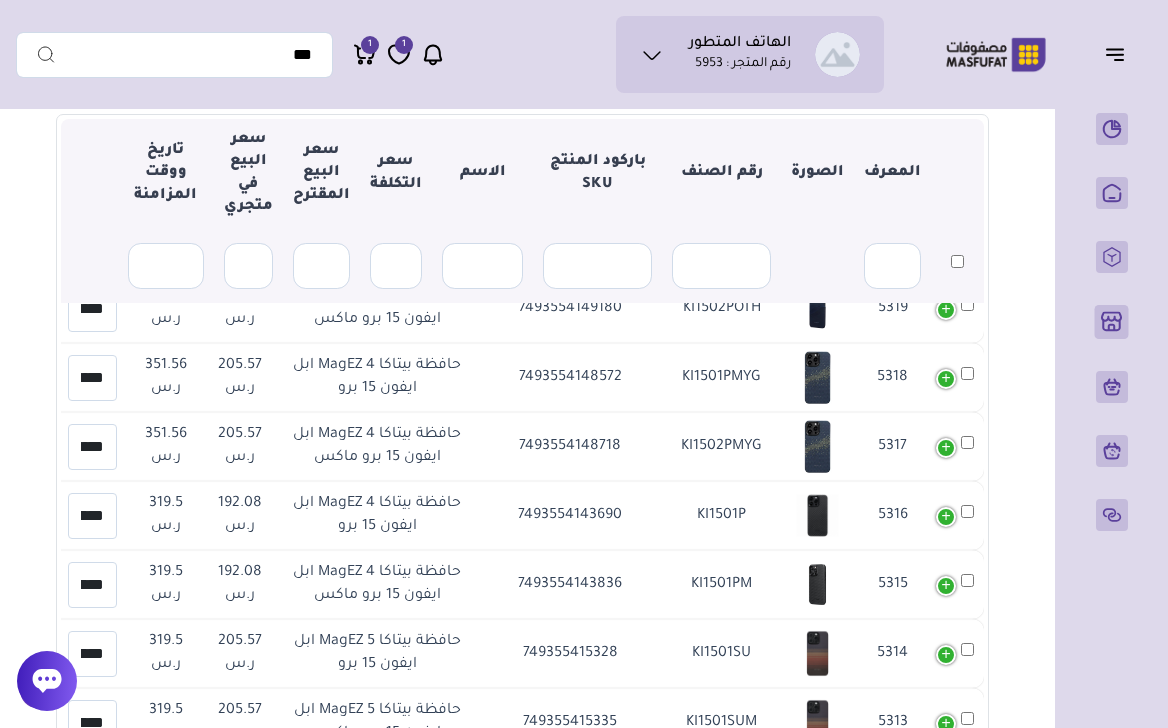 drag, startPoint x: 255, startPoint y: 443, endPoint x: 311, endPoint y: 445, distance: 56.0357 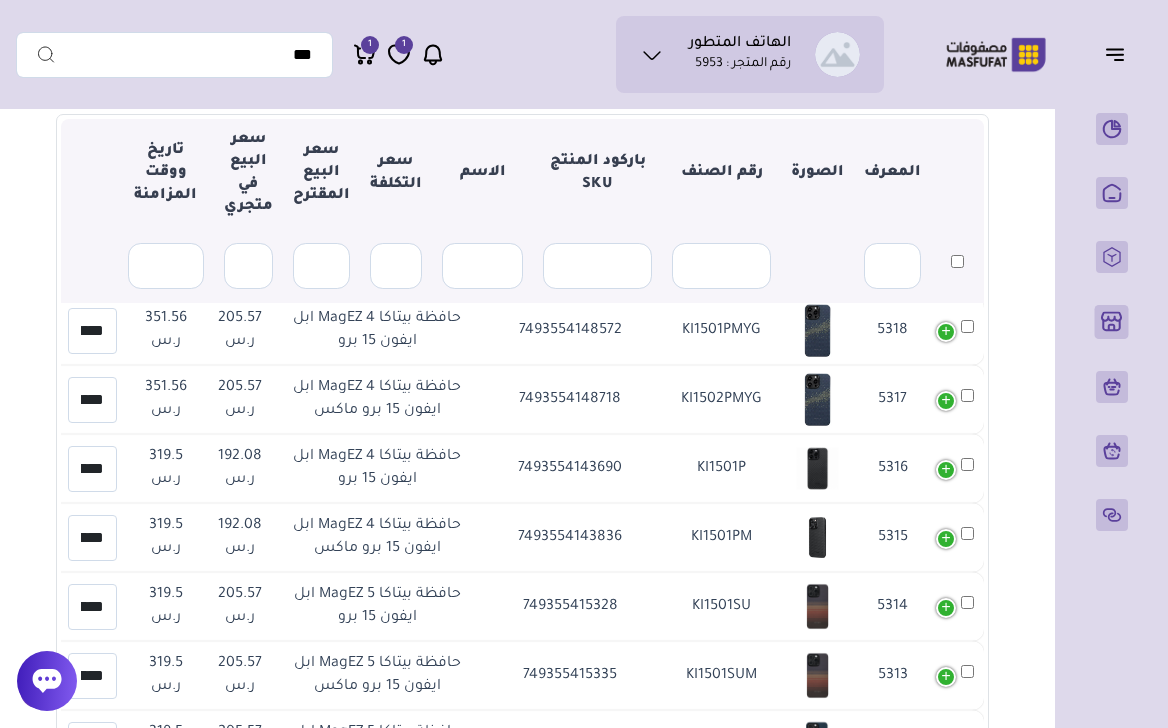 scroll, scrollTop: 1910, scrollLeft: 0, axis: vertical 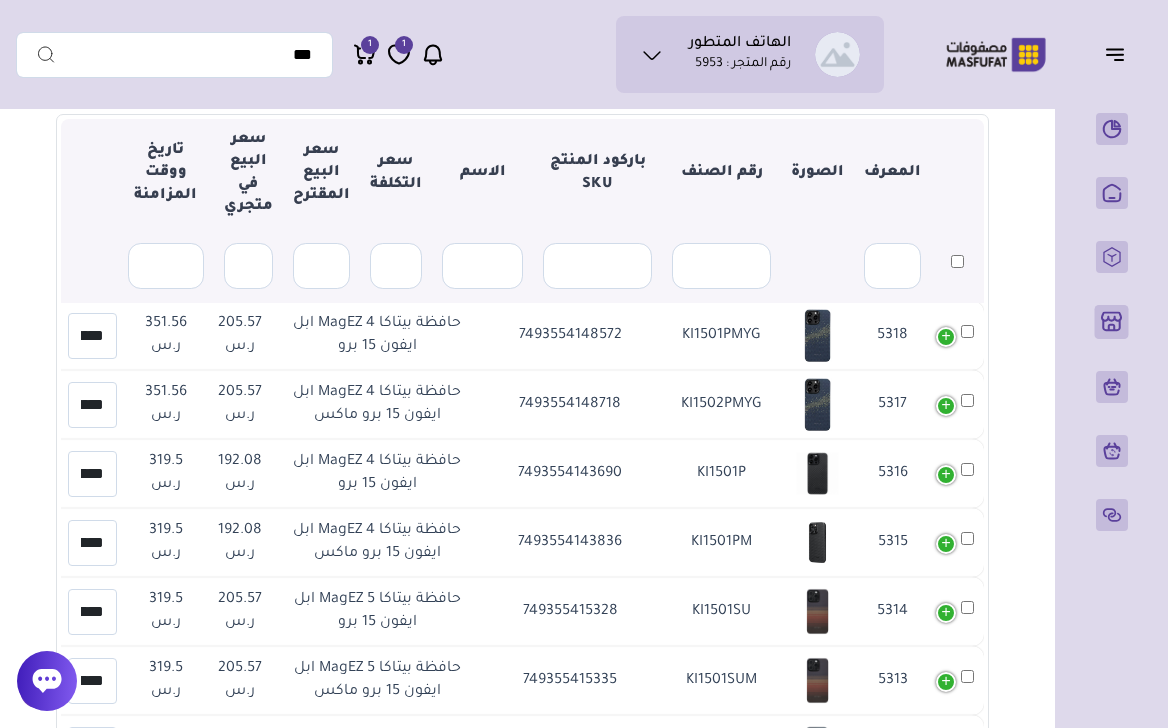 drag, startPoint x: 257, startPoint y: 402, endPoint x: 190, endPoint y: 405, distance: 67.06713 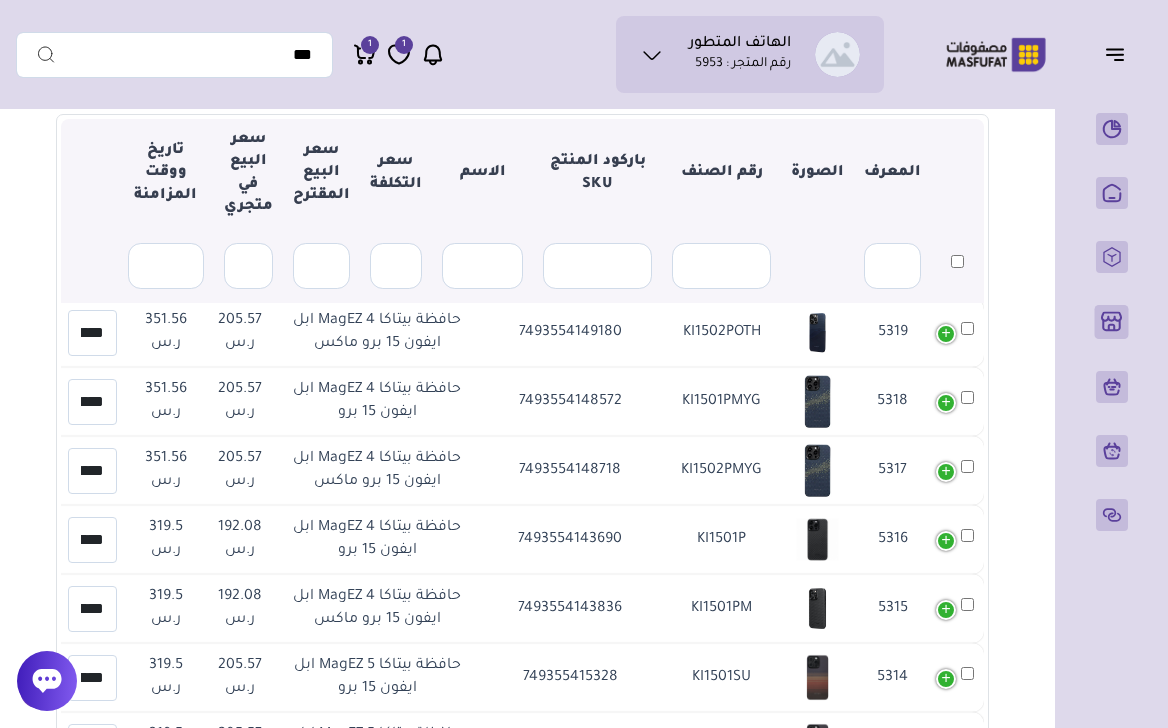 scroll, scrollTop: 1830, scrollLeft: 0, axis: vertical 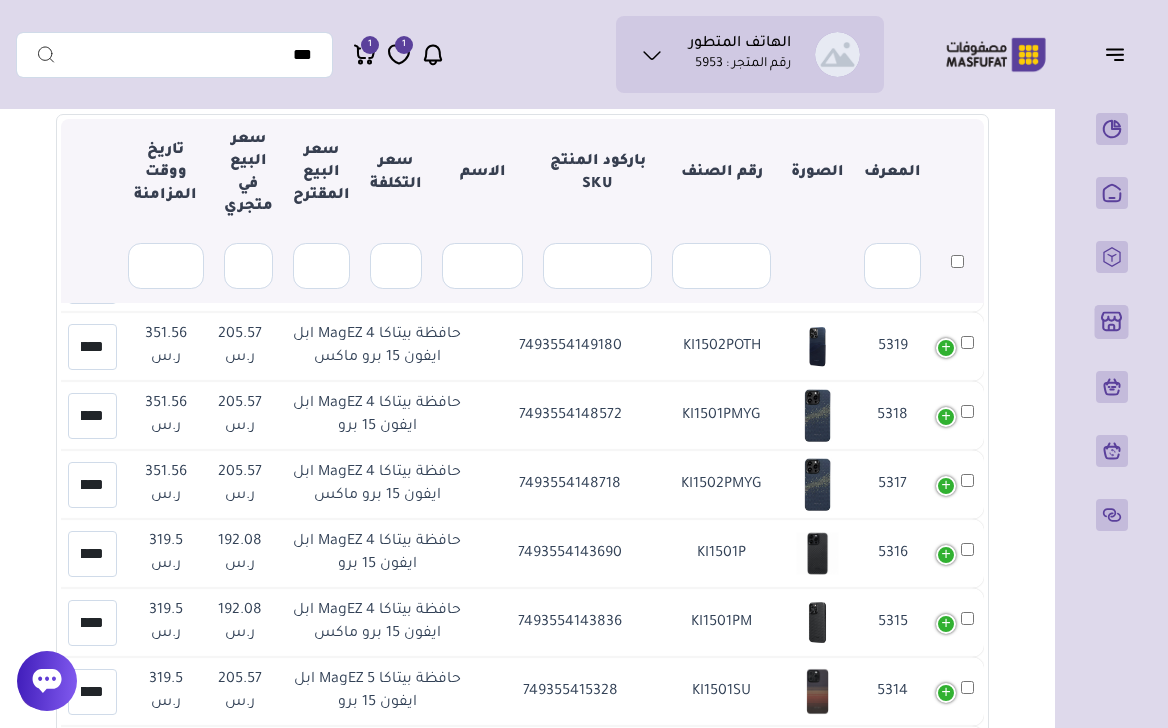 click on "***" at bounding box center [92, -289] 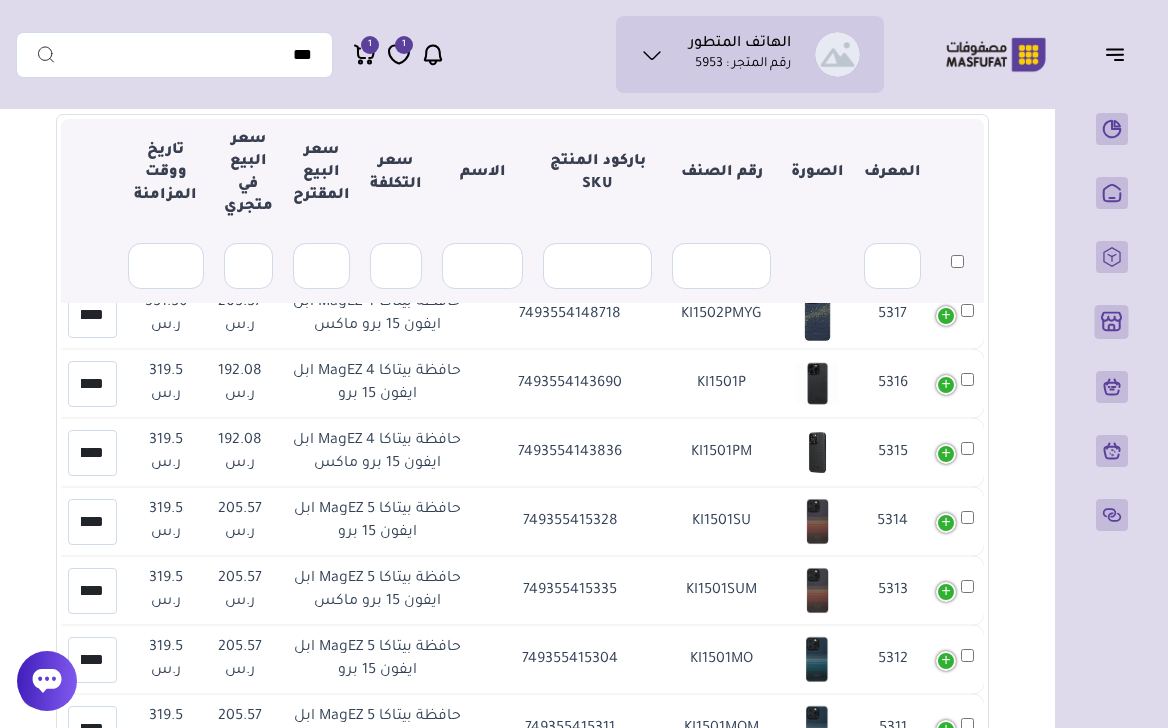 type on "***" 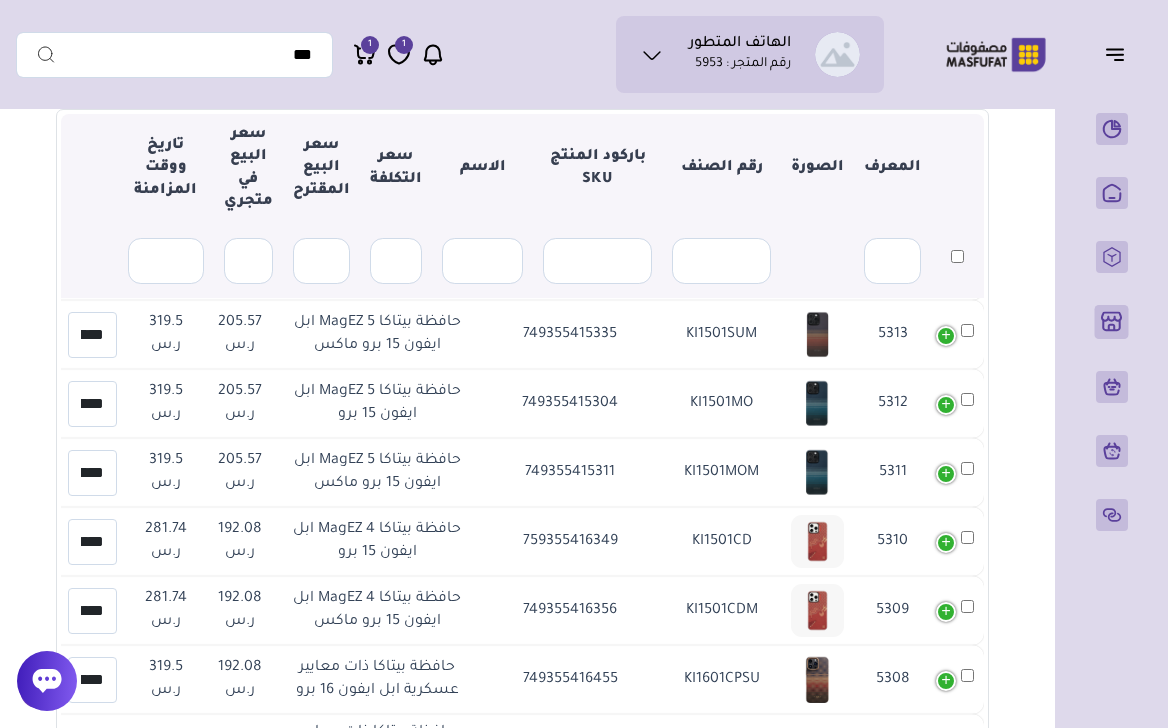 scroll, scrollTop: 2315, scrollLeft: 0, axis: vertical 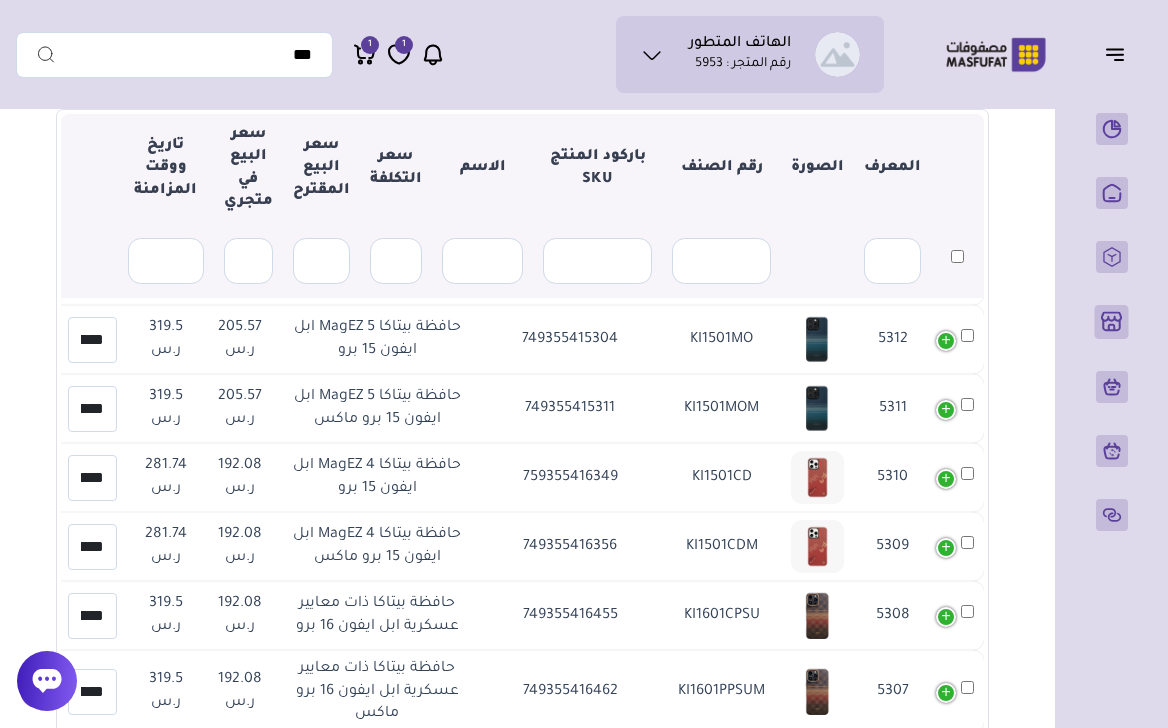 click on "******" at bounding box center (92, -550) 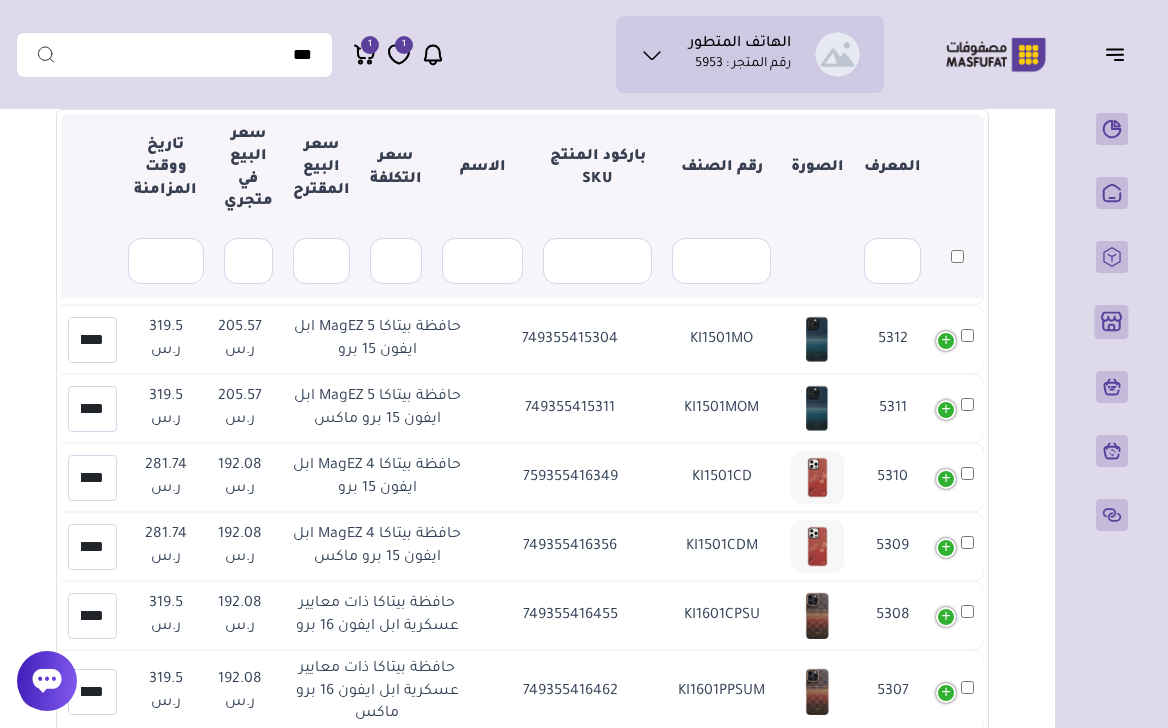 scroll, scrollTop: 0, scrollLeft: -2, axis: horizontal 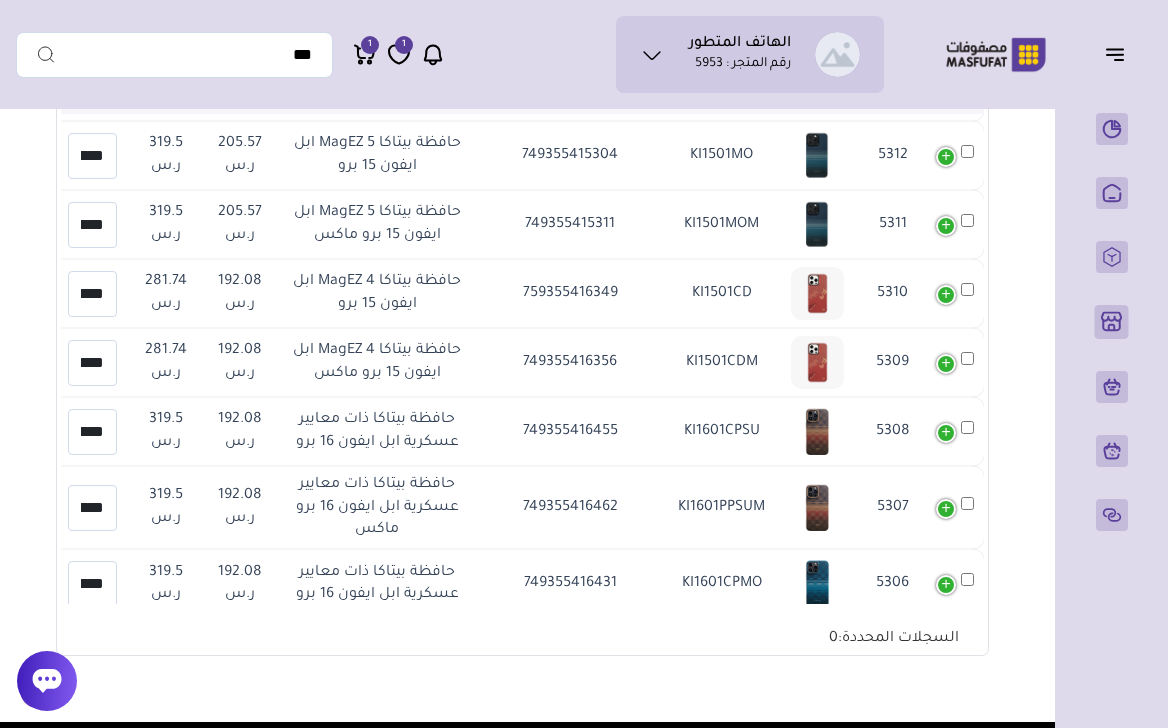 click on "*****" at bounding box center (92, -527) 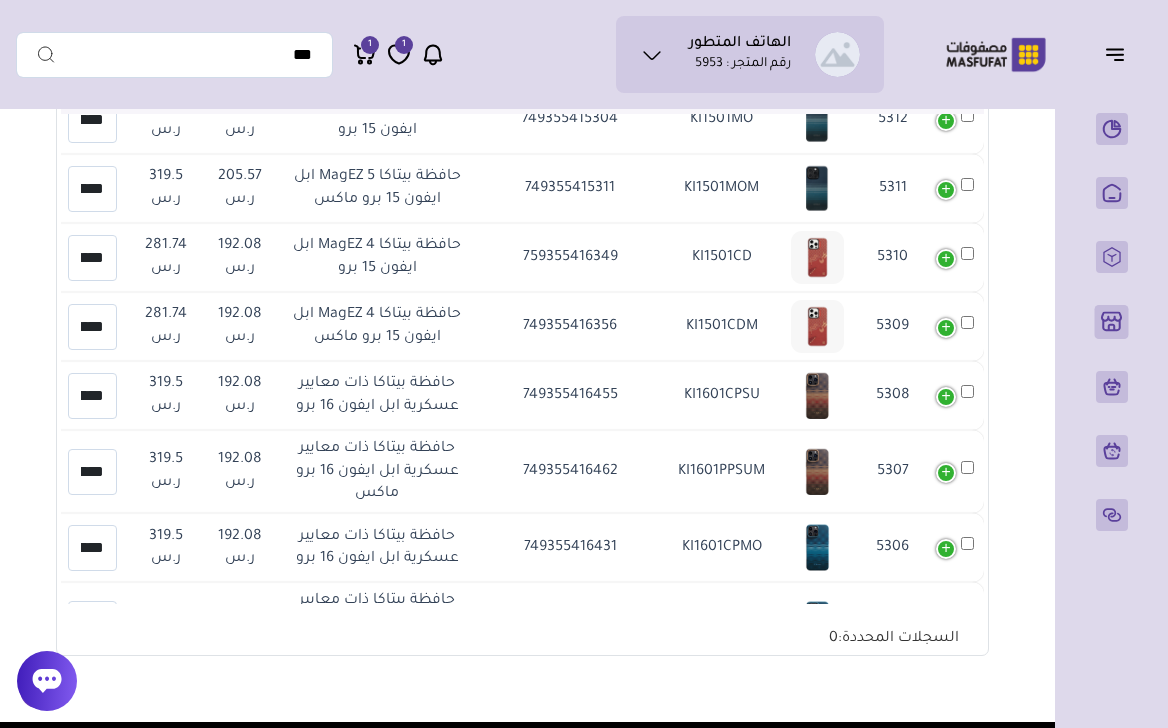 type on "***" 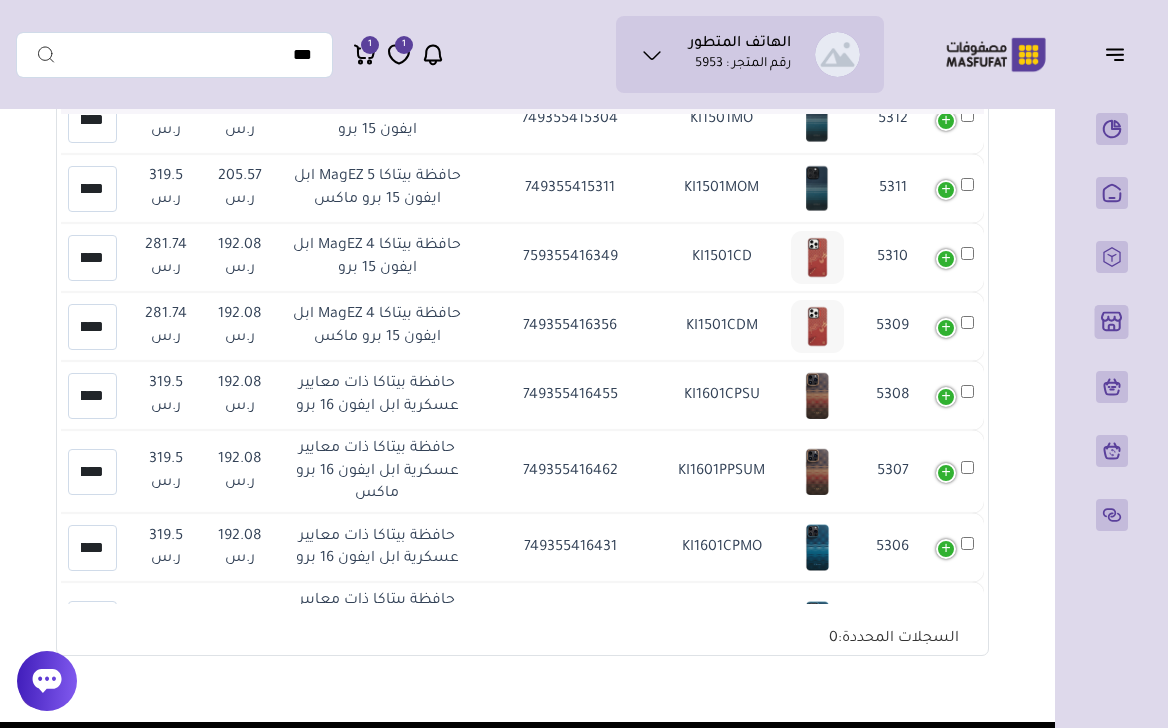scroll, scrollTop: 0, scrollLeft: -2, axis: horizontal 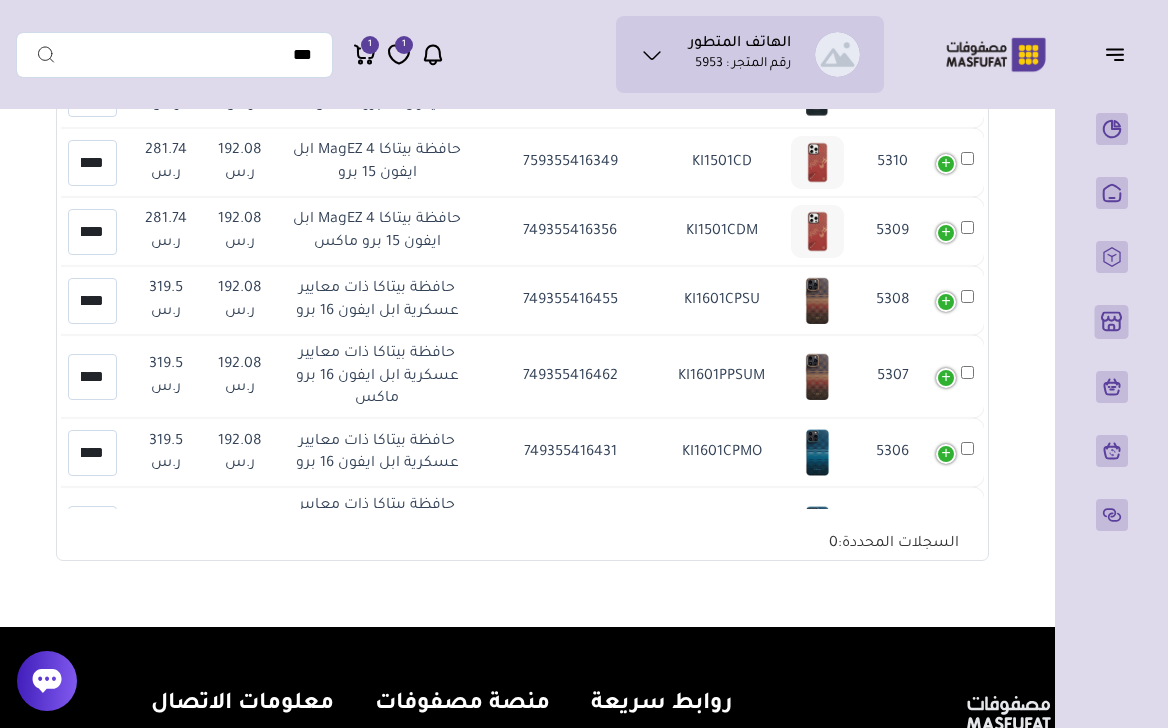type on "***" 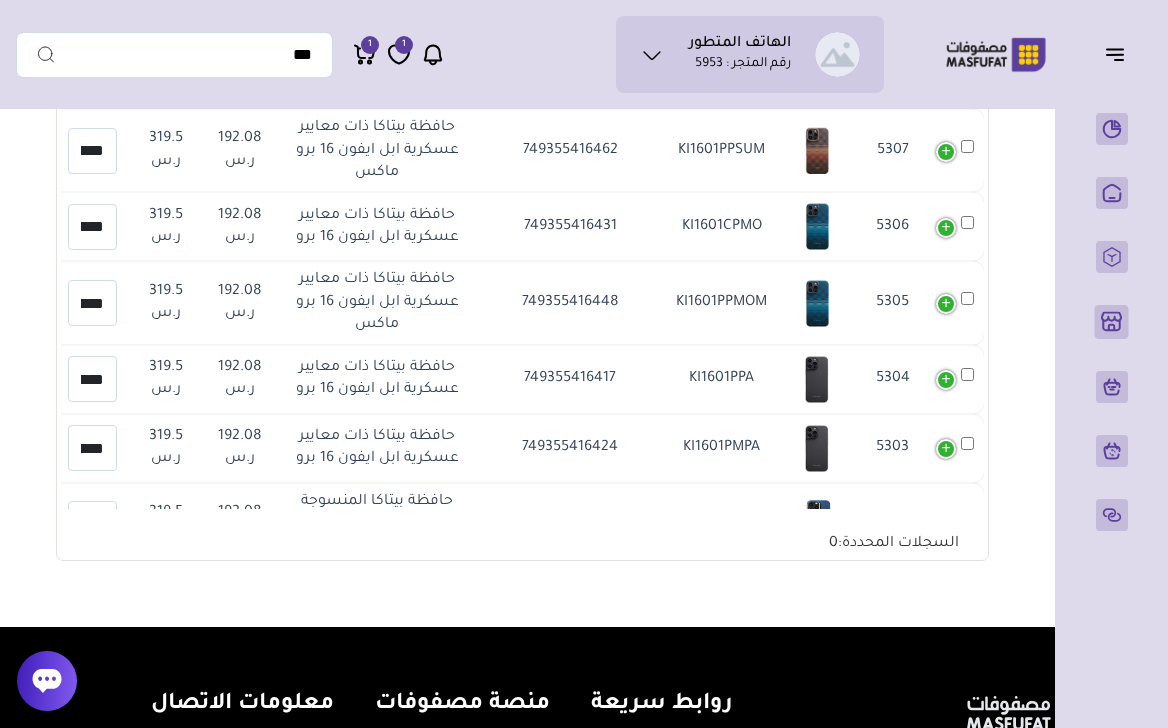 scroll, scrollTop: 2616, scrollLeft: 0, axis: vertical 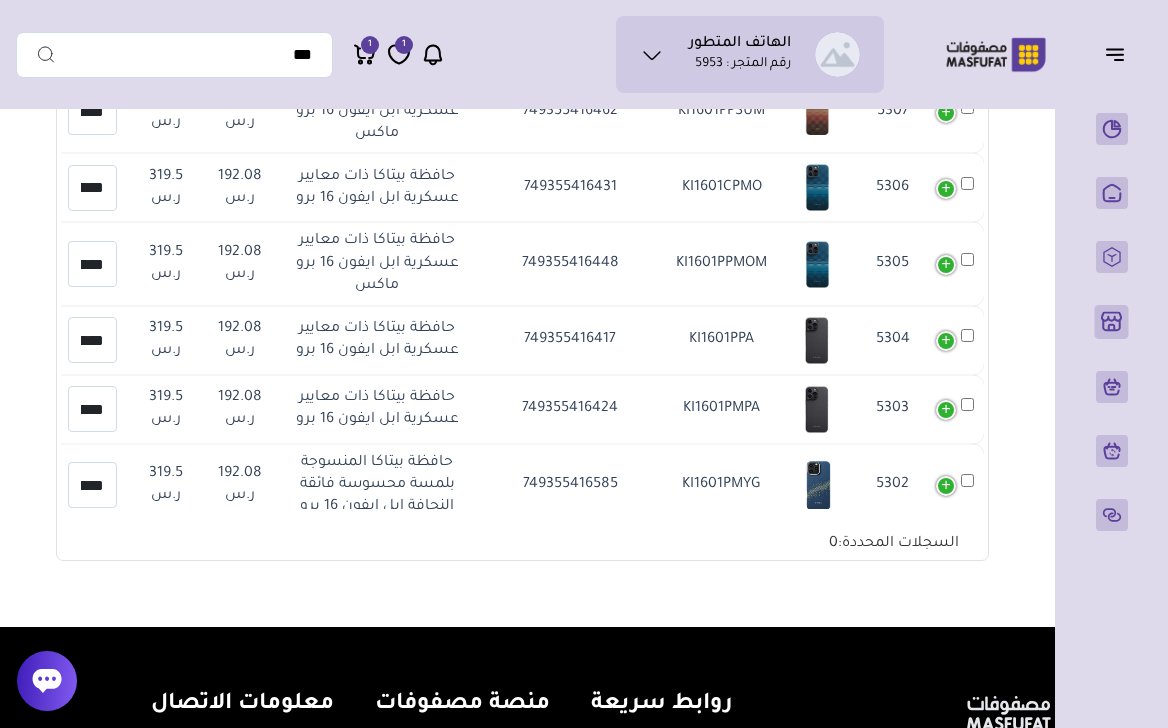 click on "******" at bounding box center (92, -723) 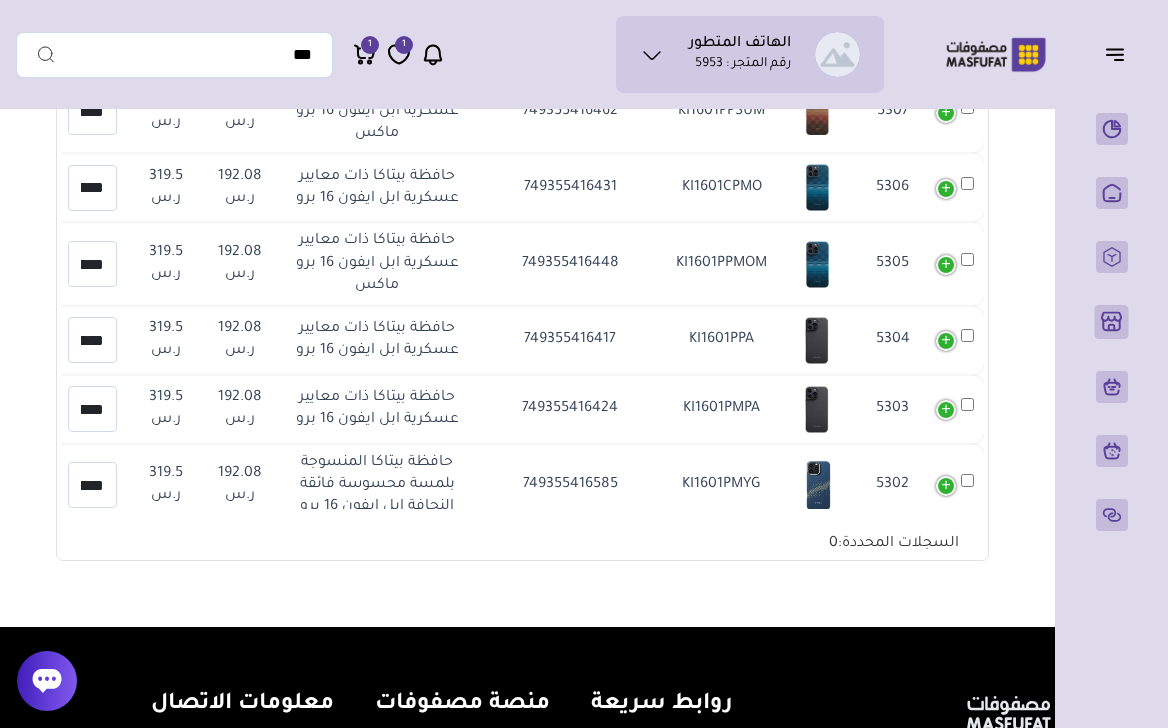 drag, startPoint x: 255, startPoint y: 352, endPoint x: 203, endPoint y: 361, distance: 52.773098 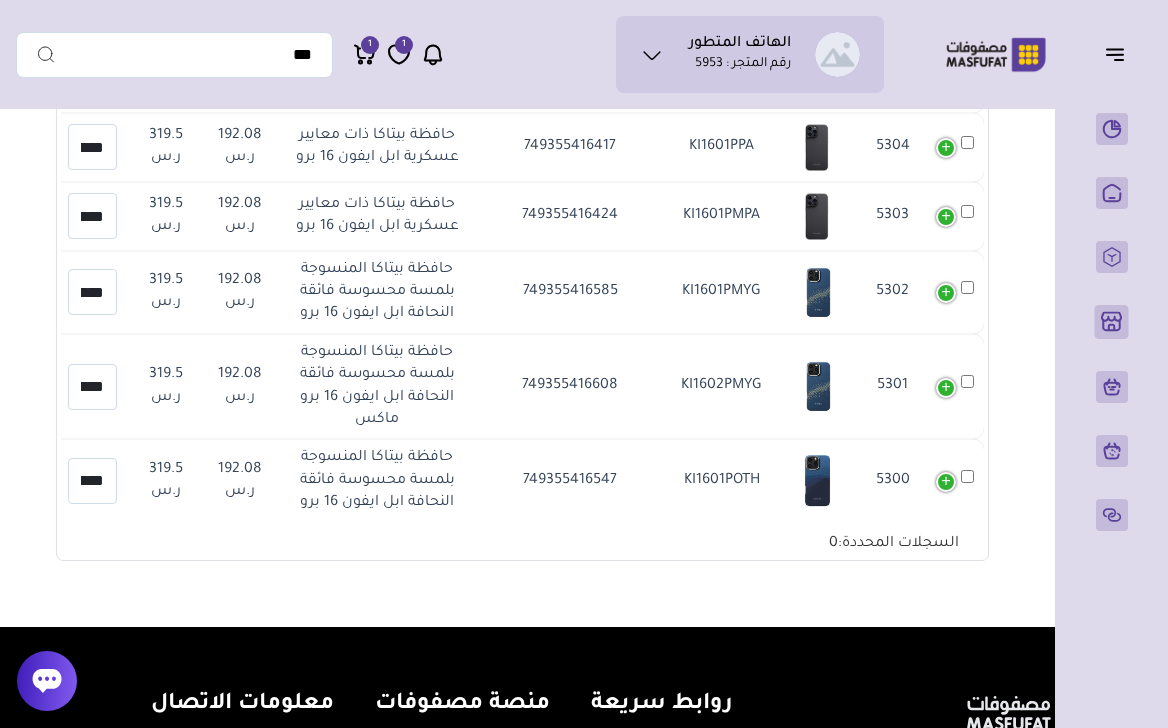 scroll, scrollTop: 2823, scrollLeft: 0, axis: vertical 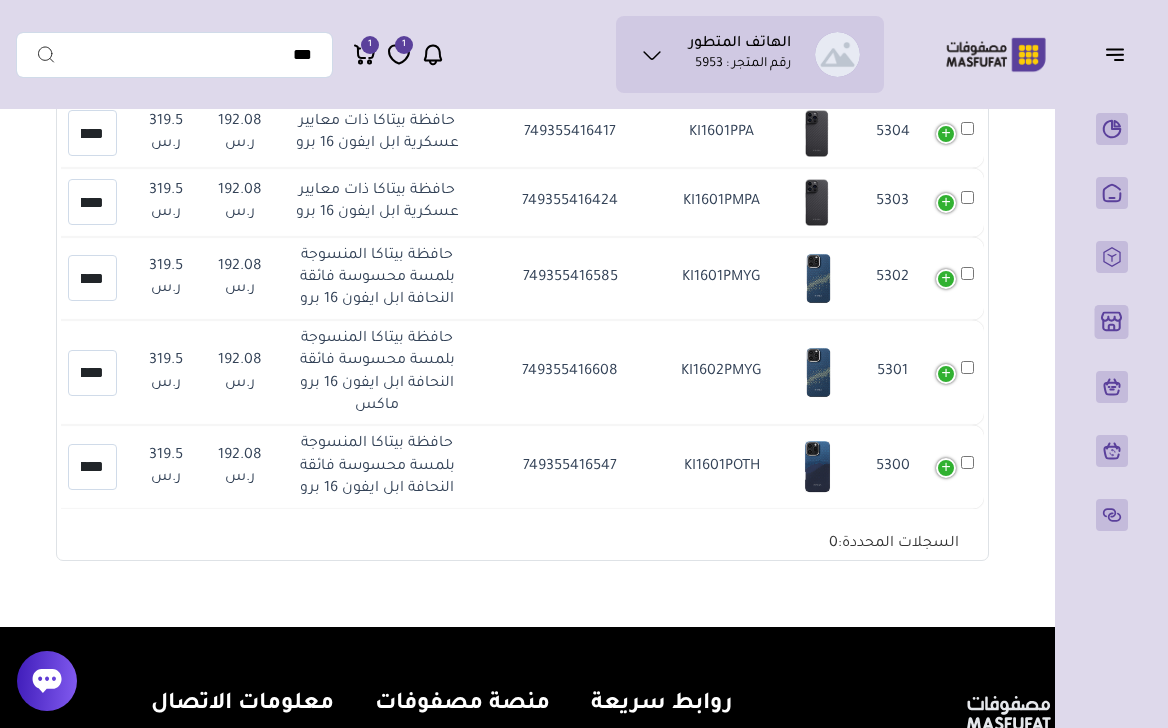 click on "******" at bounding box center (92, -792) 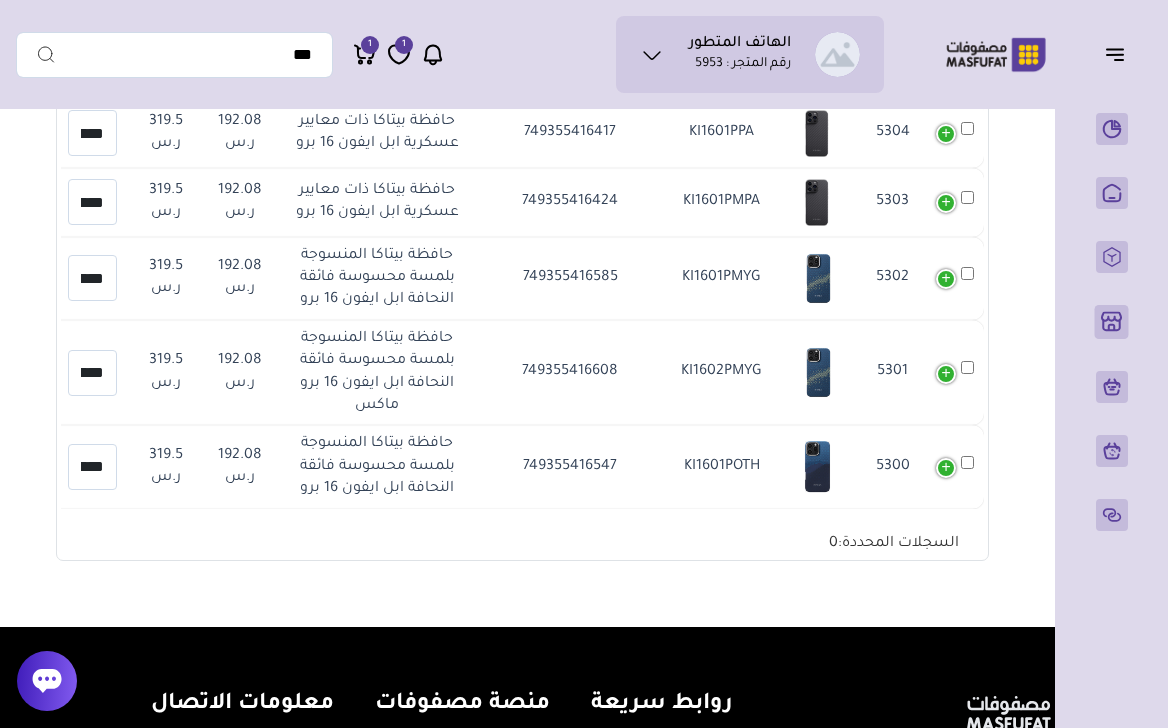 scroll, scrollTop: 0, scrollLeft: -1, axis: horizontal 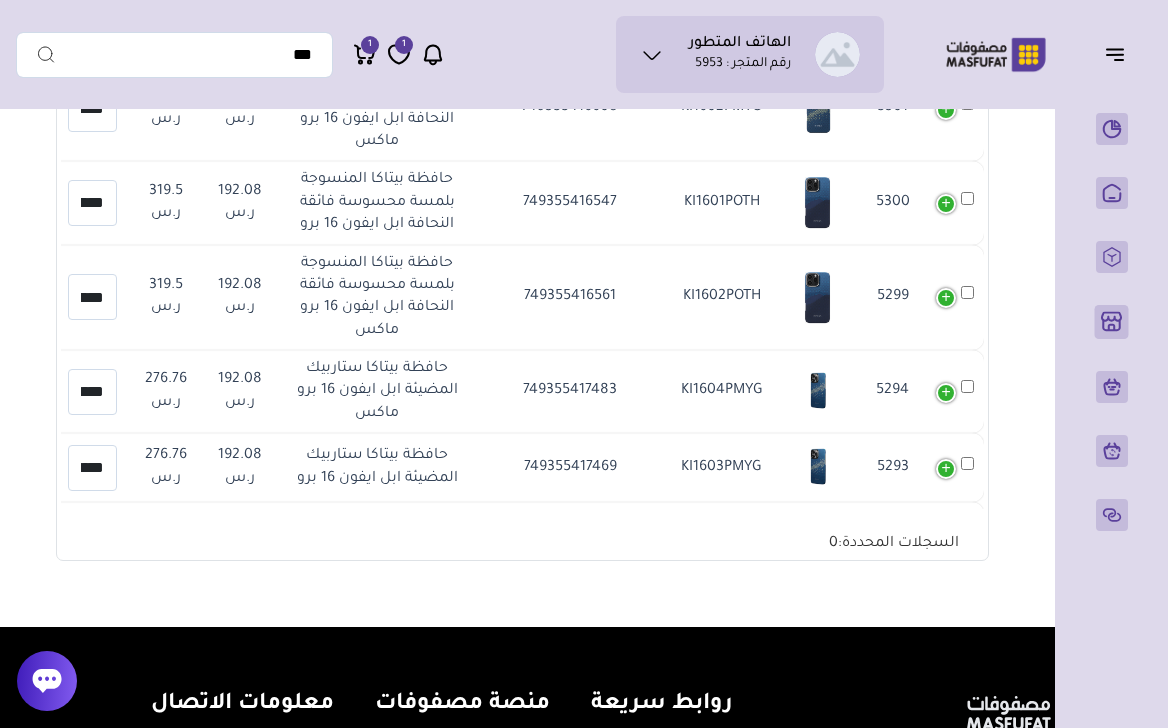 type on "***" 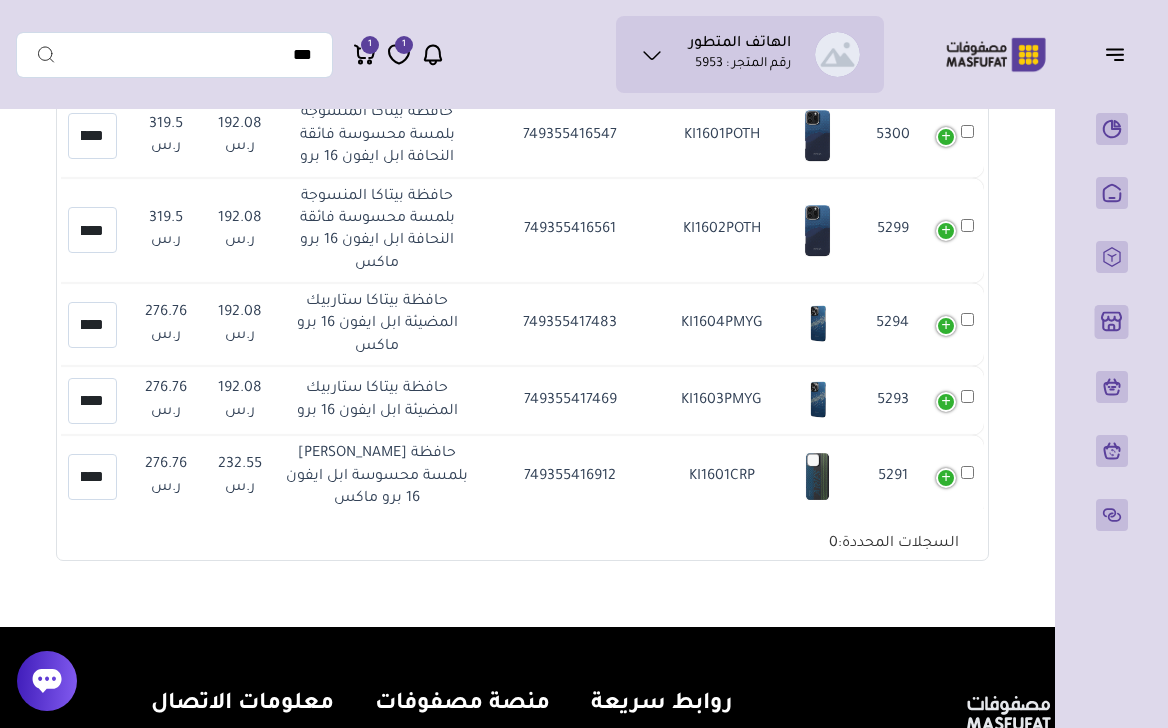 scroll, scrollTop: 3175, scrollLeft: 0, axis: vertical 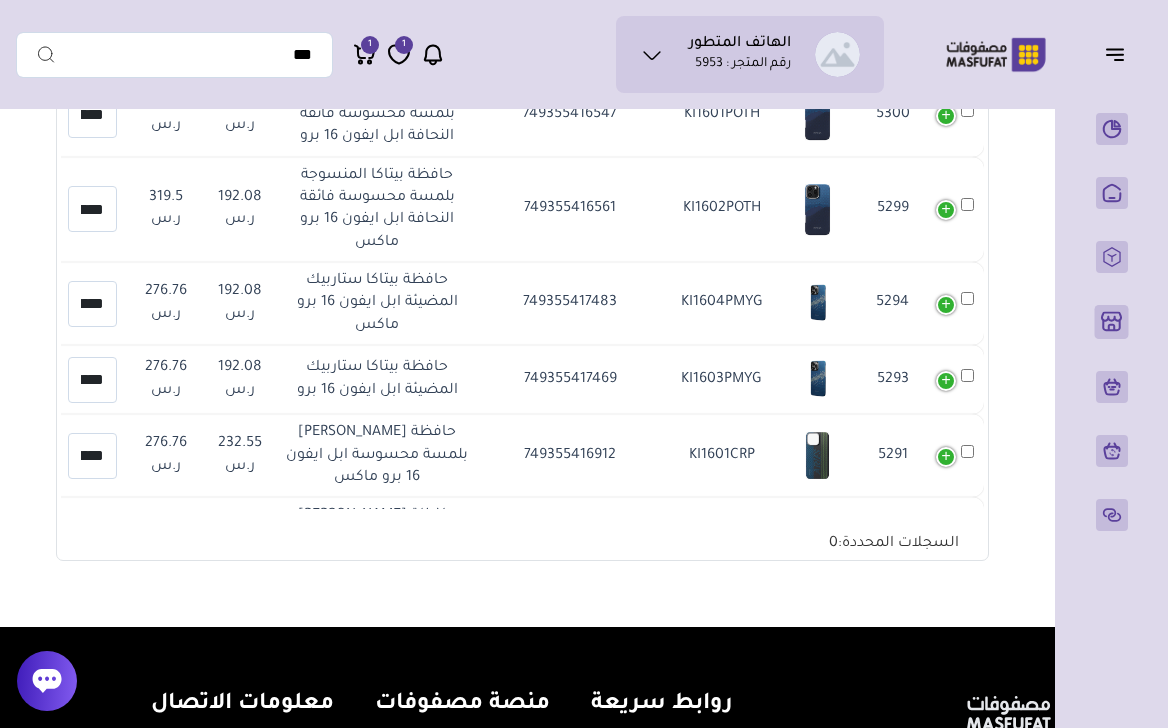 type on "***" 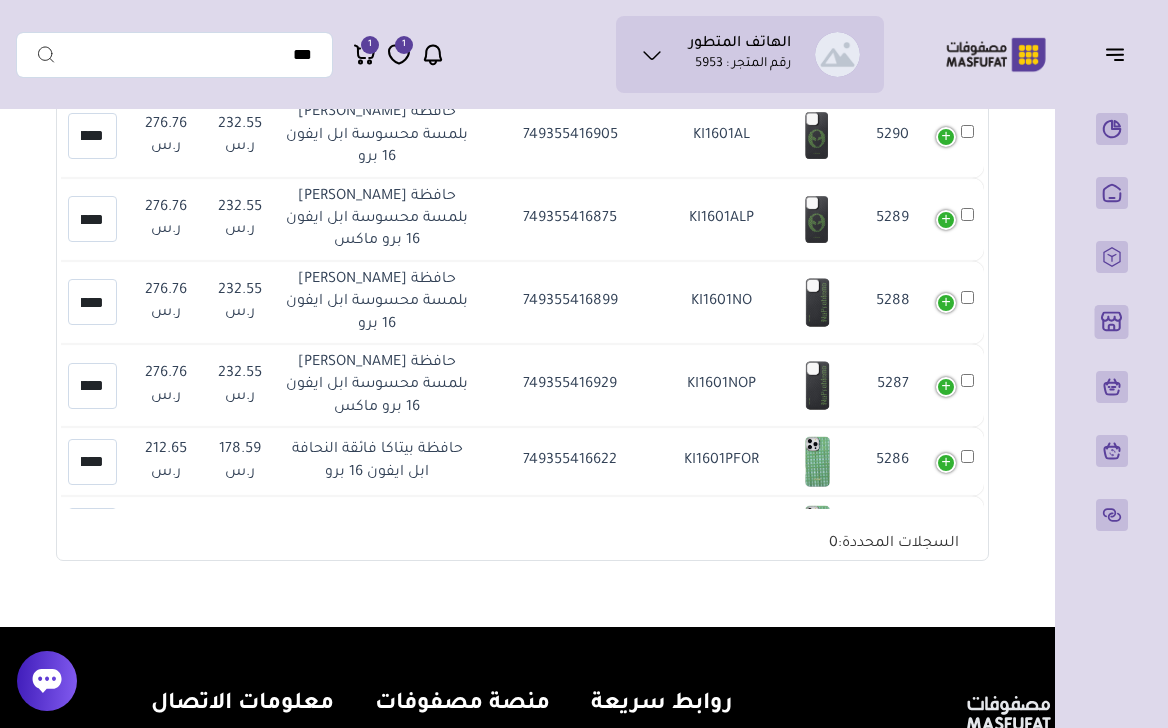 type on "***" 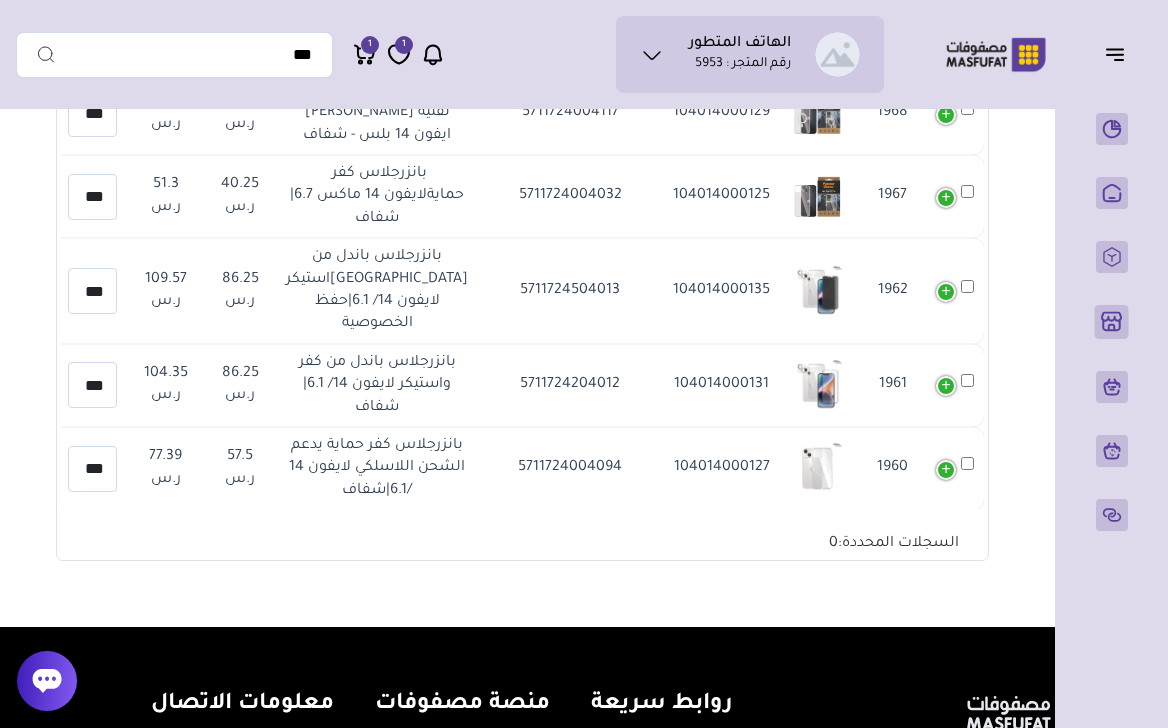 scroll, scrollTop: 8369, scrollLeft: 0, axis: vertical 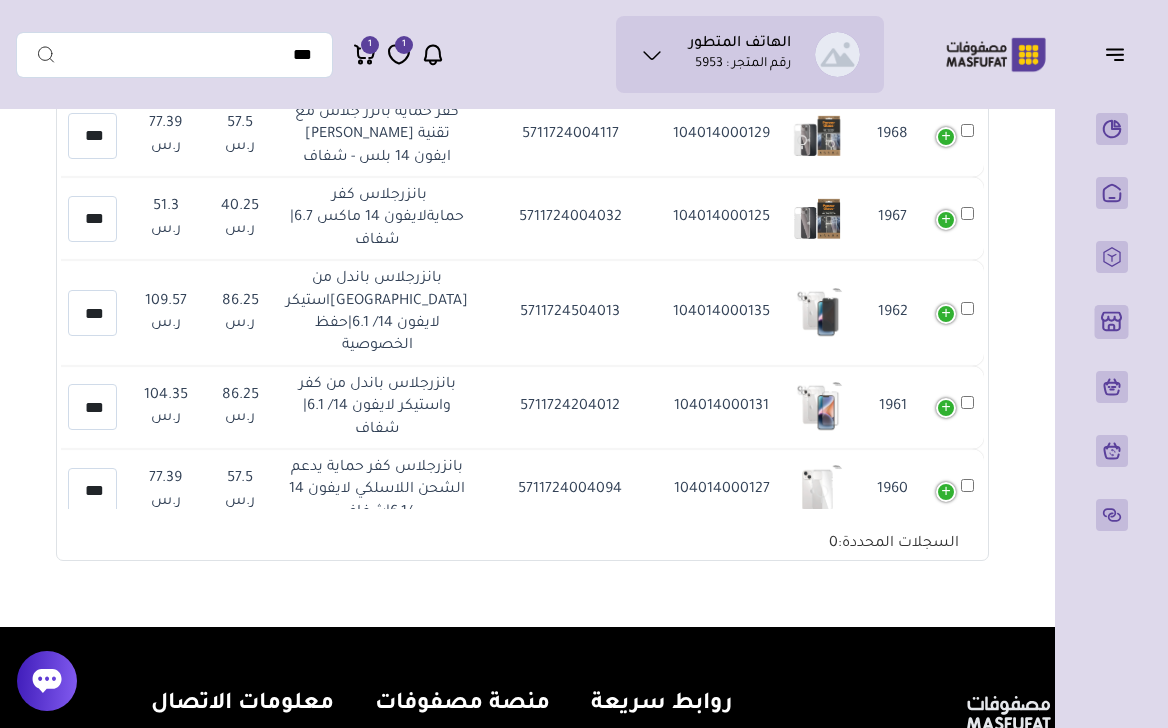 type on "***" 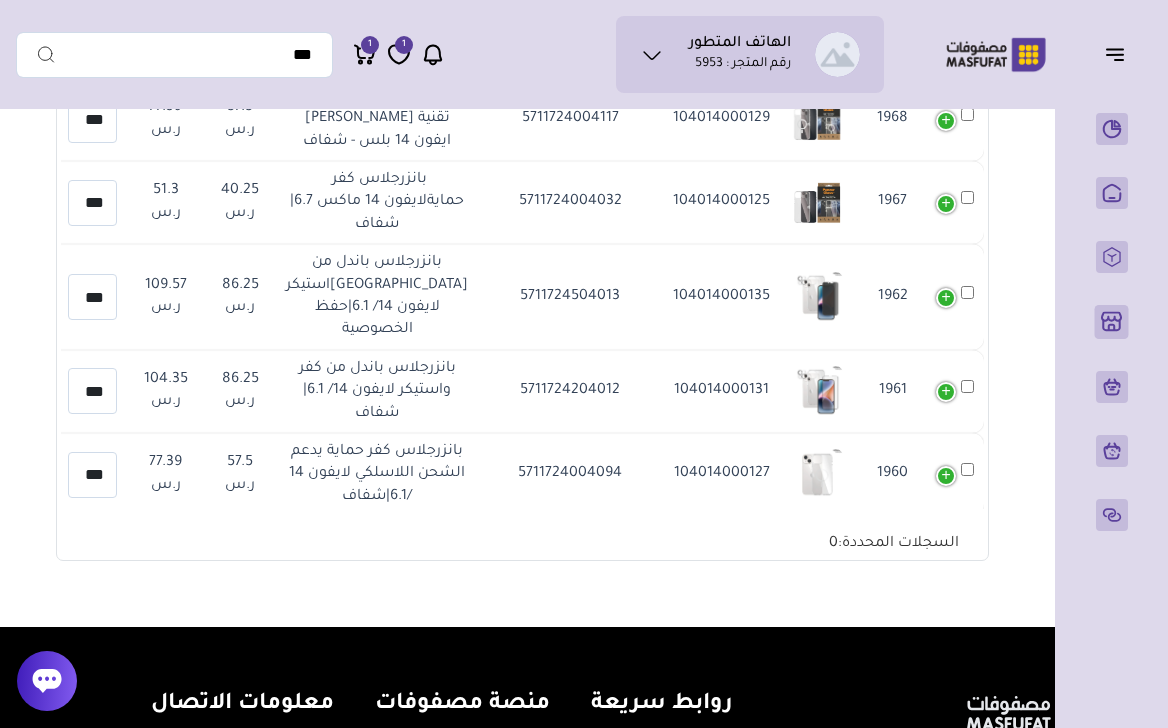 scroll, scrollTop: 8388, scrollLeft: 0, axis: vertical 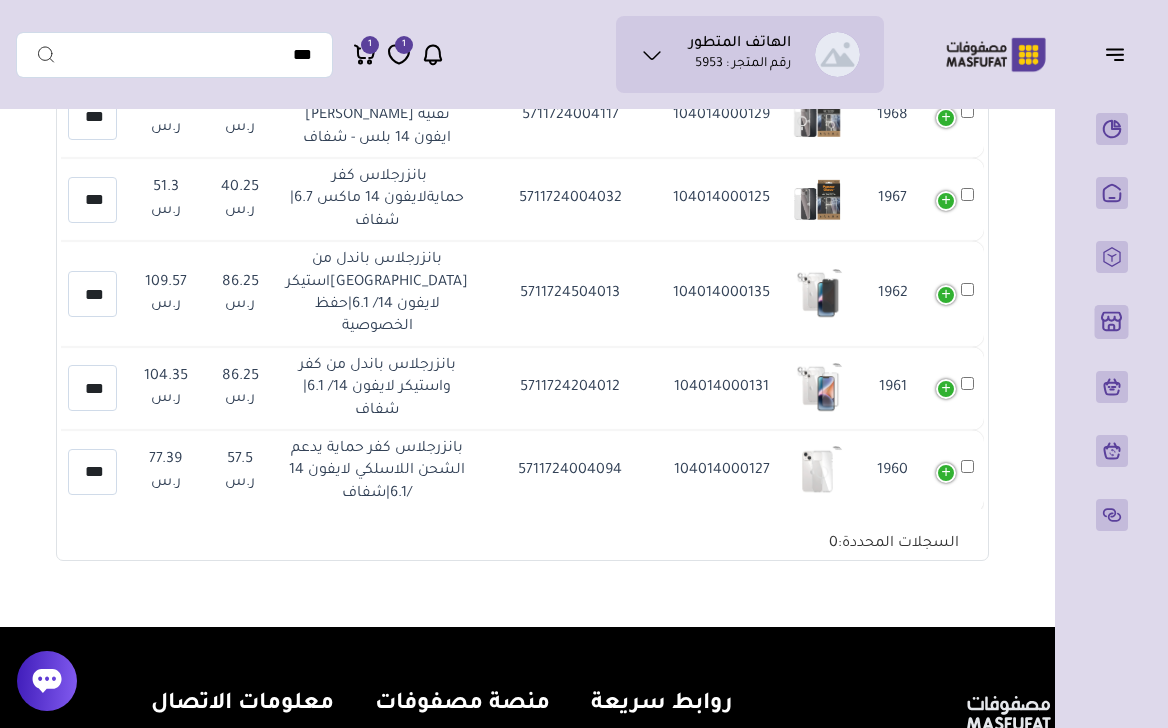 drag, startPoint x: 250, startPoint y: 375, endPoint x: 186, endPoint y: 375, distance: 64 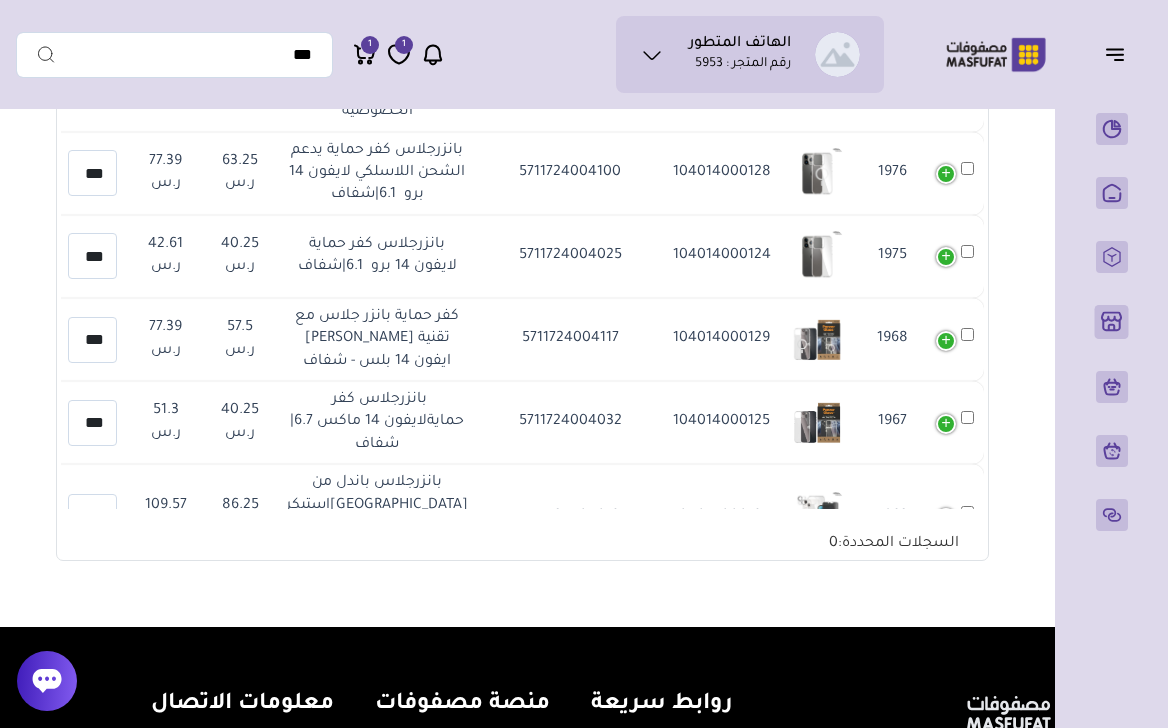 scroll, scrollTop: 8162, scrollLeft: 0, axis: vertical 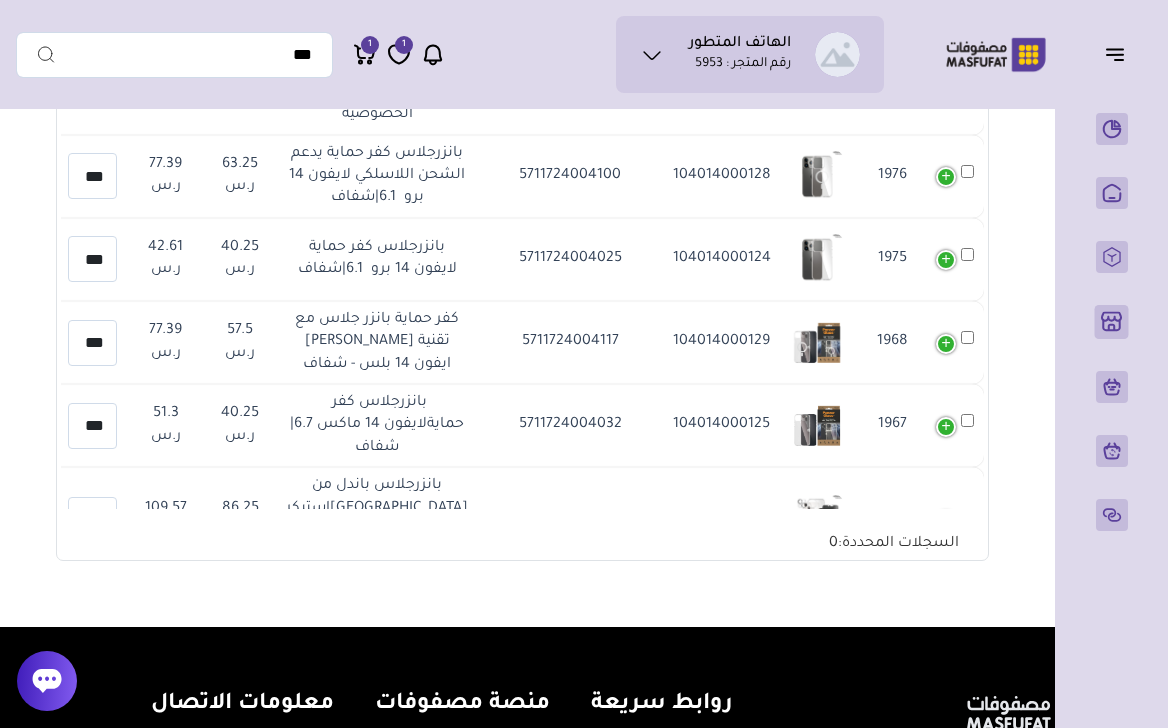 click on "*****" at bounding box center [92, -3030] 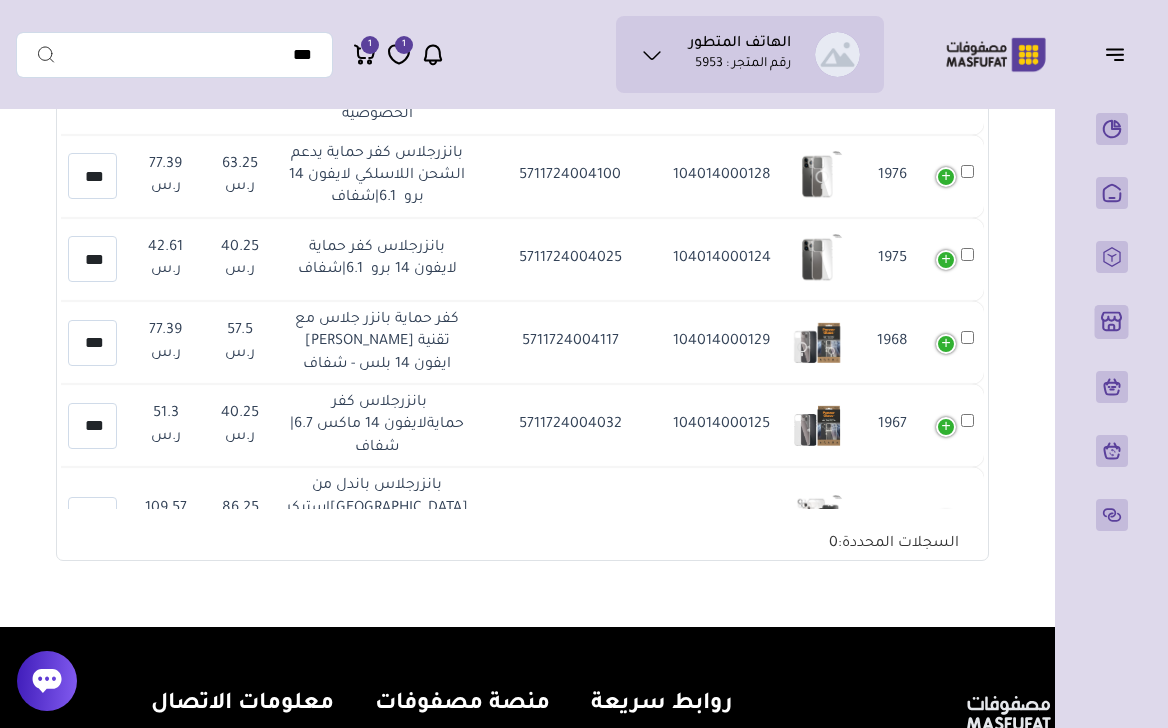 drag, startPoint x: 245, startPoint y: 430, endPoint x: 181, endPoint y: 426, distance: 64.12488 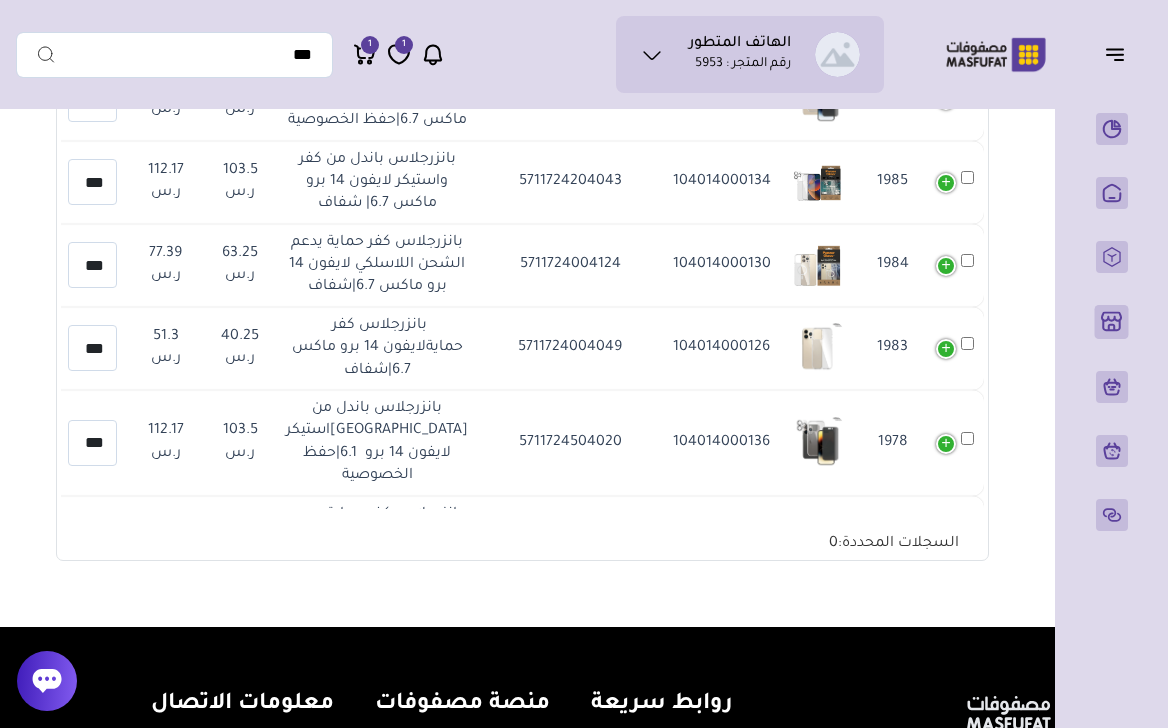 scroll, scrollTop: 7802, scrollLeft: 0, axis: vertical 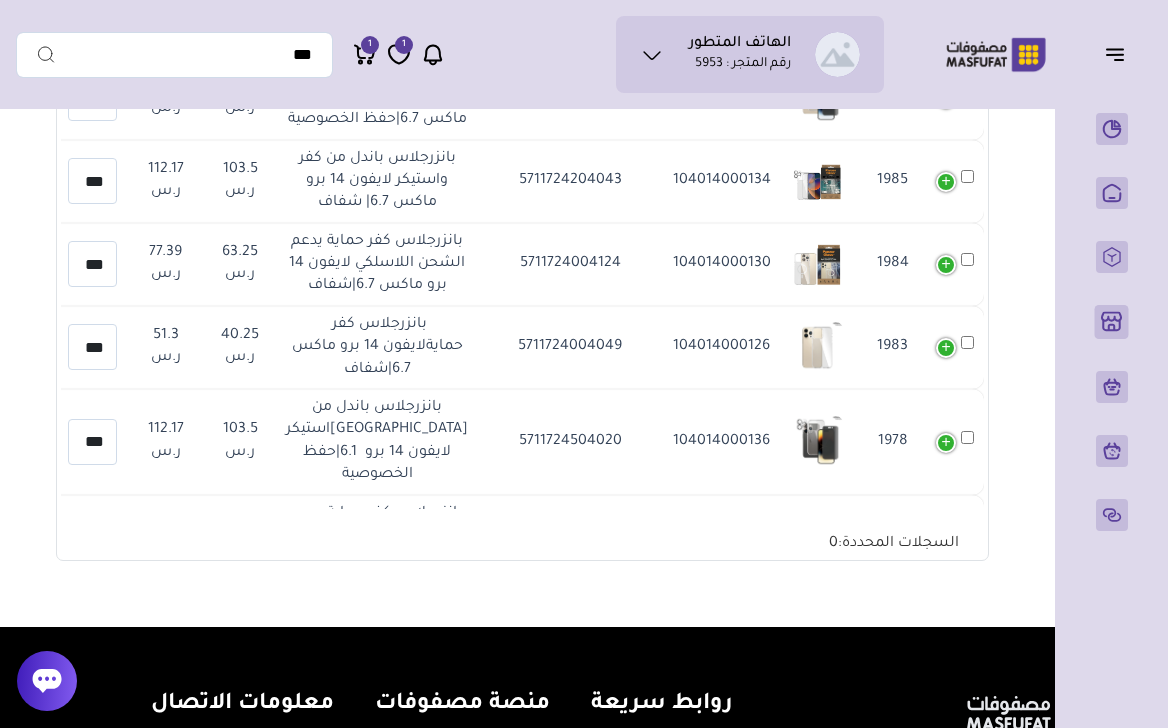 type on "***" 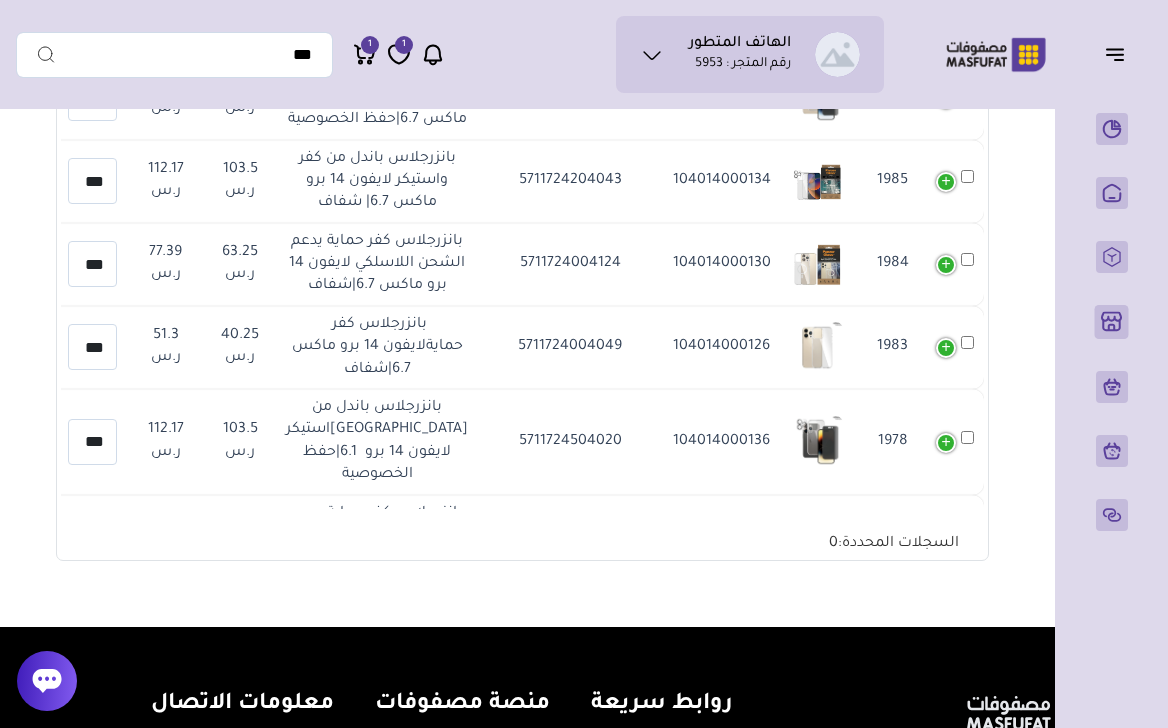 scroll, scrollTop: 0, scrollLeft: -2, axis: horizontal 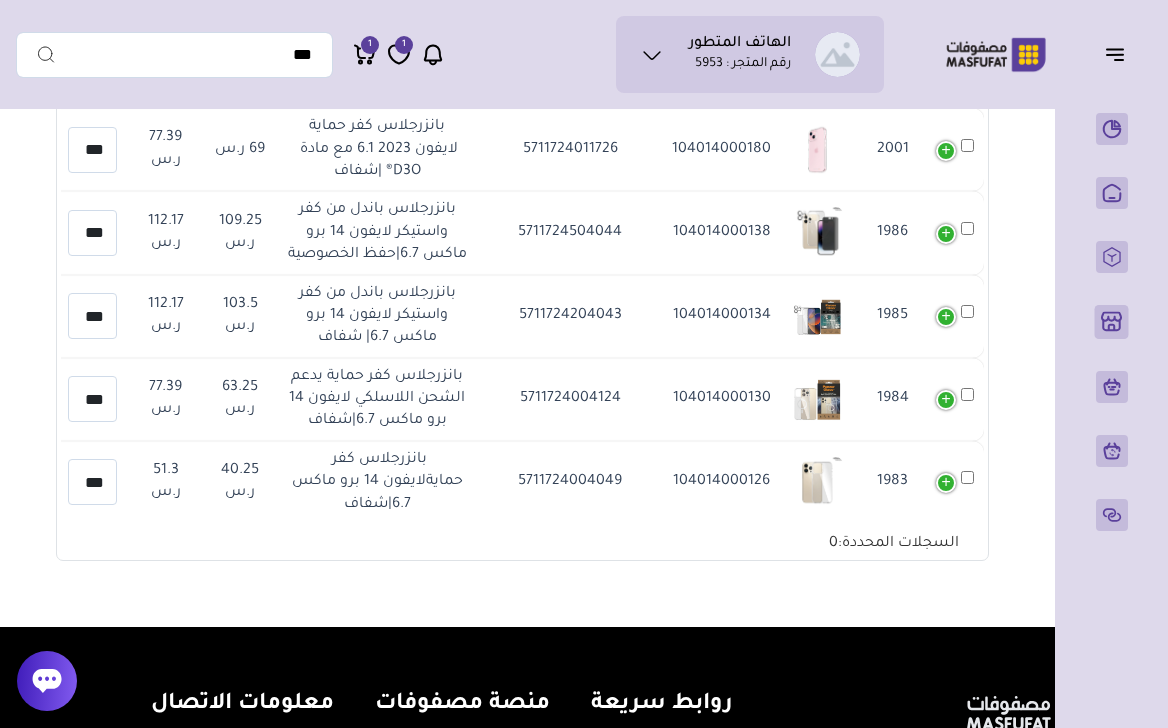 type on "***" 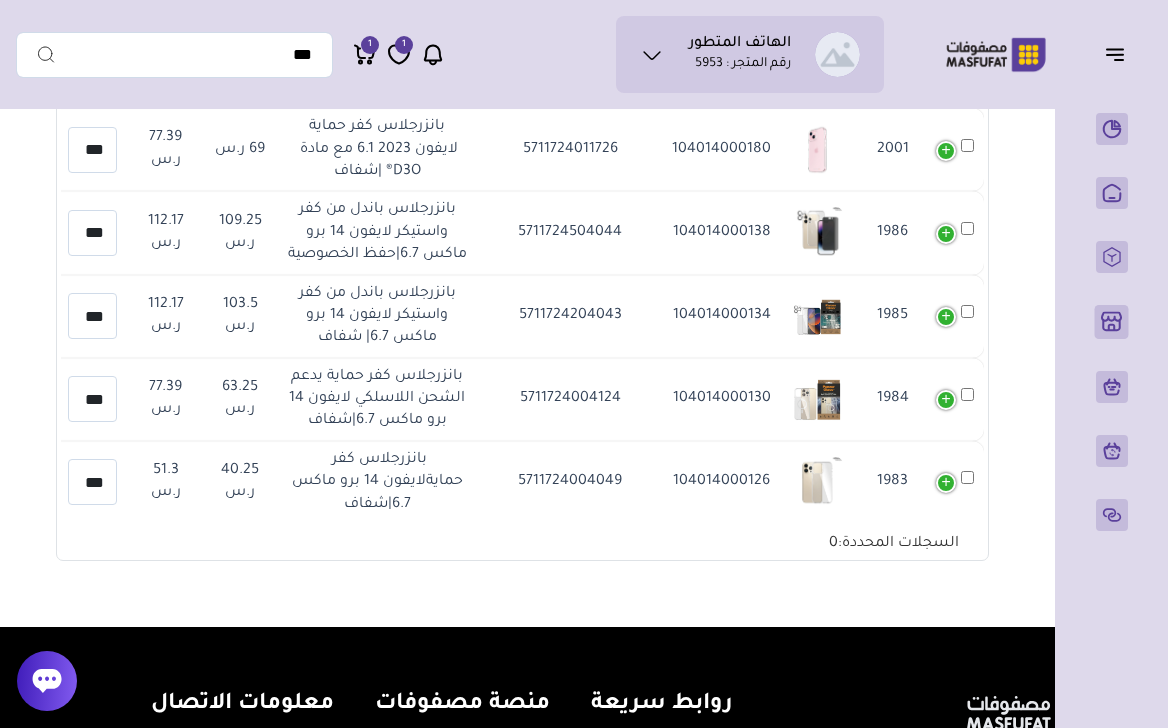 scroll, scrollTop: 0, scrollLeft: -2, axis: horizontal 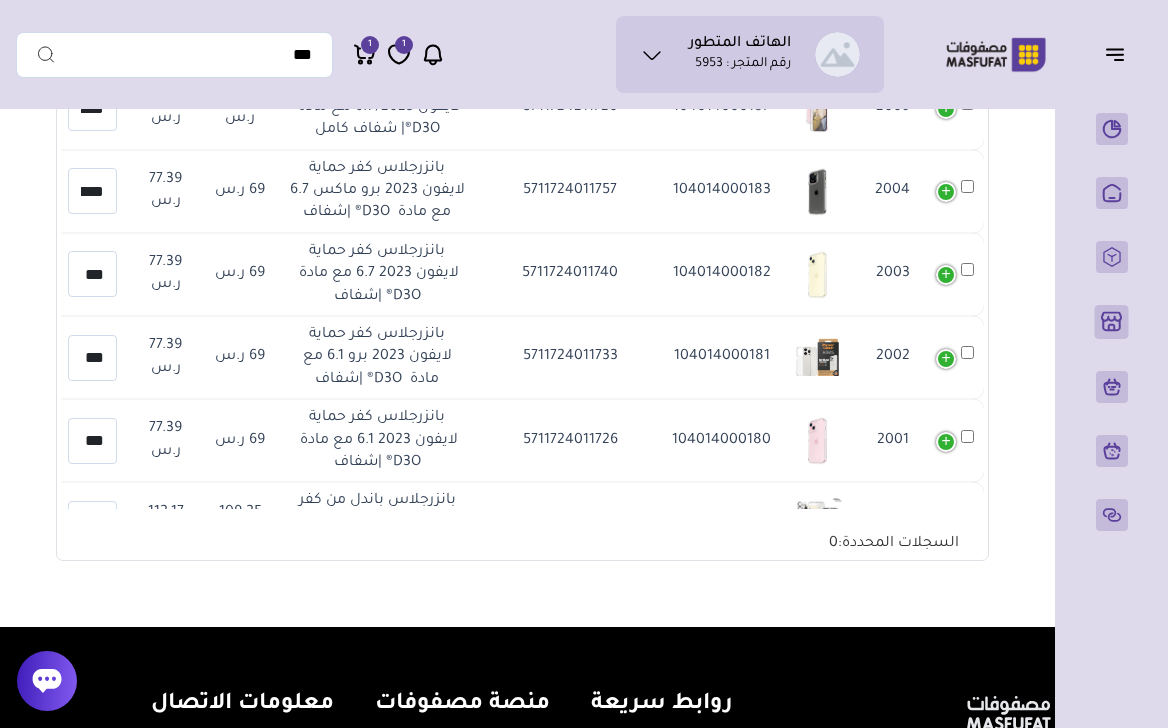 type on "***" 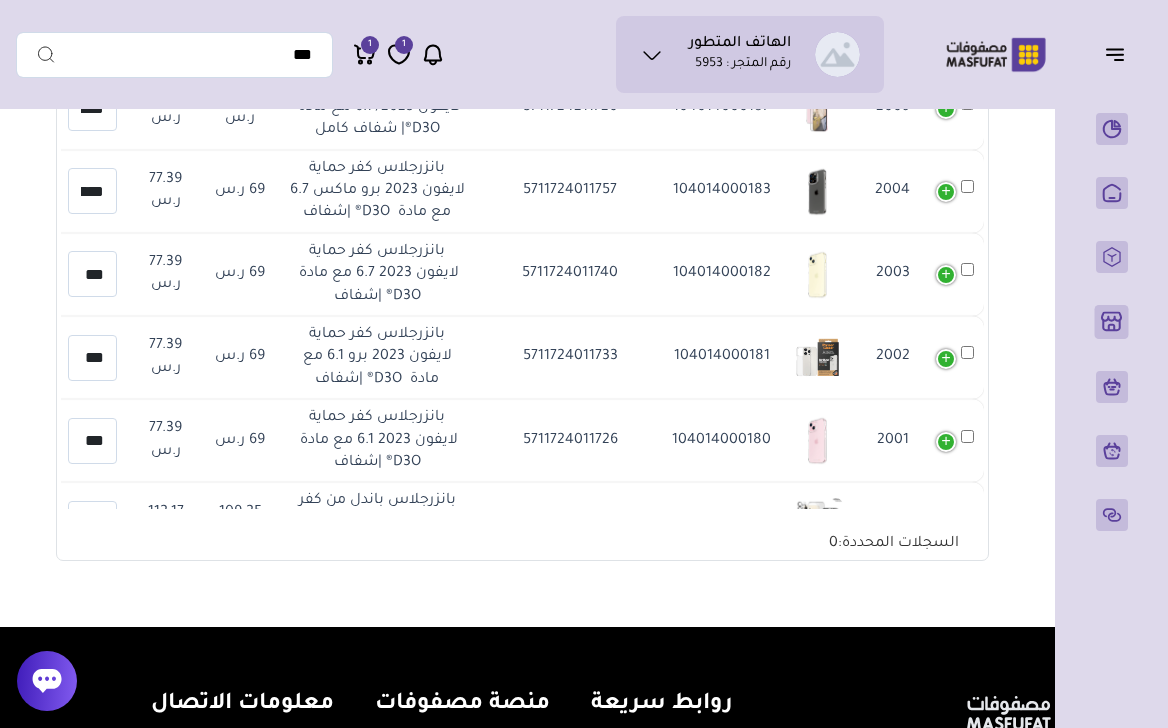 scroll, scrollTop: 0, scrollLeft: -2, axis: horizontal 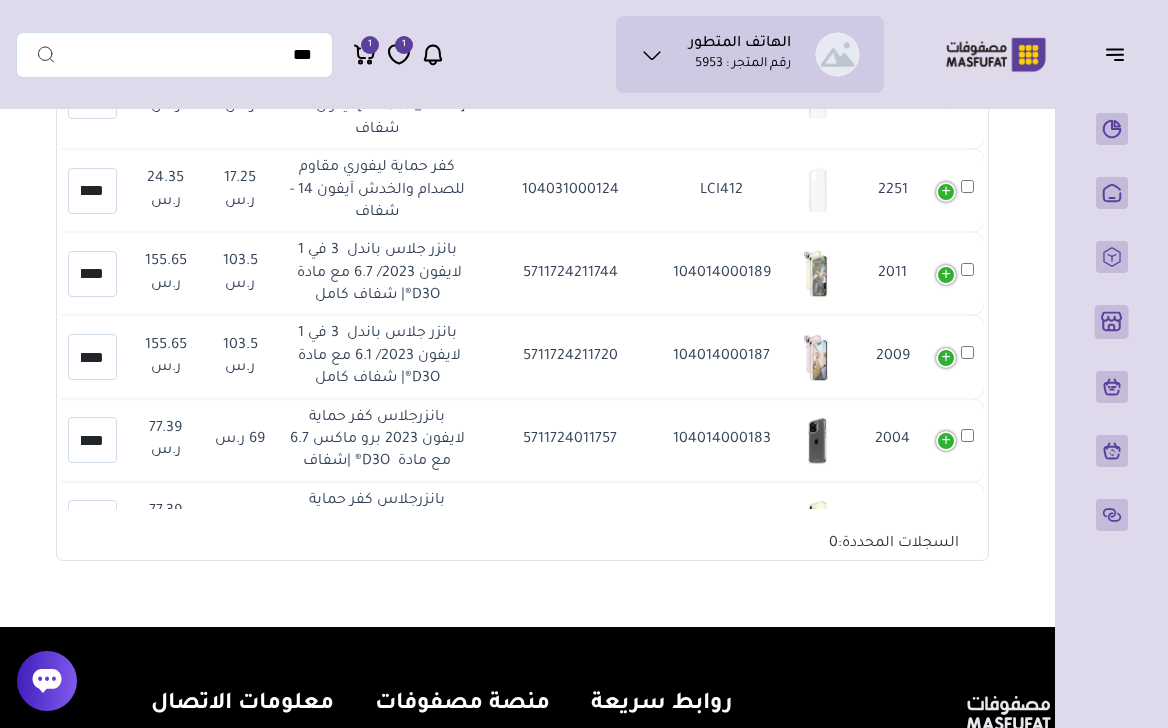 type on "***" 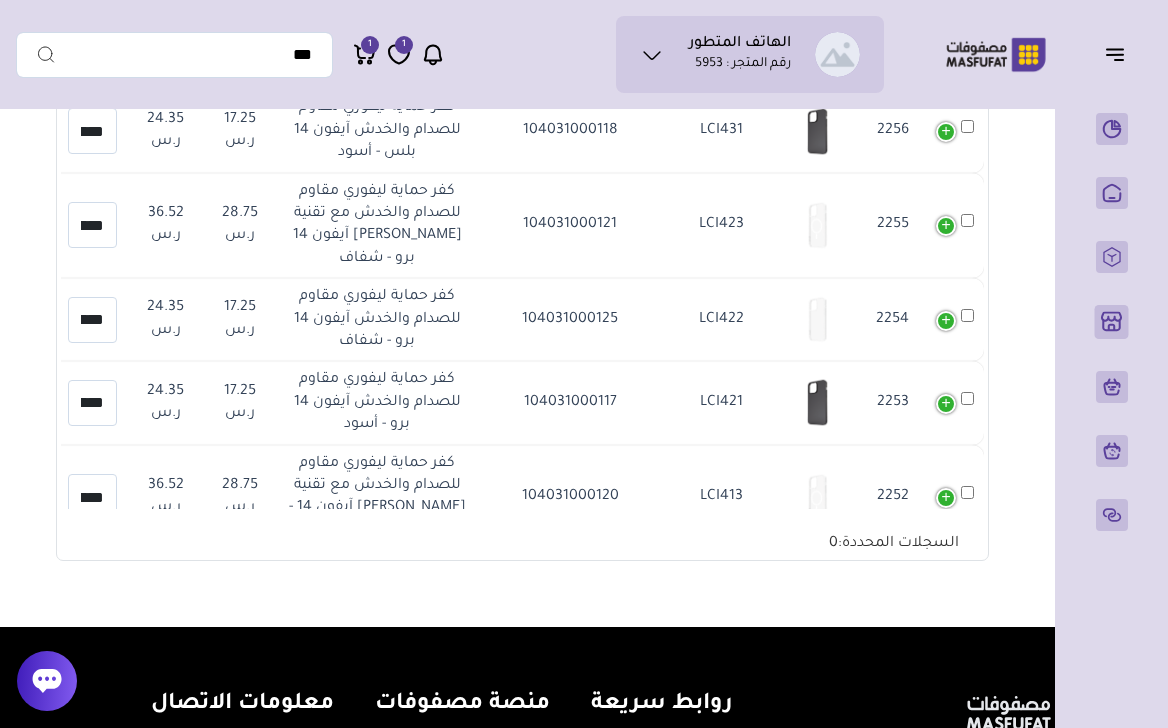 type on "***" 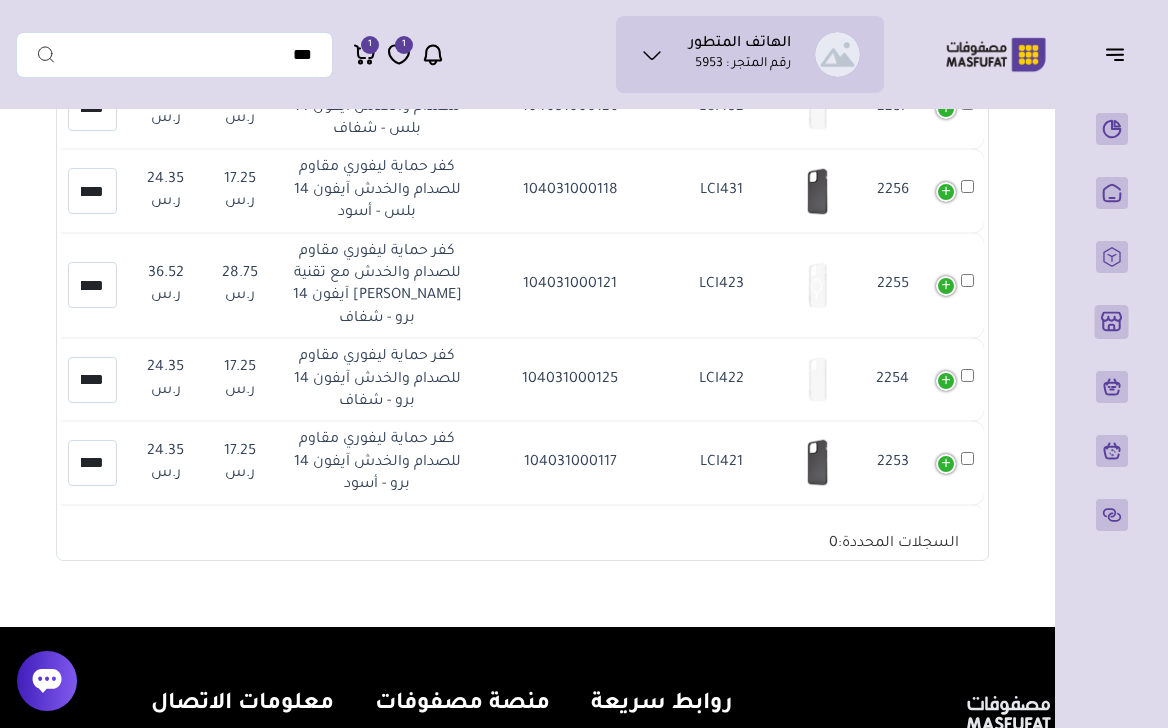 type on "***" 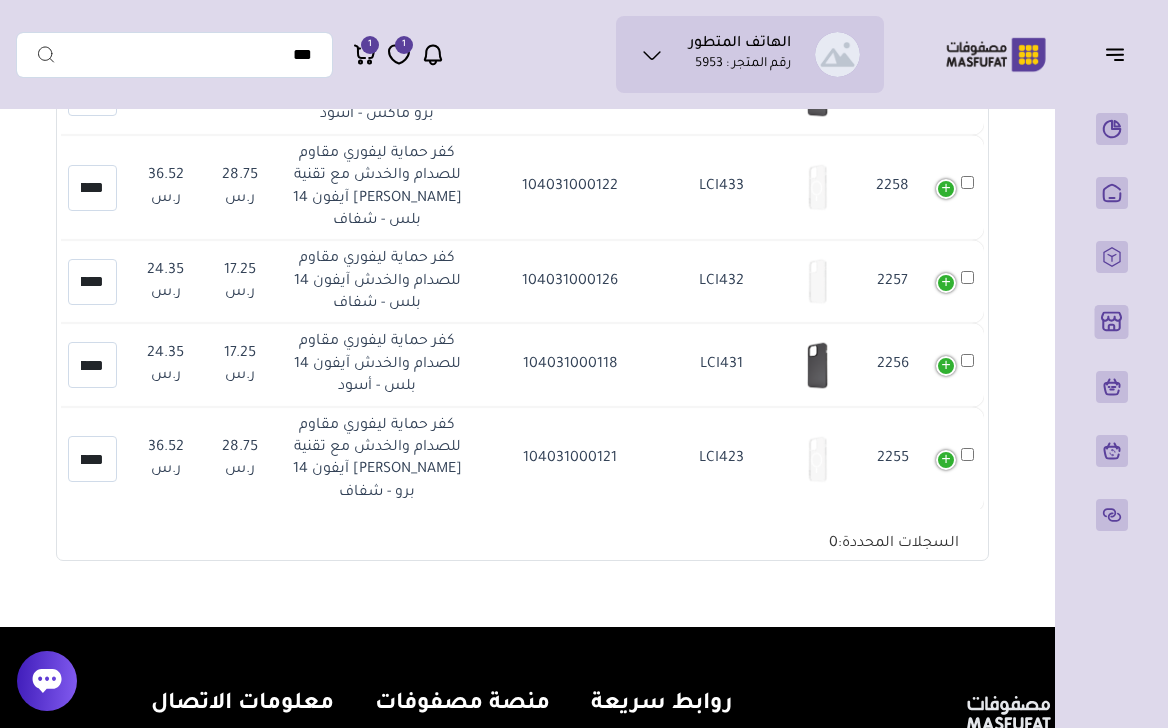 type on "***" 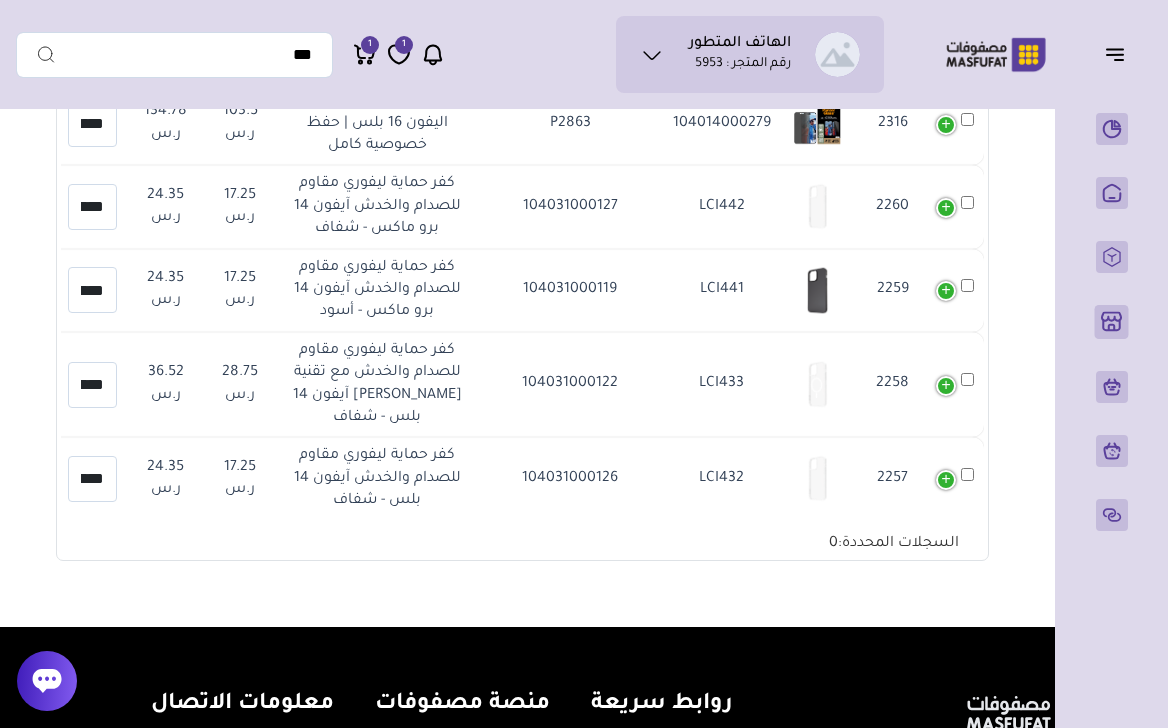 type on "***" 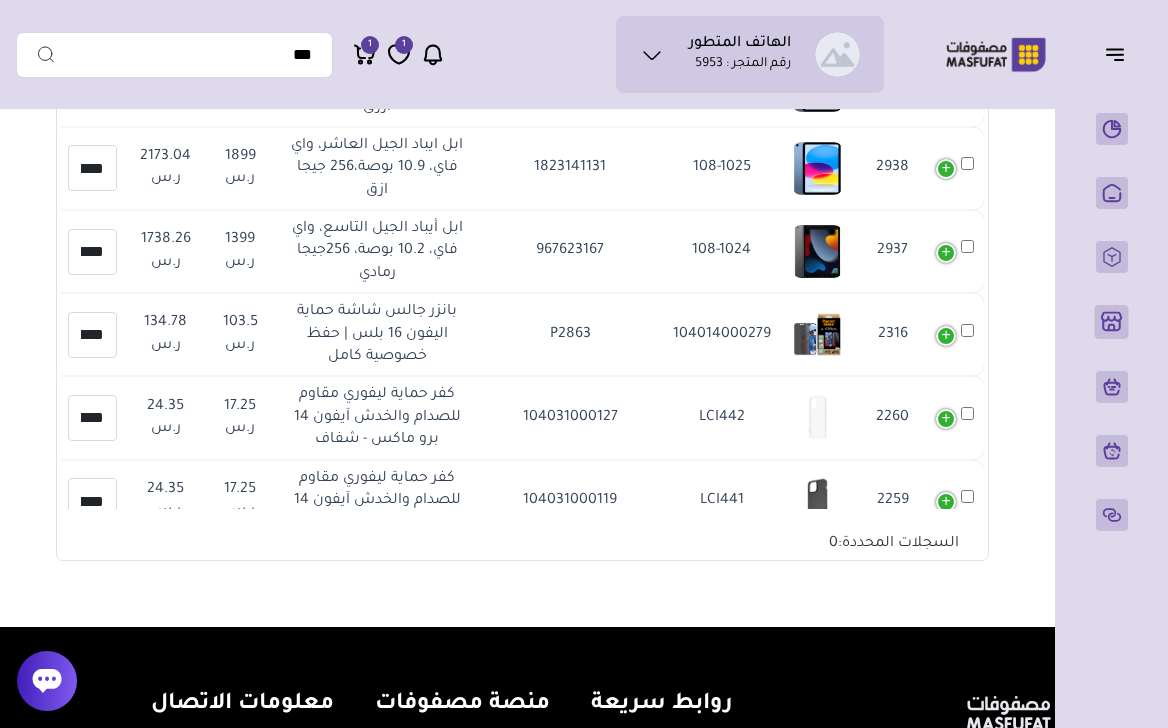 type on "***" 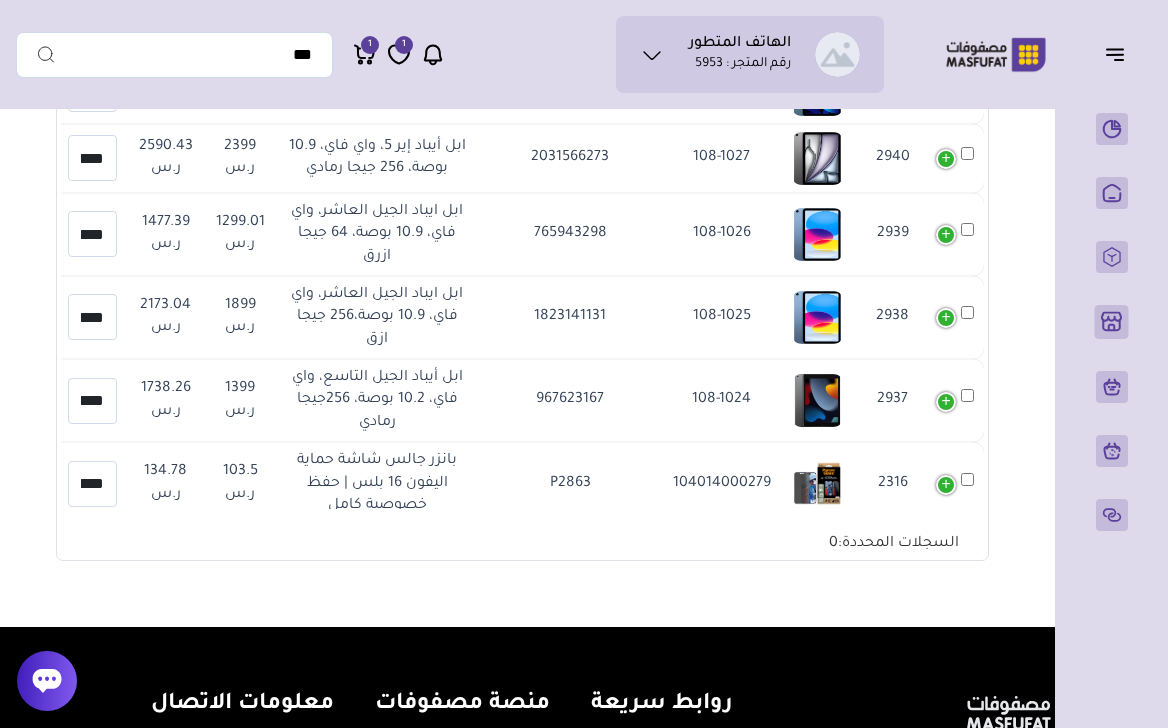 type on "***" 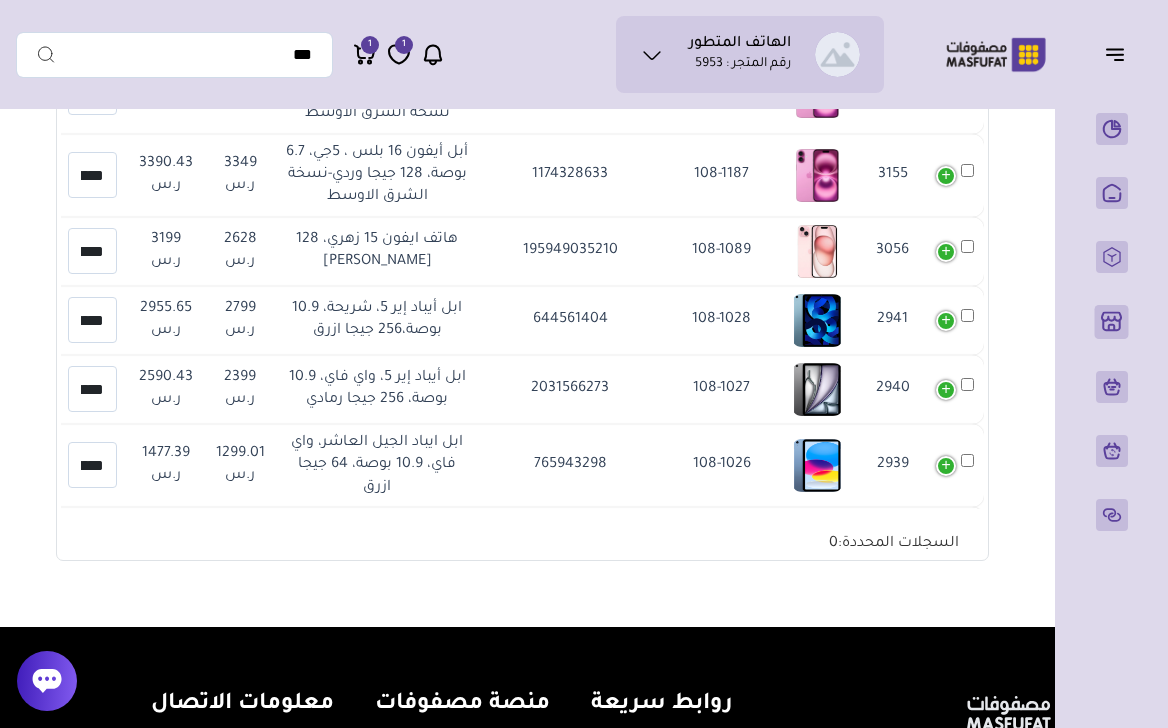 type on "***" 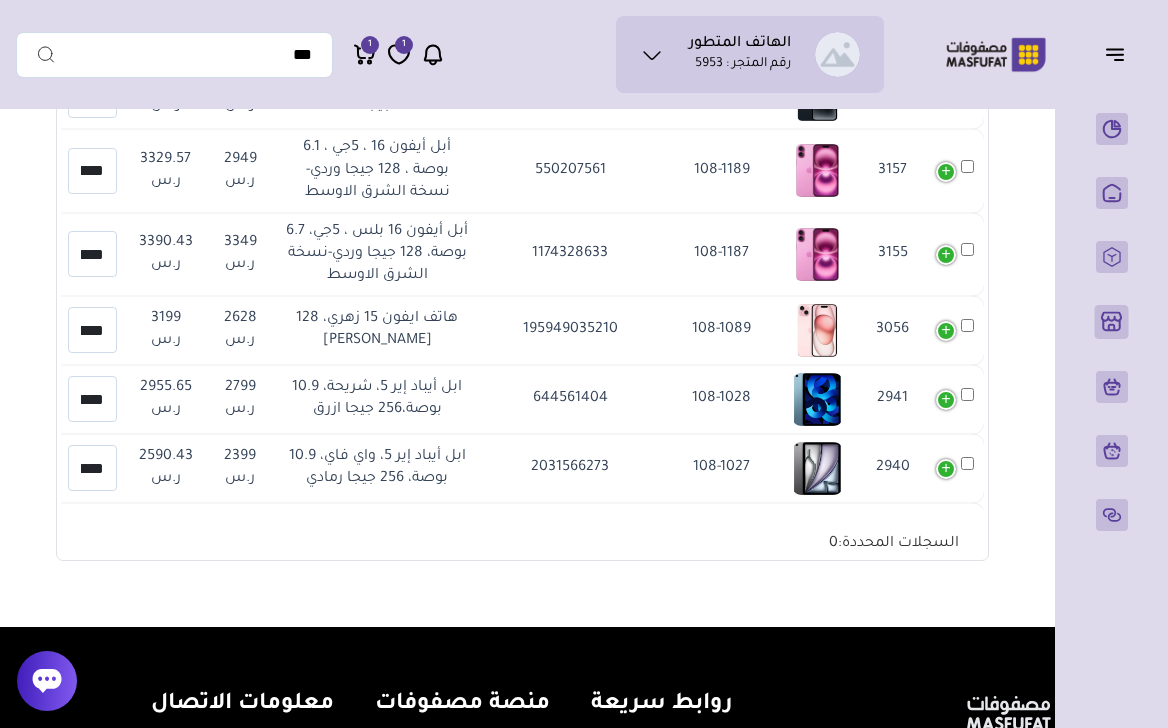 click on "***" at bounding box center [92, -1828] 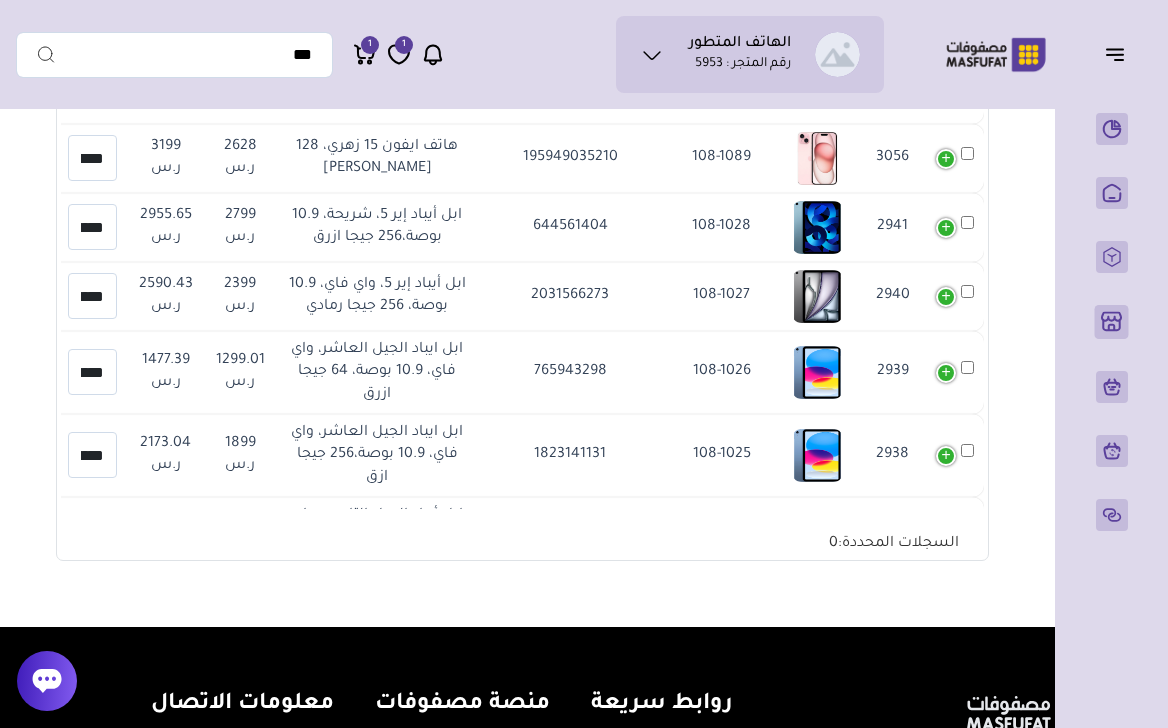 type on "***" 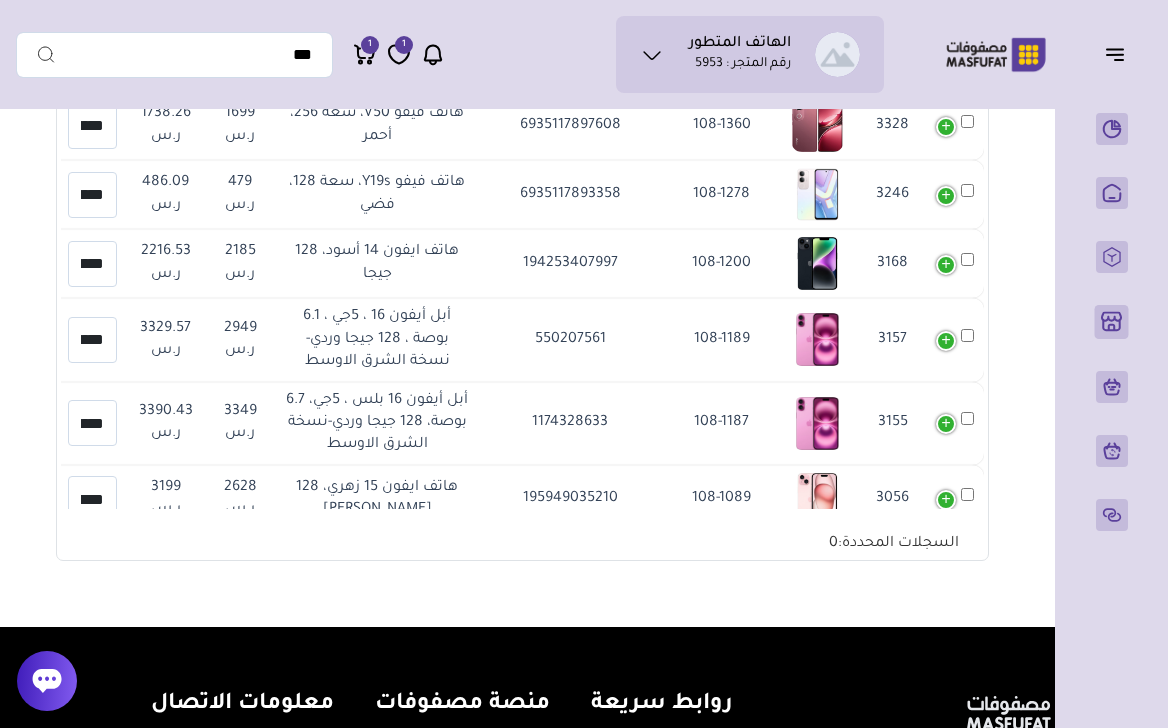 type on "***" 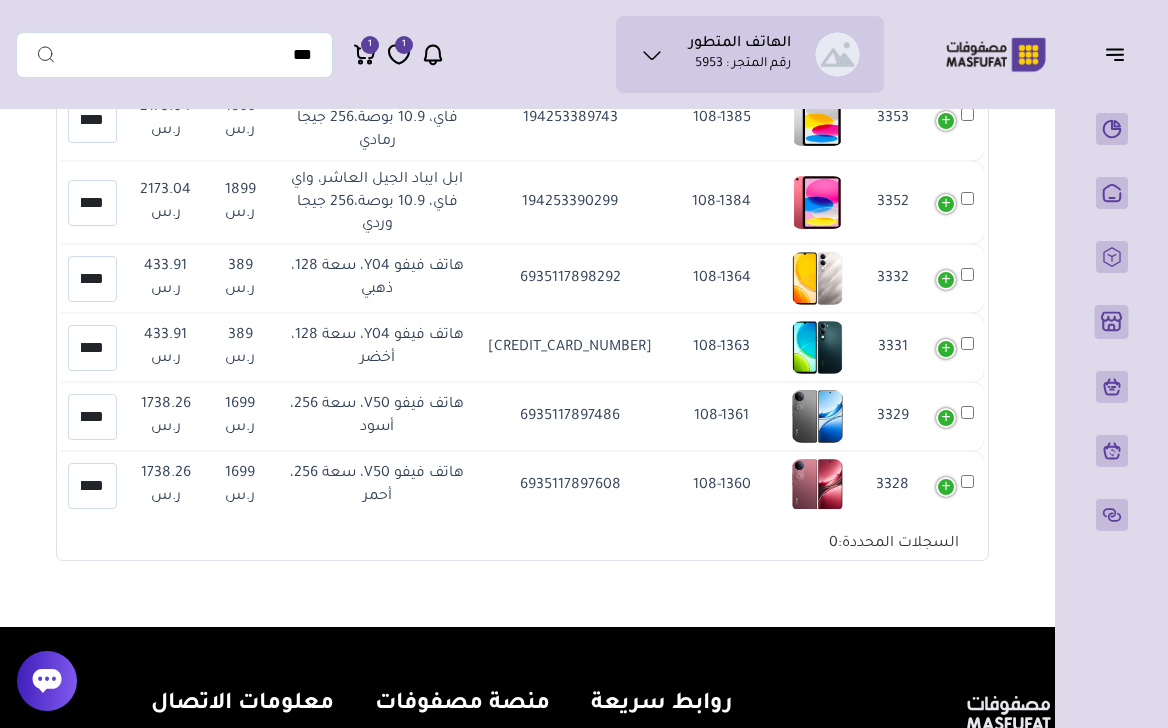 type on "***" 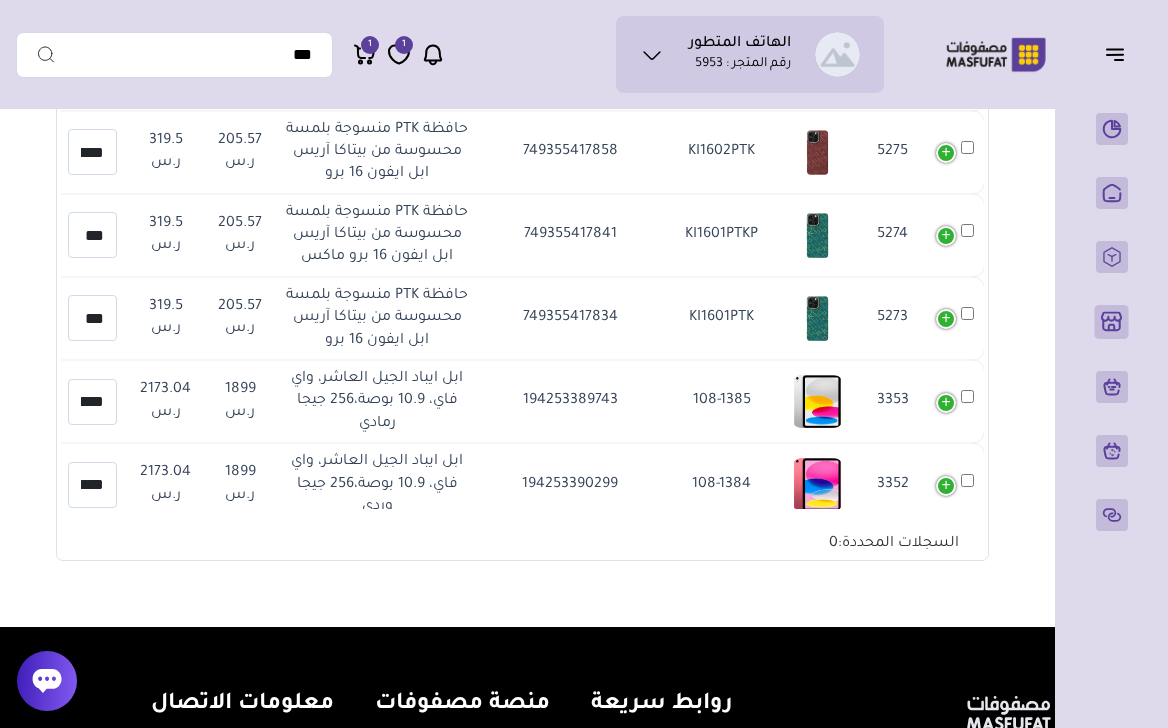 drag, startPoint x: 251, startPoint y: 454, endPoint x: 298, endPoint y: 459, distance: 47.26521 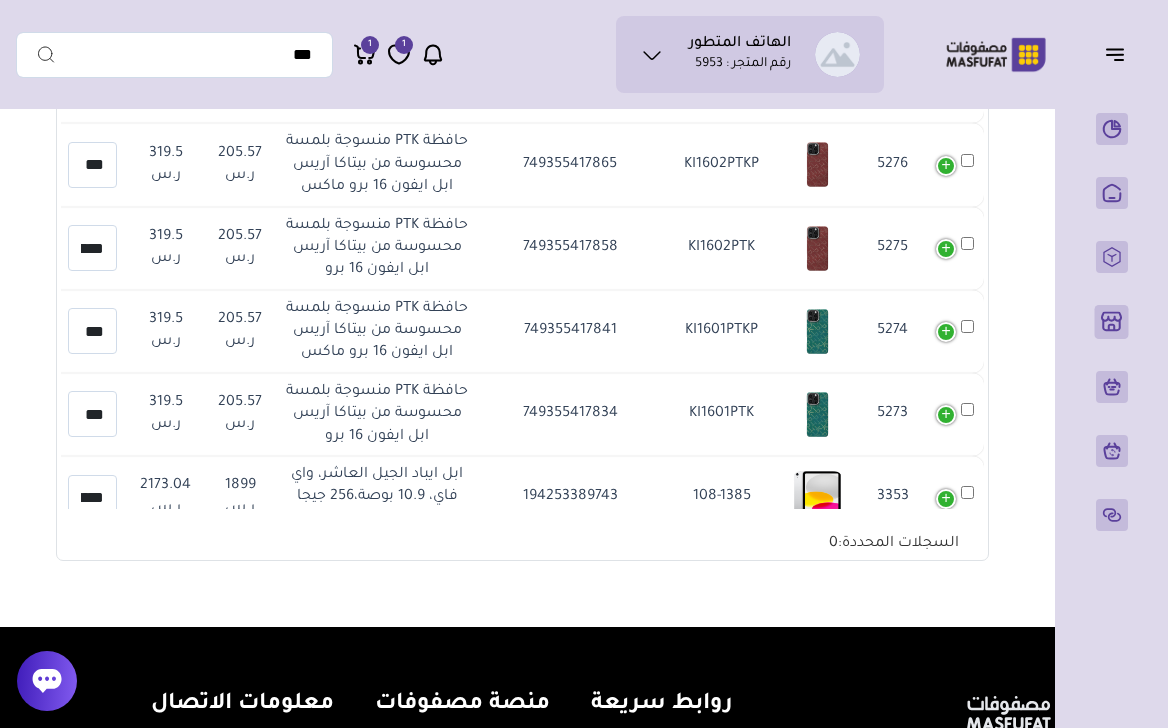 drag, startPoint x: 244, startPoint y: 373, endPoint x: 227, endPoint y: 379, distance: 18.027756 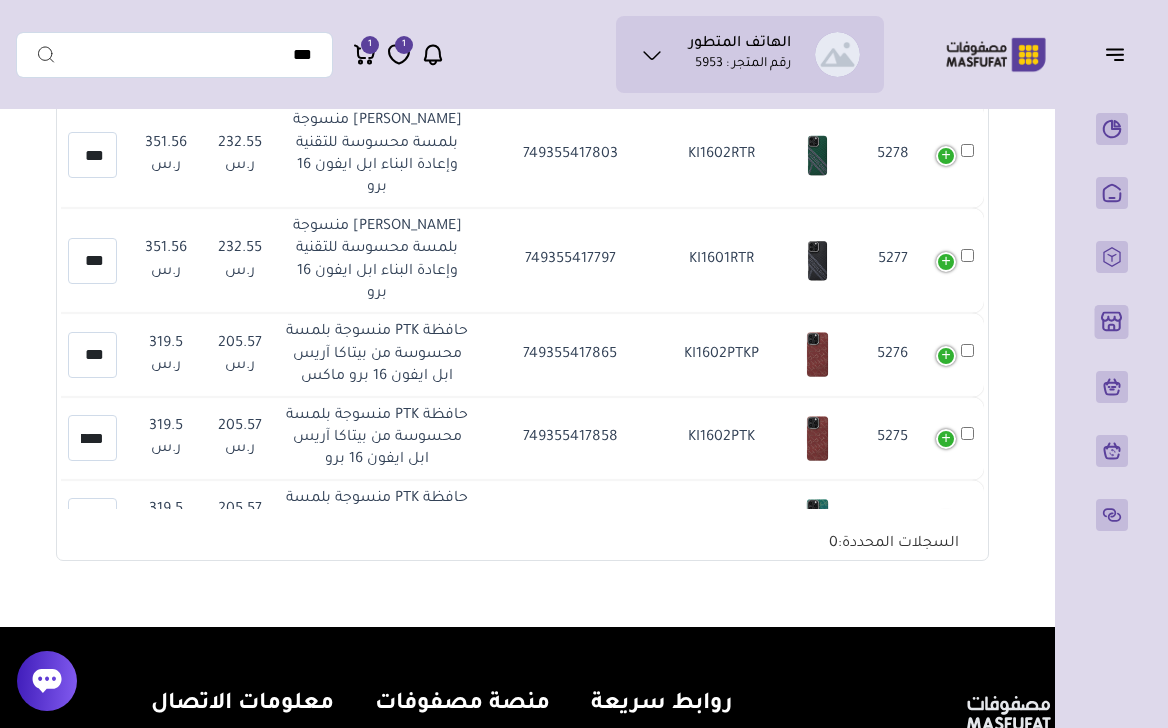 type on "***" 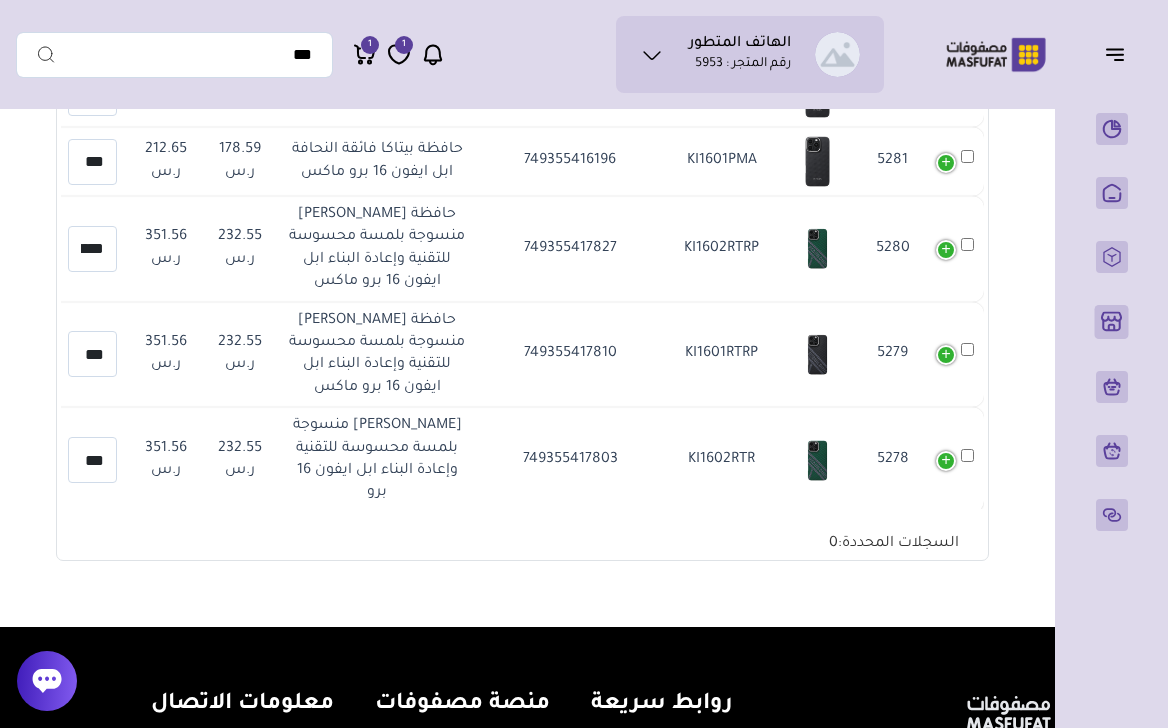 type on "***" 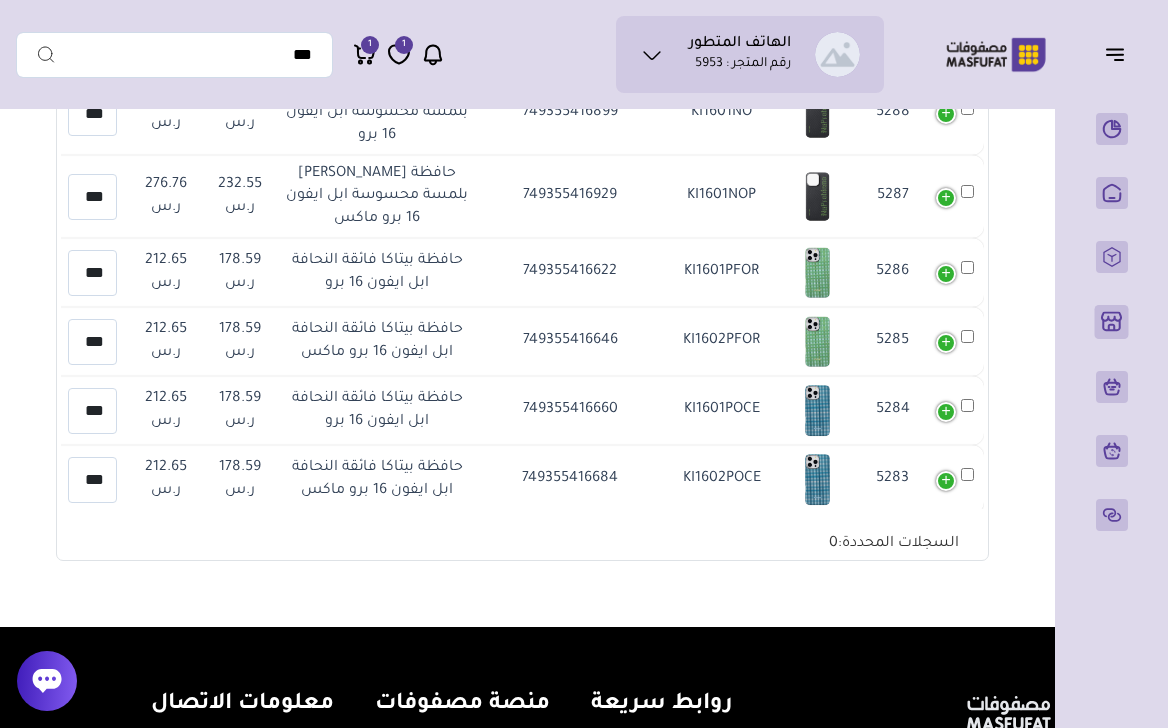 type on "***" 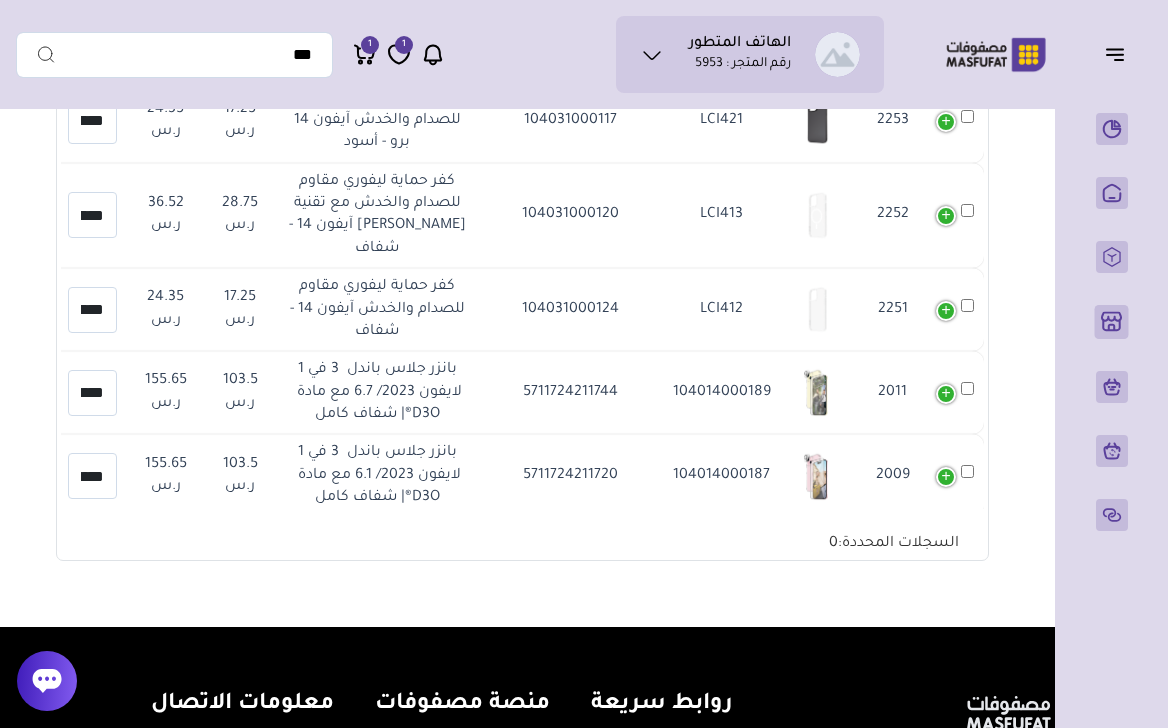 drag, startPoint x: 251, startPoint y: 257, endPoint x: 193, endPoint y: 257, distance: 58 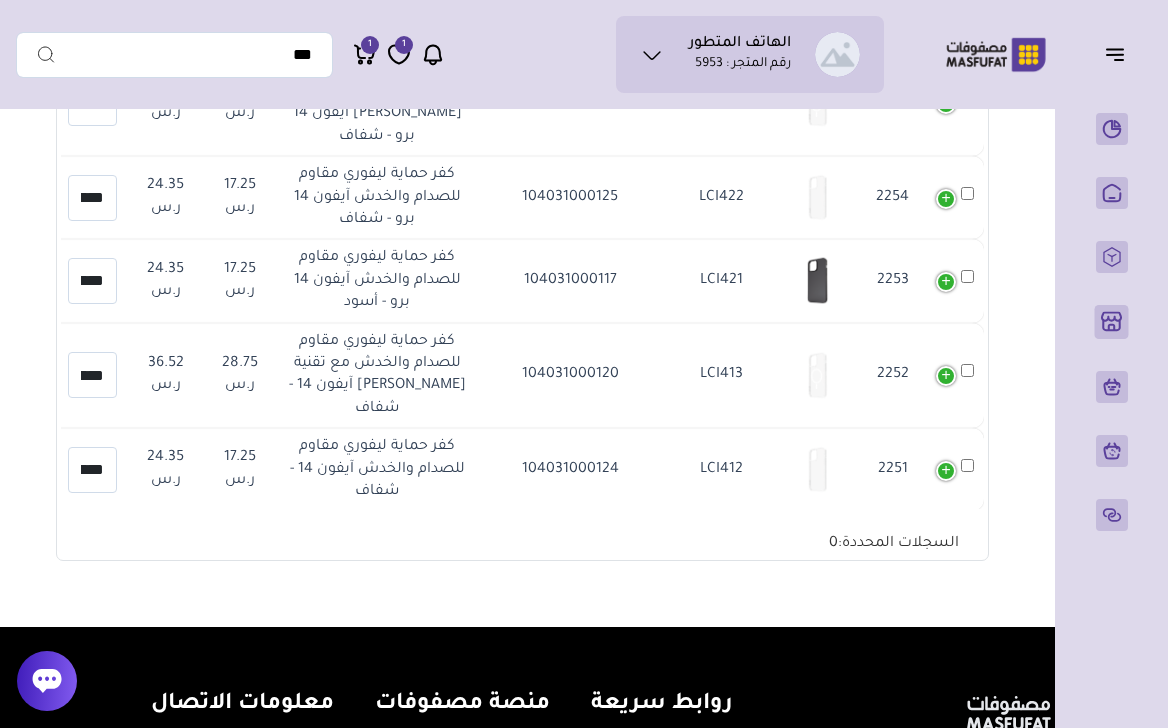 scroll, scrollTop: 0, scrollLeft: 0, axis: both 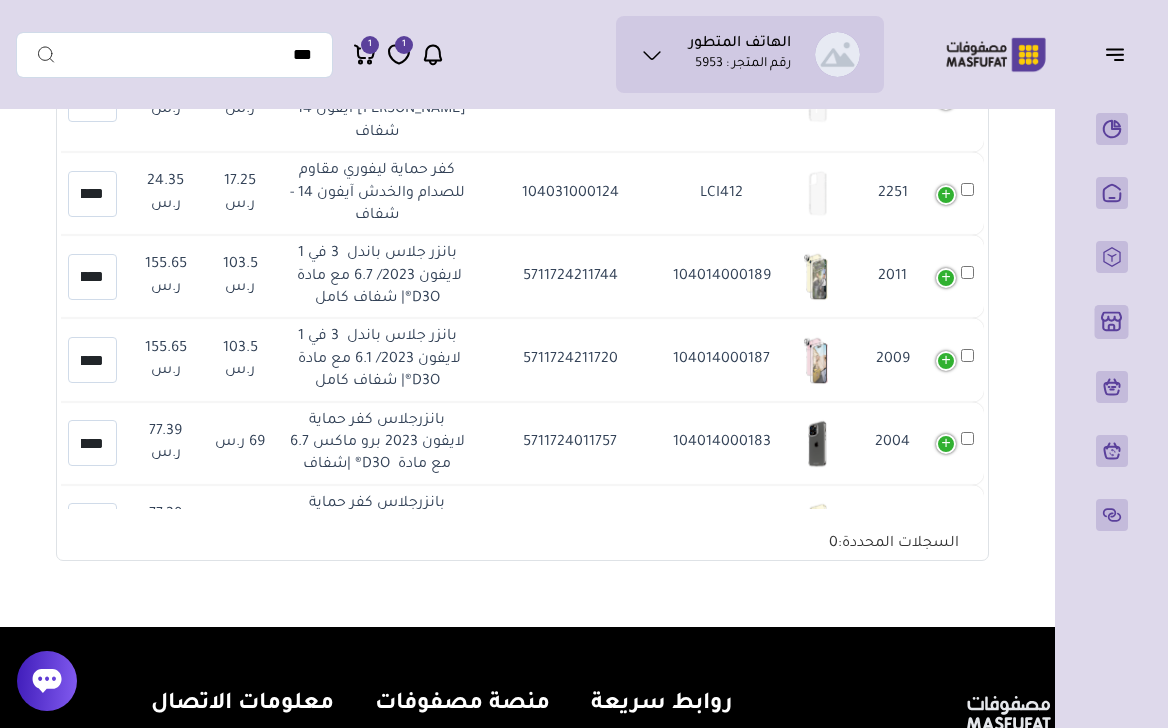 type on "***" 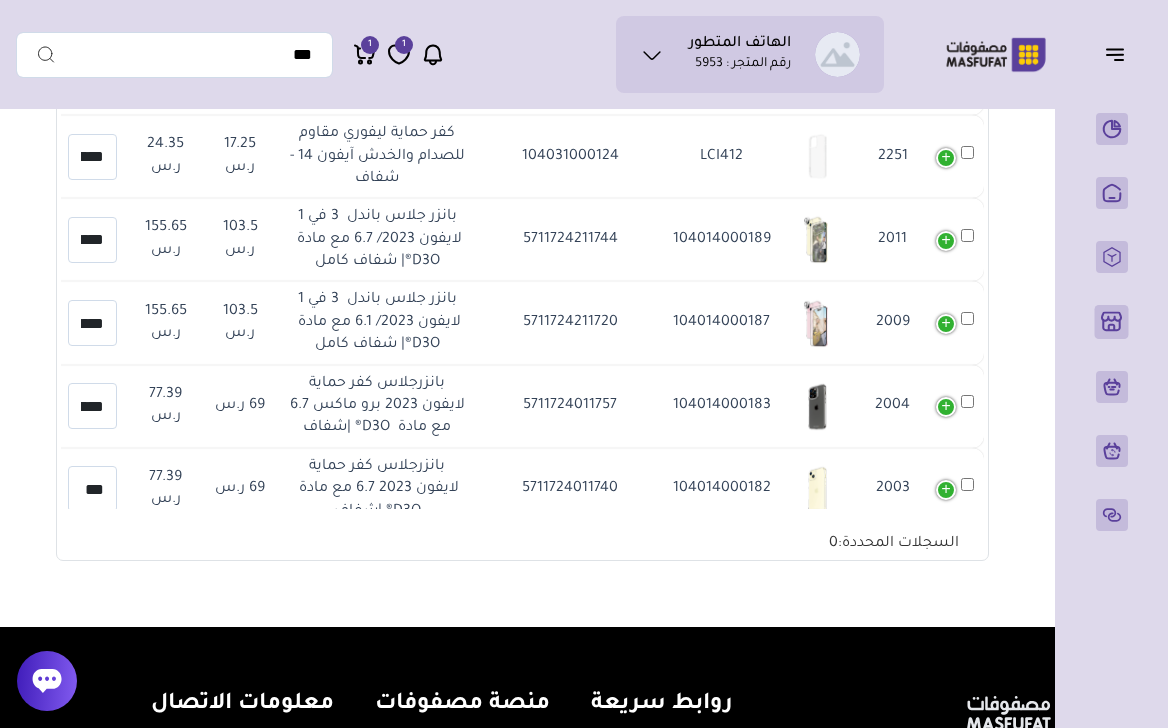 scroll, scrollTop: 7165, scrollLeft: 0, axis: vertical 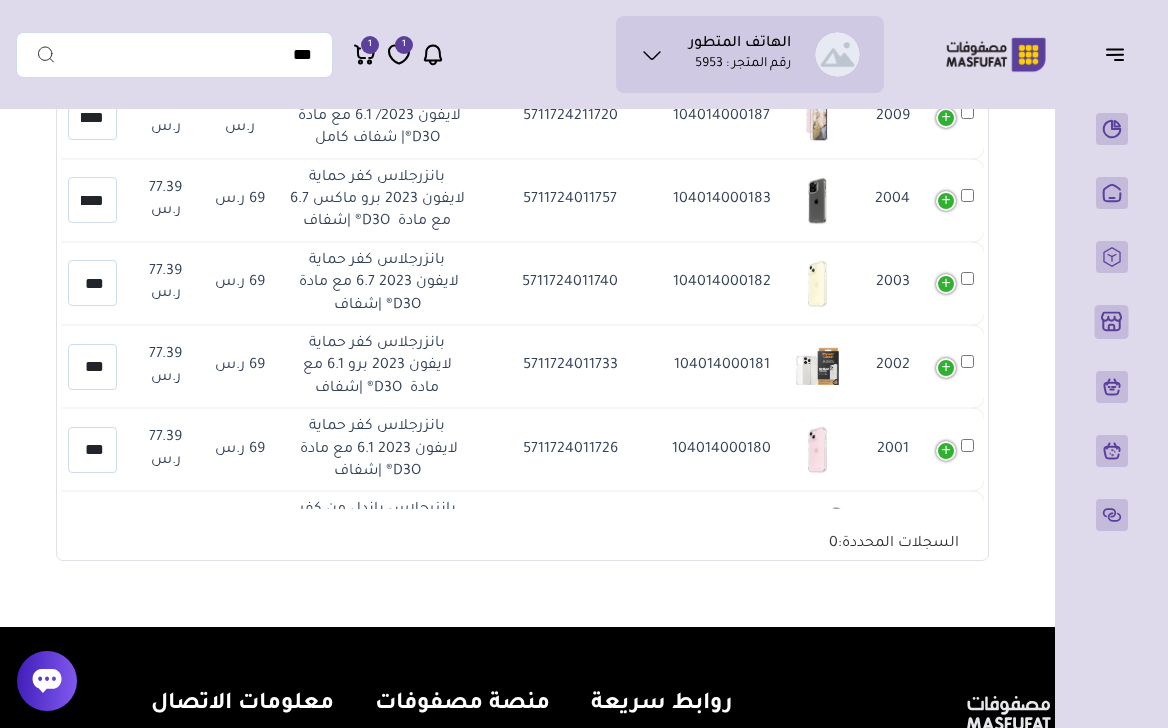 type on "***" 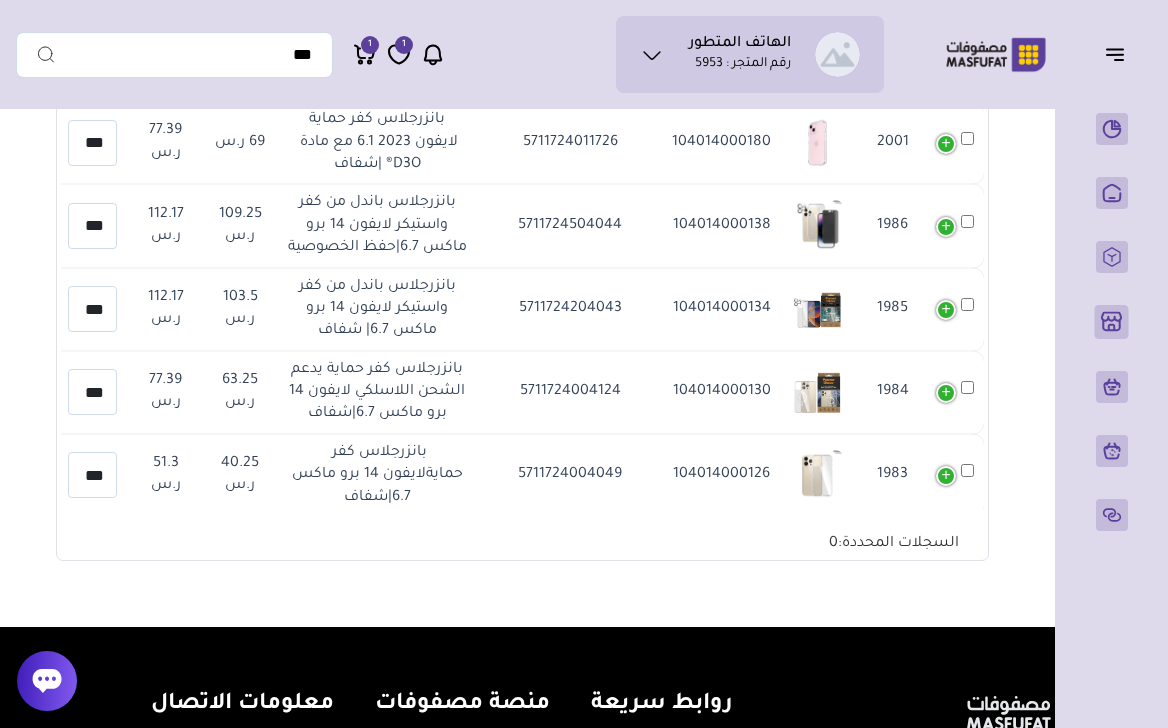 scroll, scrollTop: 7686, scrollLeft: 0, axis: vertical 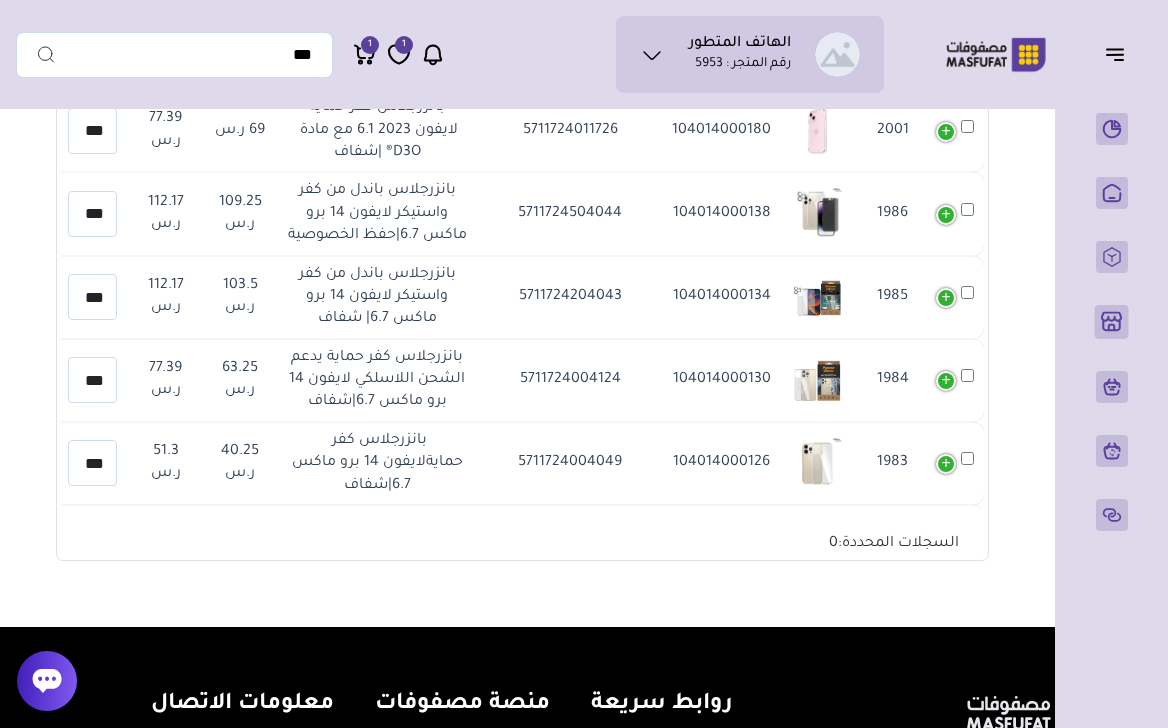 type on "***" 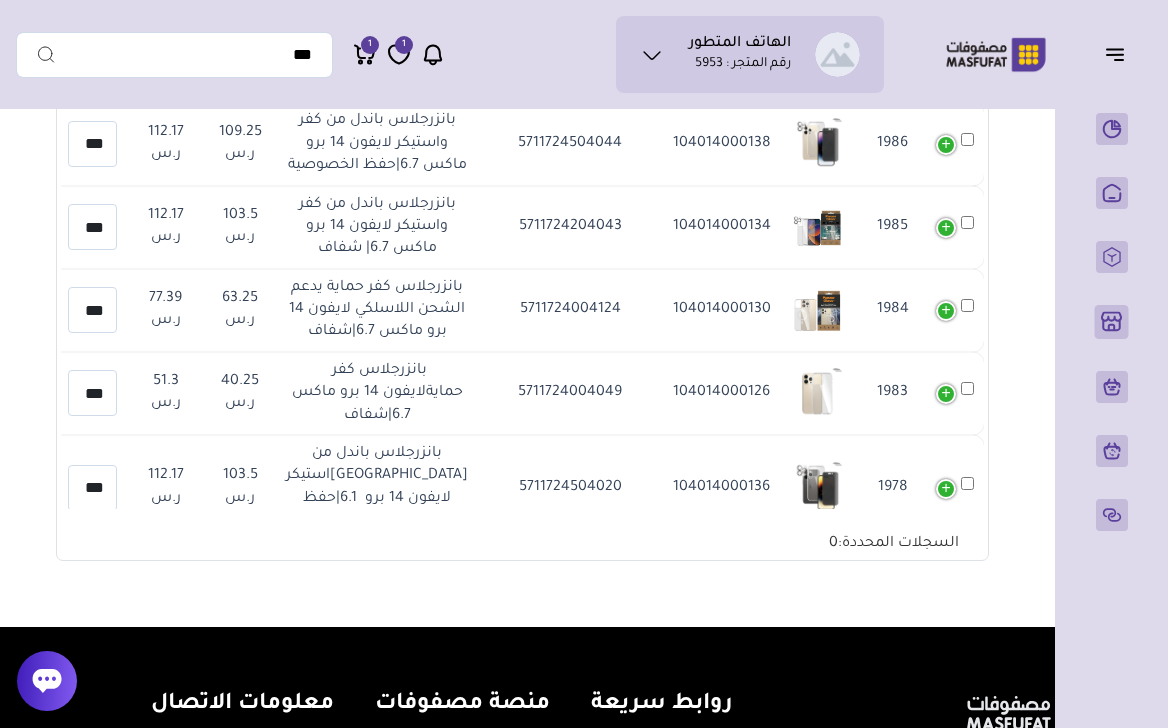 type on "***" 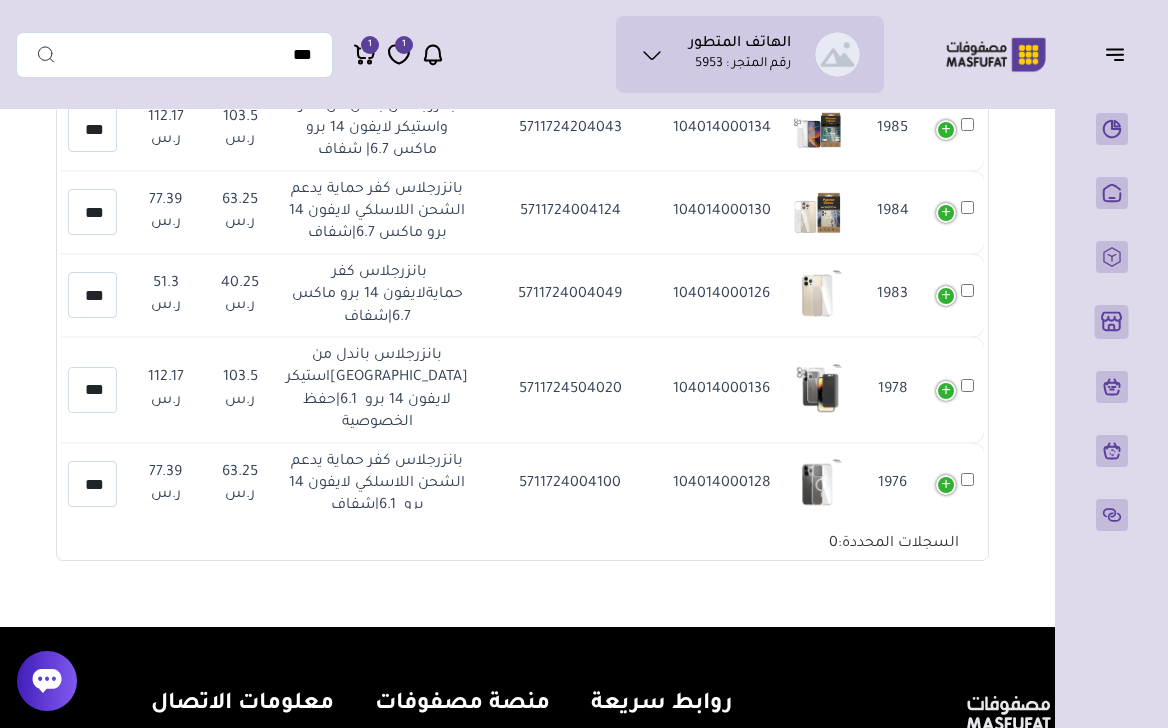 scroll, scrollTop: 7866, scrollLeft: 0, axis: vertical 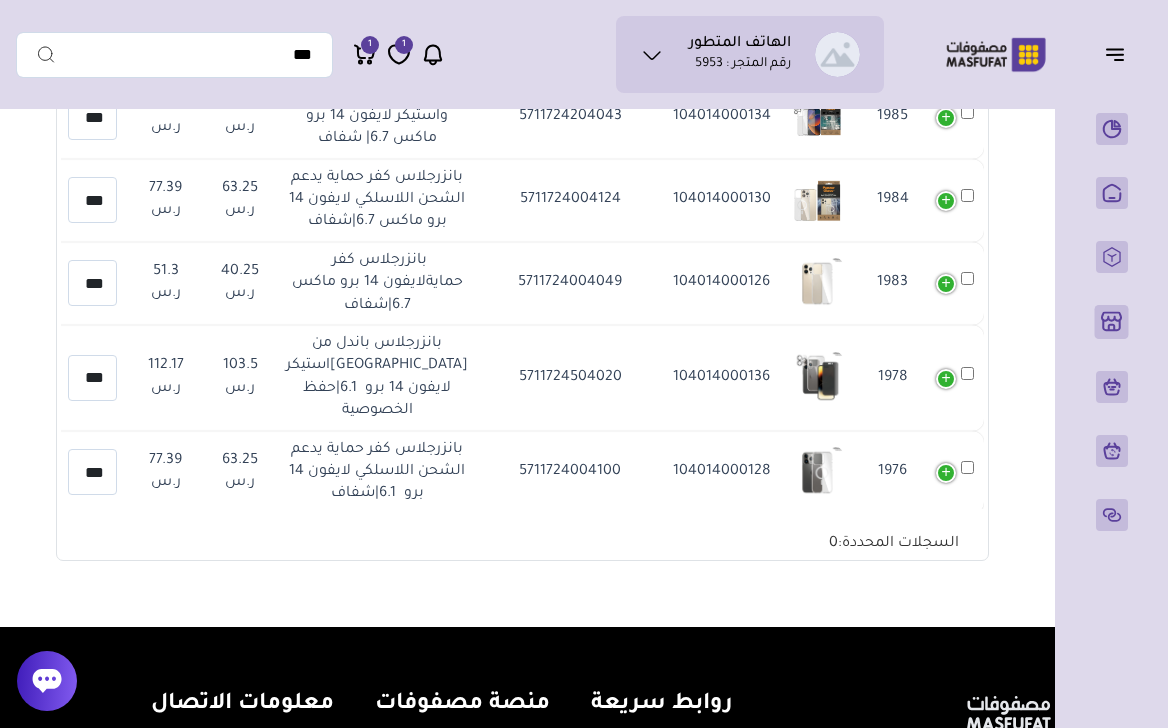 click on "*****" at bounding box center [92, -2900] 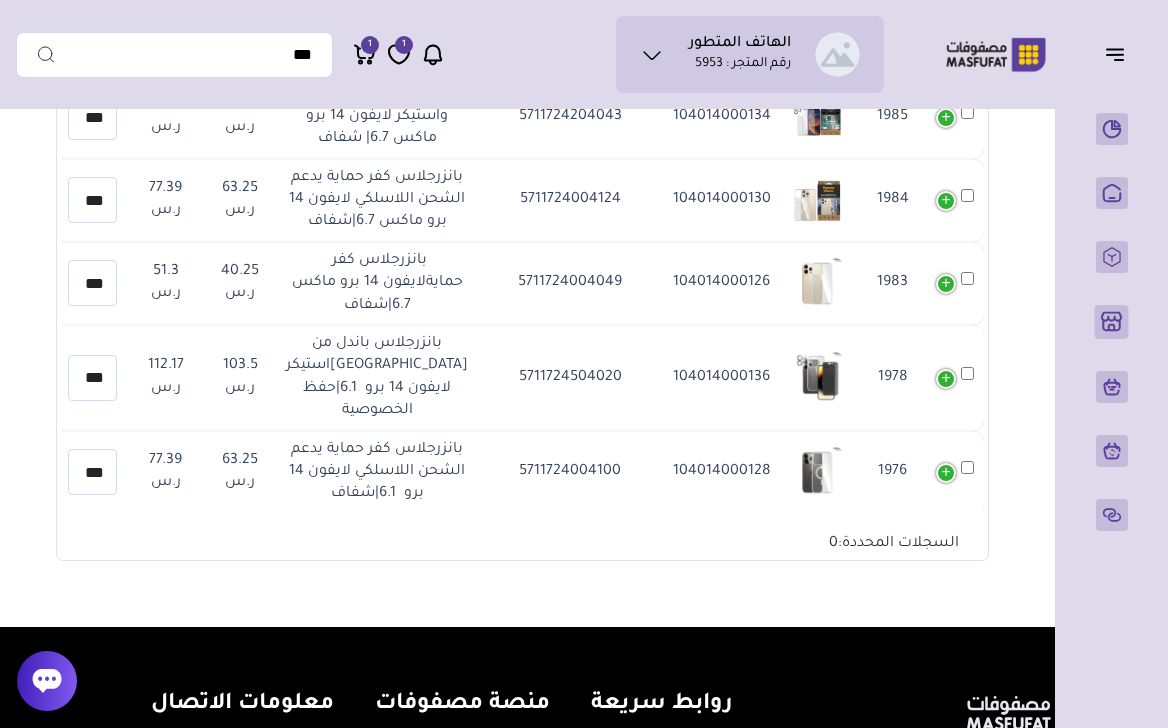 scroll, scrollTop: 0, scrollLeft: -1, axis: horizontal 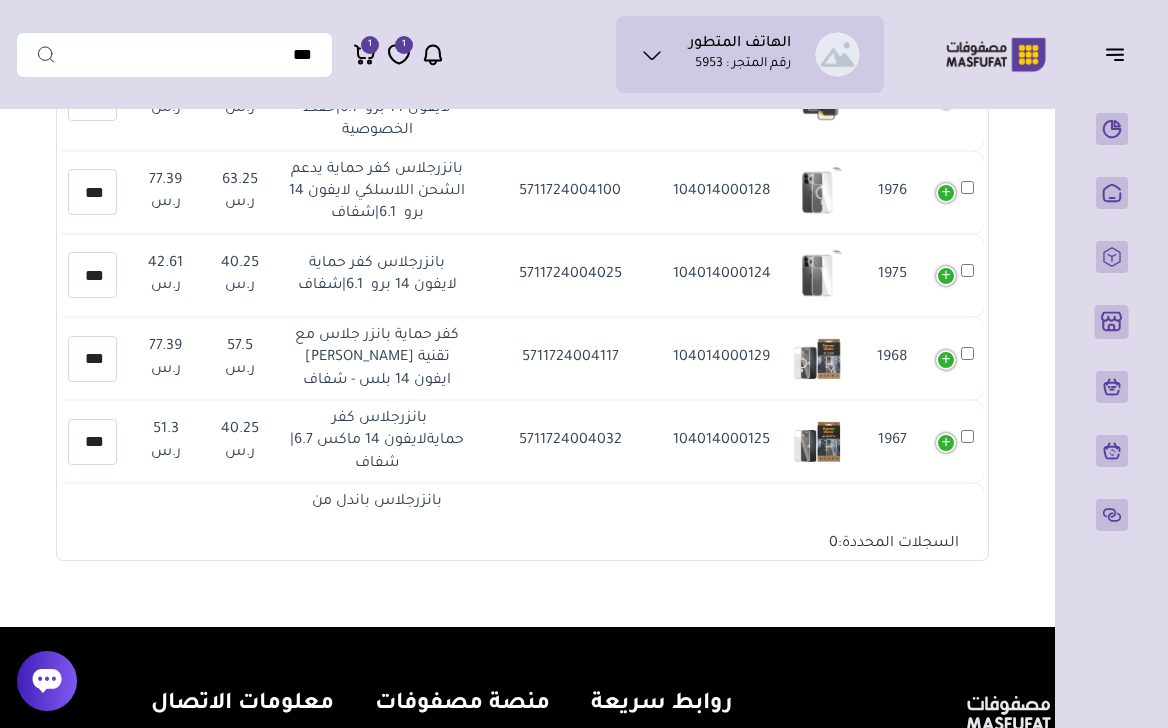 type on "***" 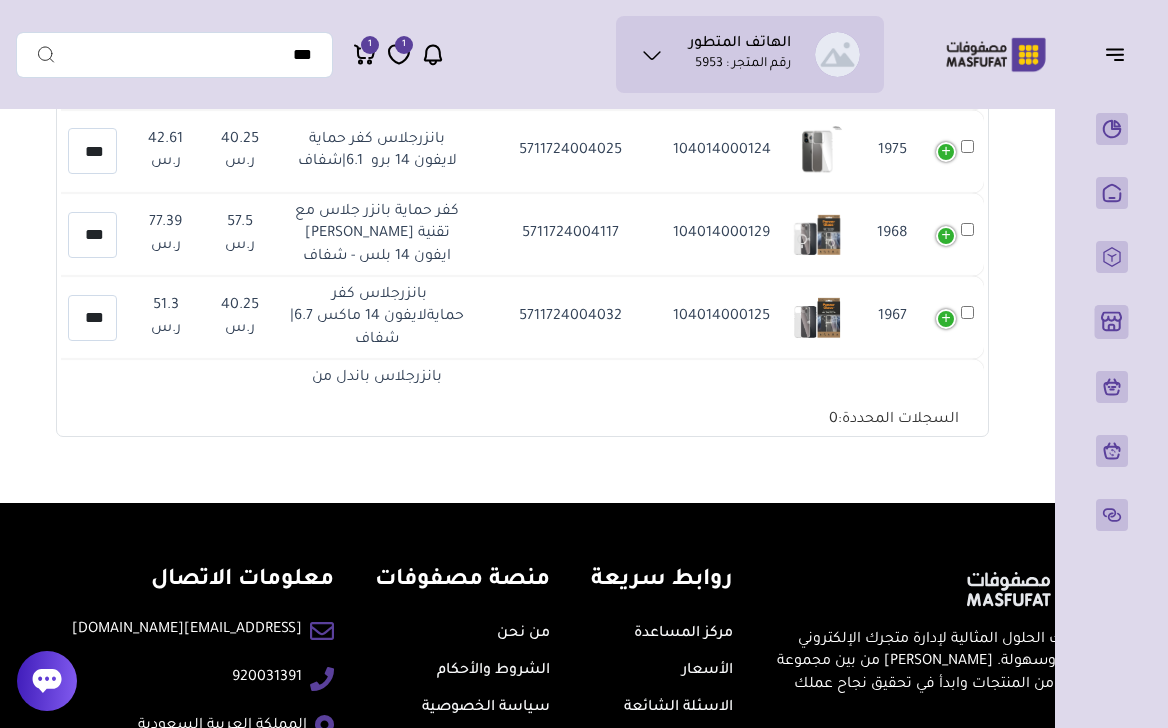 scroll, scrollTop: 589, scrollLeft: 0, axis: vertical 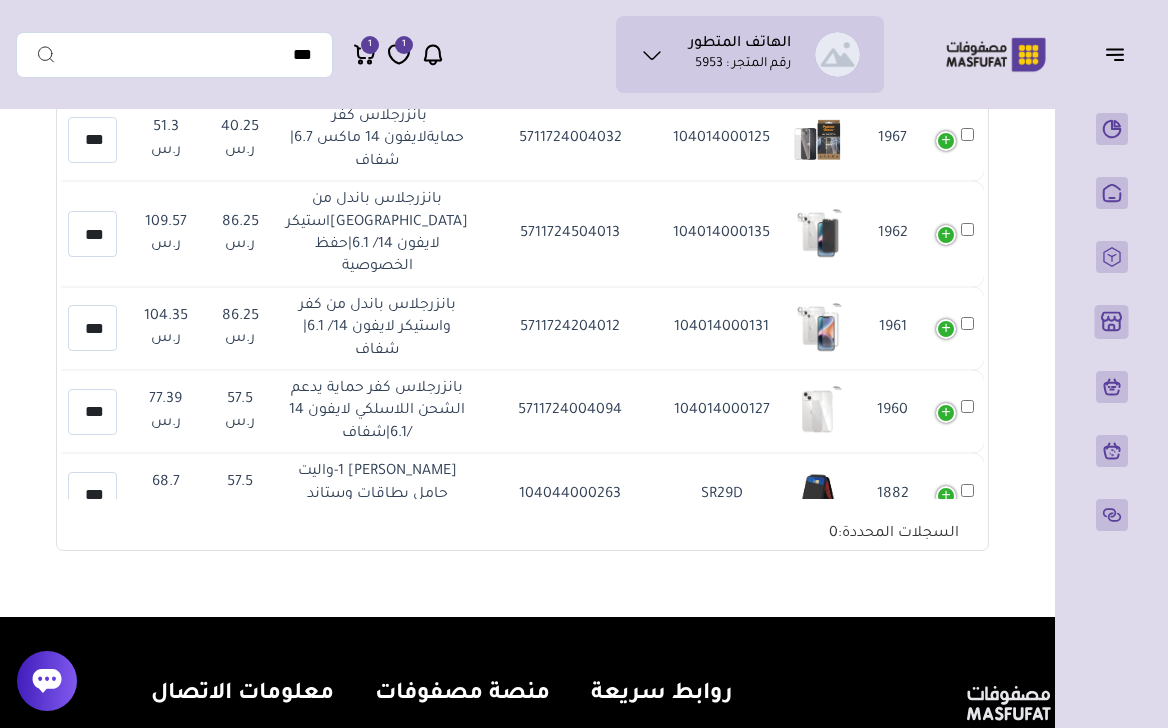 drag, startPoint x: 251, startPoint y: 324, endPoint x: 196, endPoint y: 335, distance: 56.089214 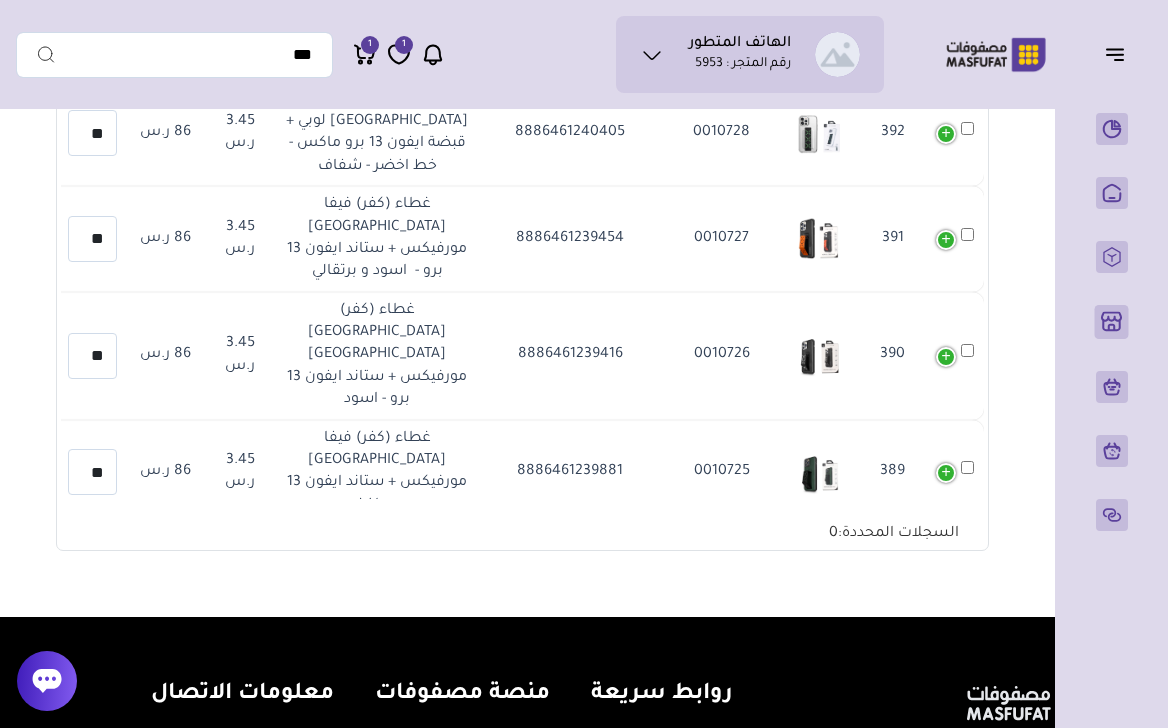 scroll, scrollTop: 10477, scrollLeft: 0, axis: vertical 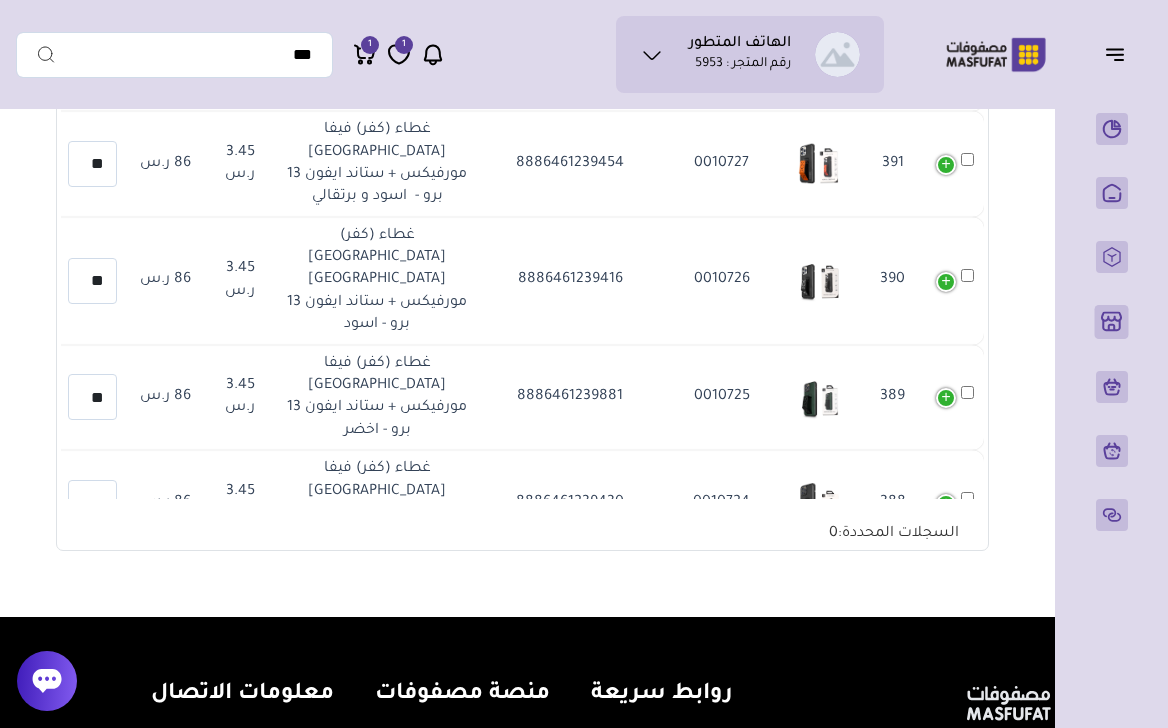 drag, startPoint x: 258, startPoint y: 244, endPoint x: 195, endPoint y: 242, distance: 63.03174 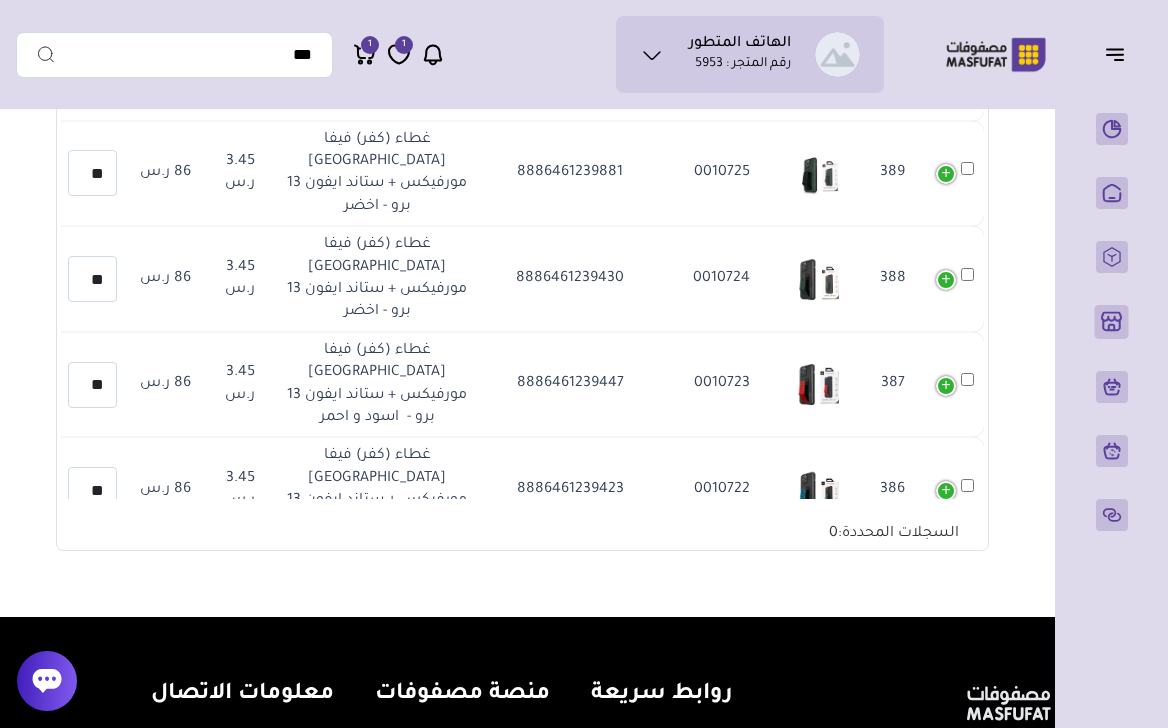 scroll, scrollTop: 10705, scrollLeft: 0, axis: vertical 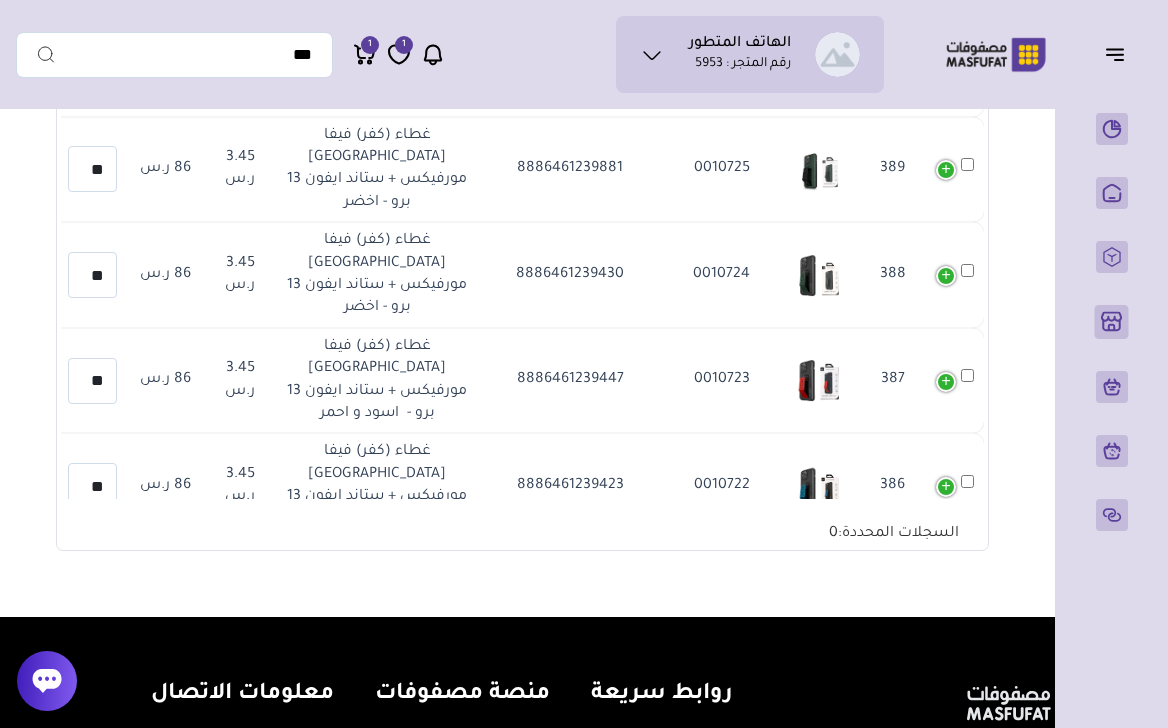 click on "*****" at bounding box center [92, -4130] 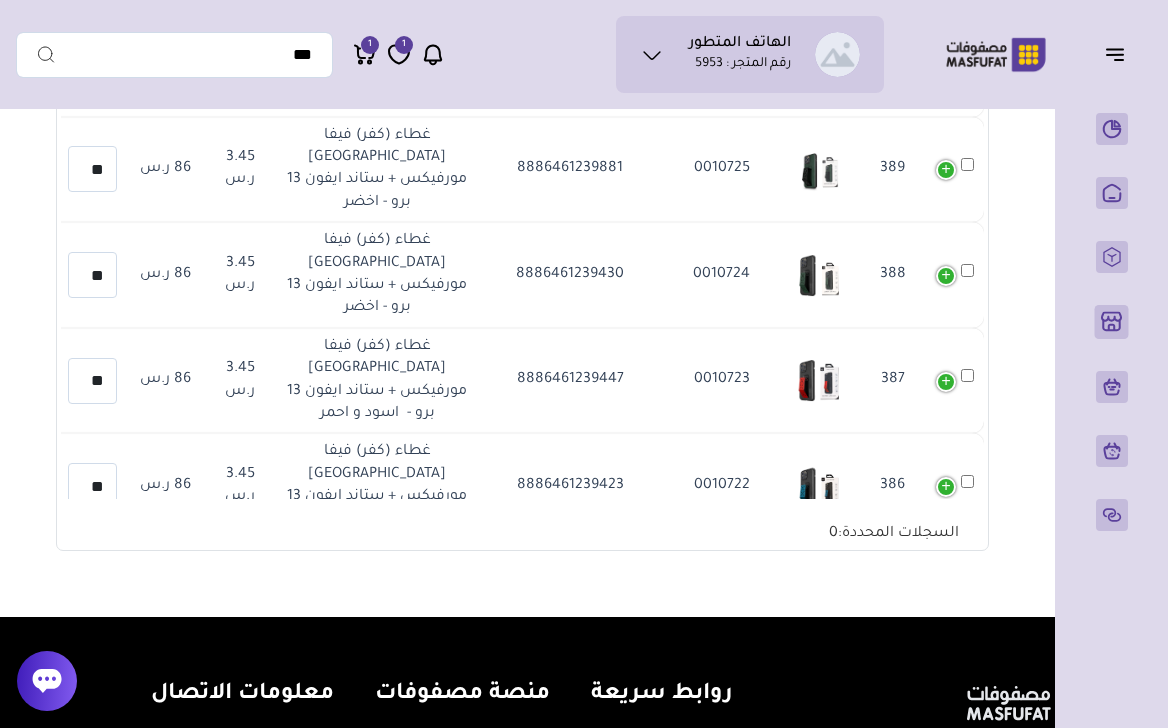 scroll, scrollTop: 10887, scrollLeft: 0, axis: vertical 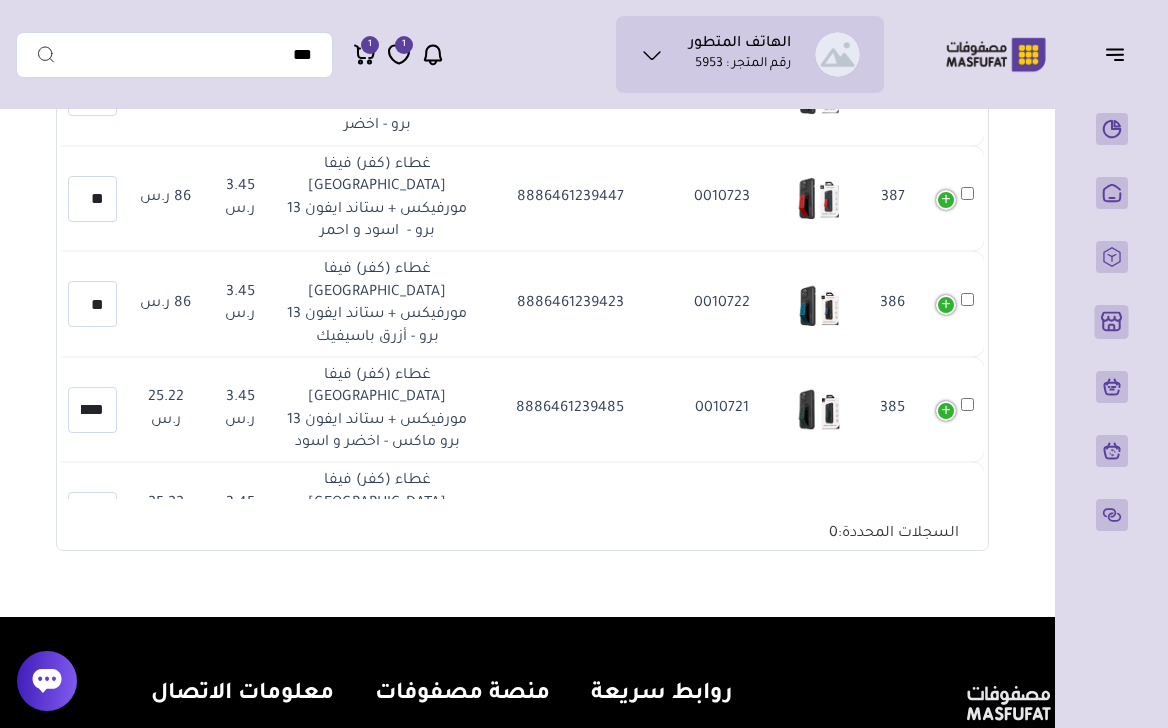 type on "**" 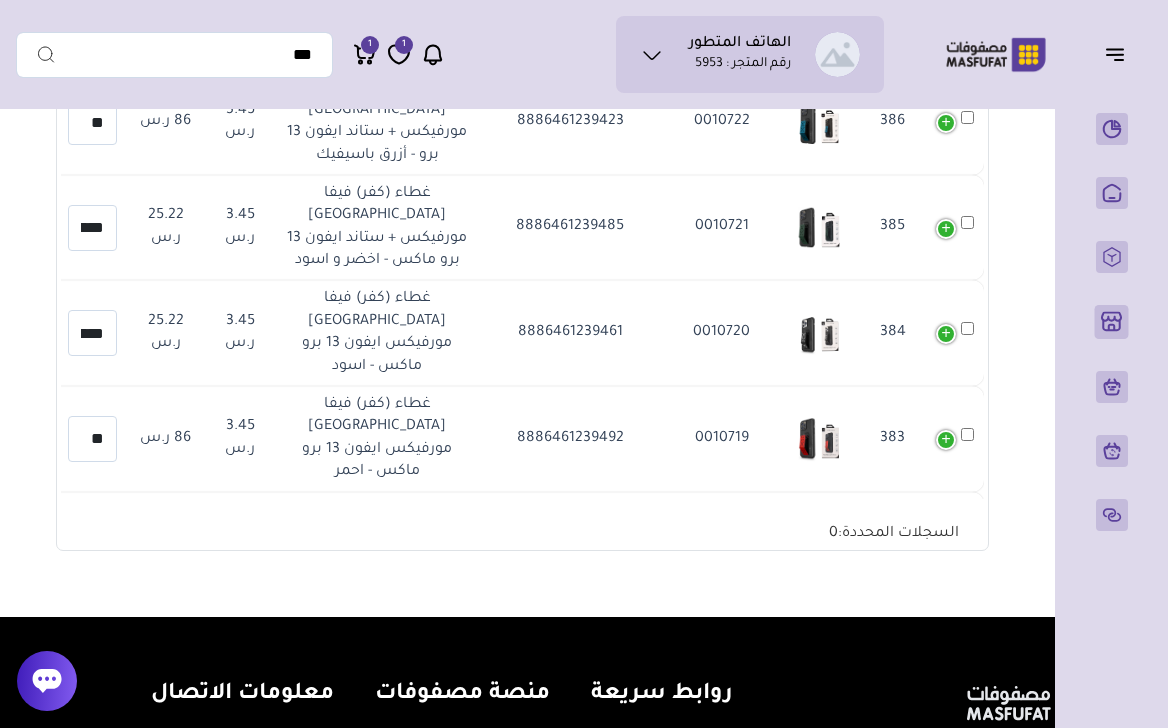 scroll, scrollTop: 11074, scrollLeft: 0, axis: vertical 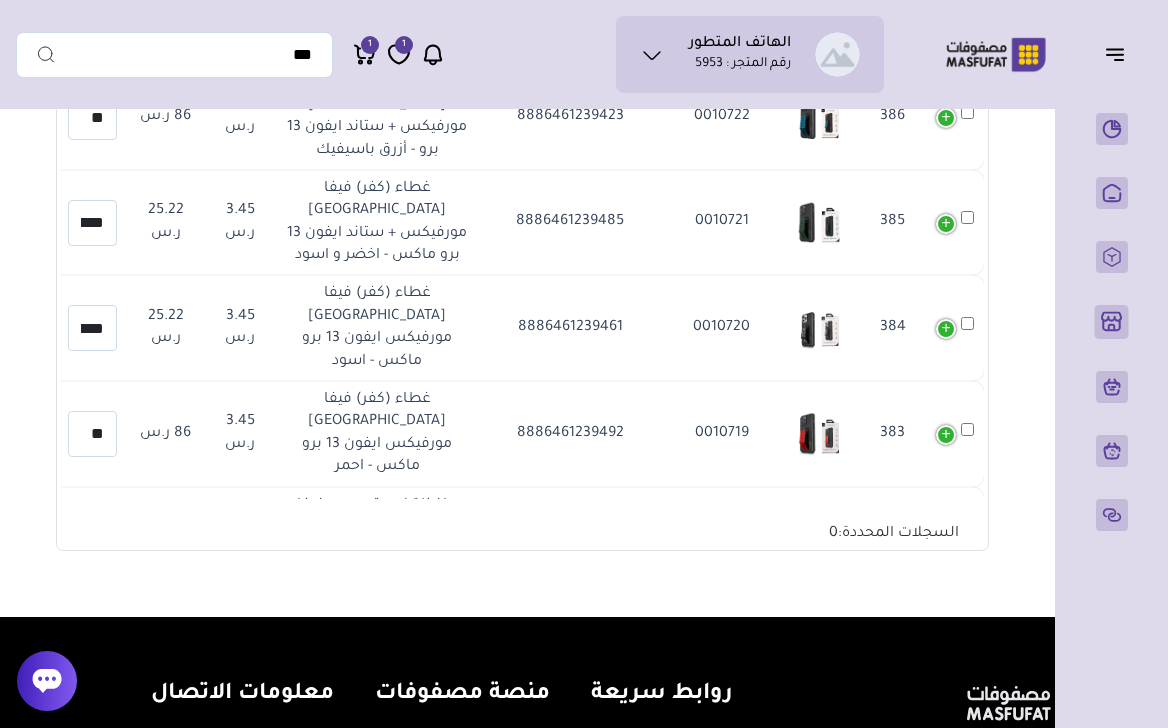 type on "**" 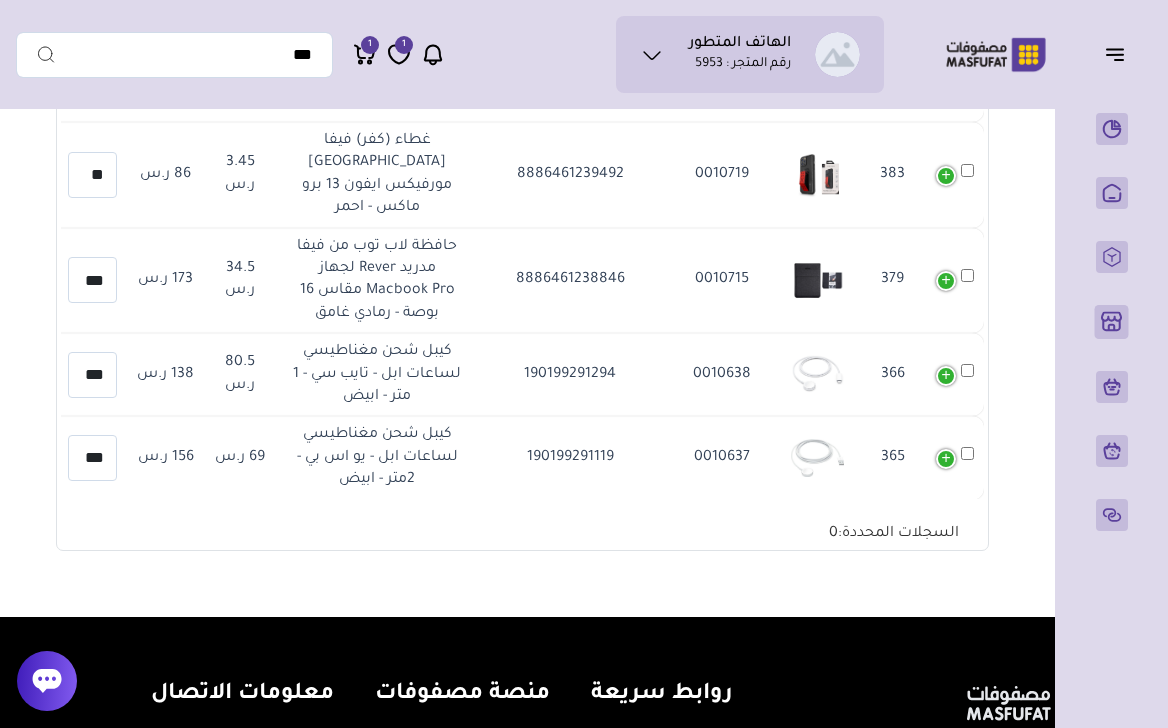 scroll, scrollTop: 11569, scrollLeft: 0, axis: vertical 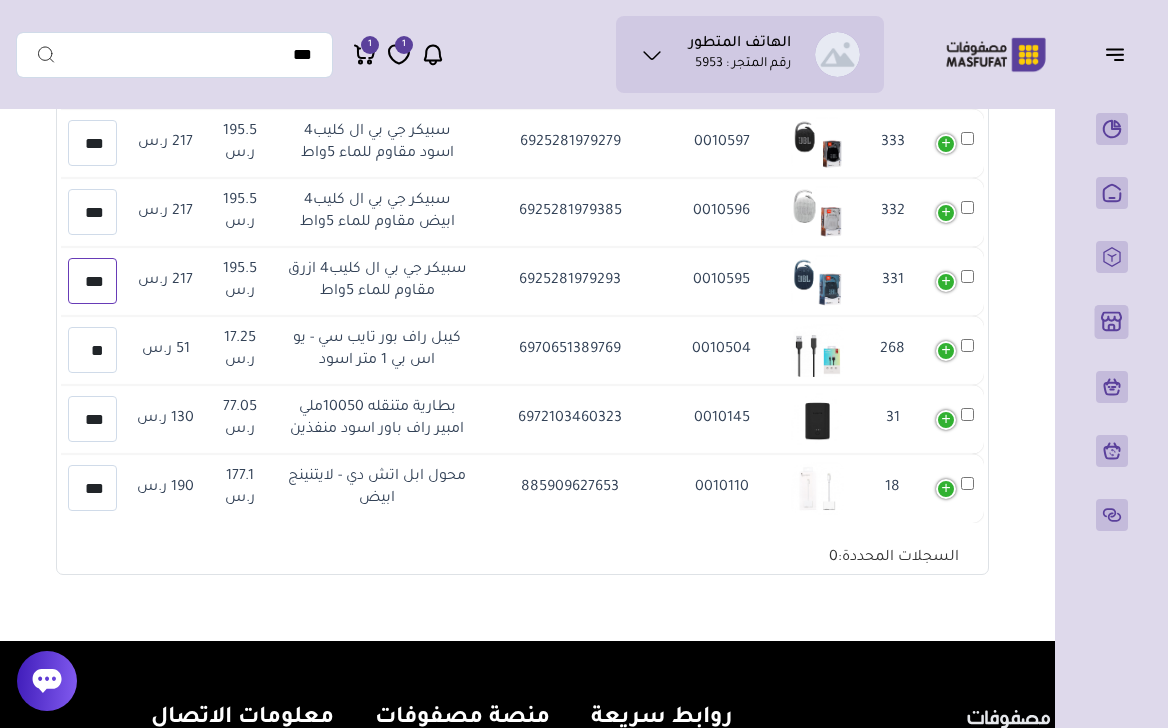 click on "***" at bounding box center (92, 281) 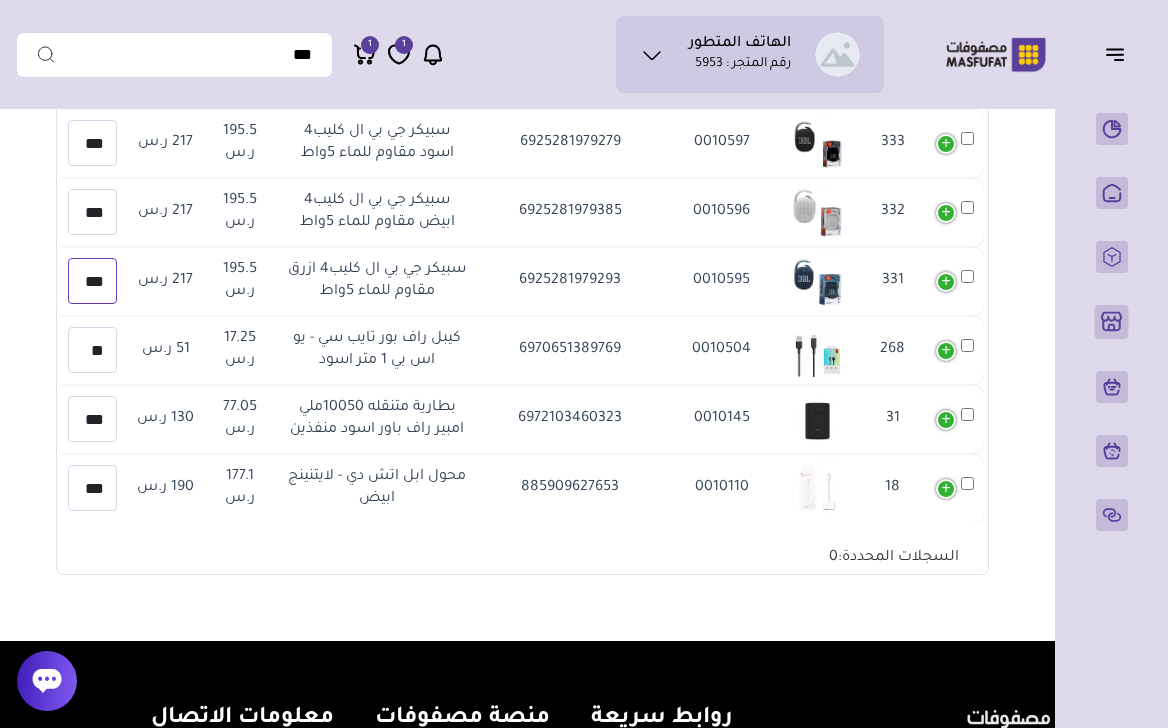 scroll, scrollTop: 0, scrollLeft: -1, axis: horizontal 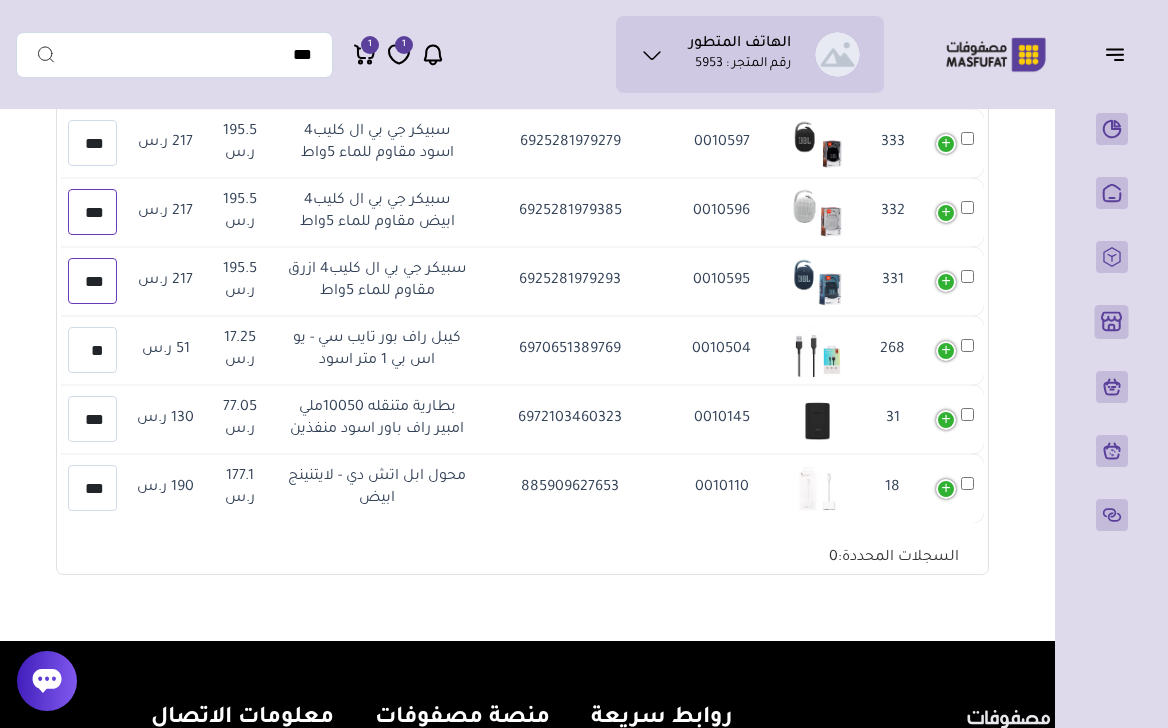type on "***" 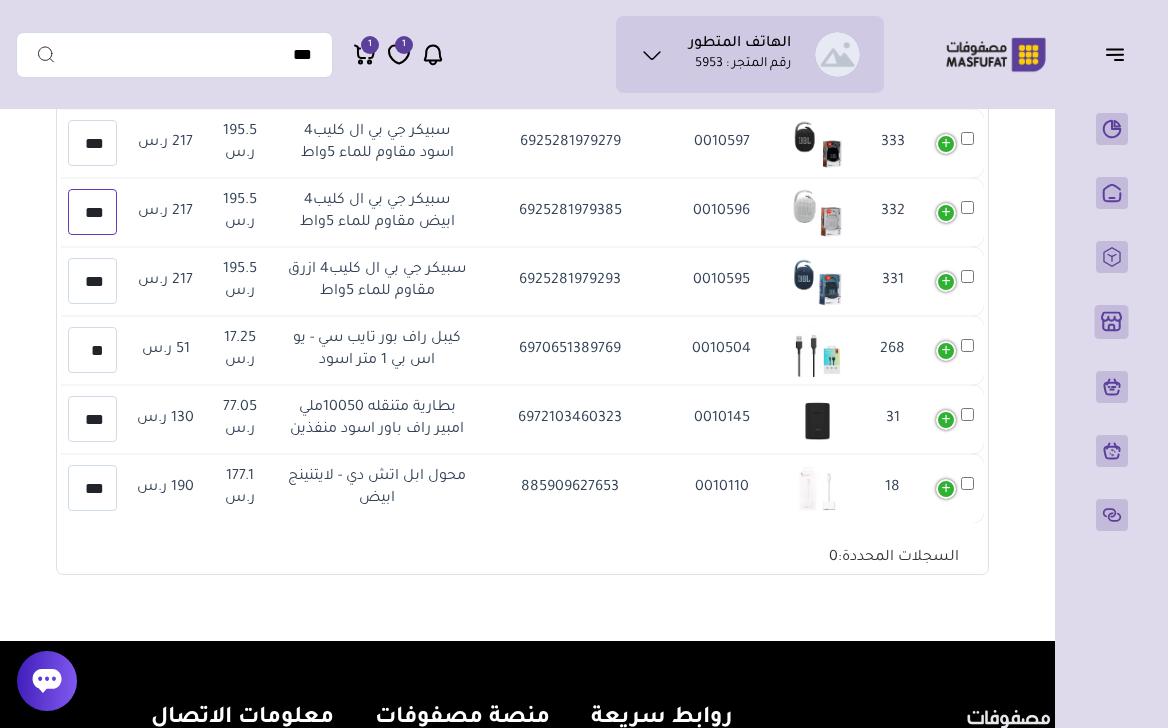 click on "***" at bounding box center [92, 212] 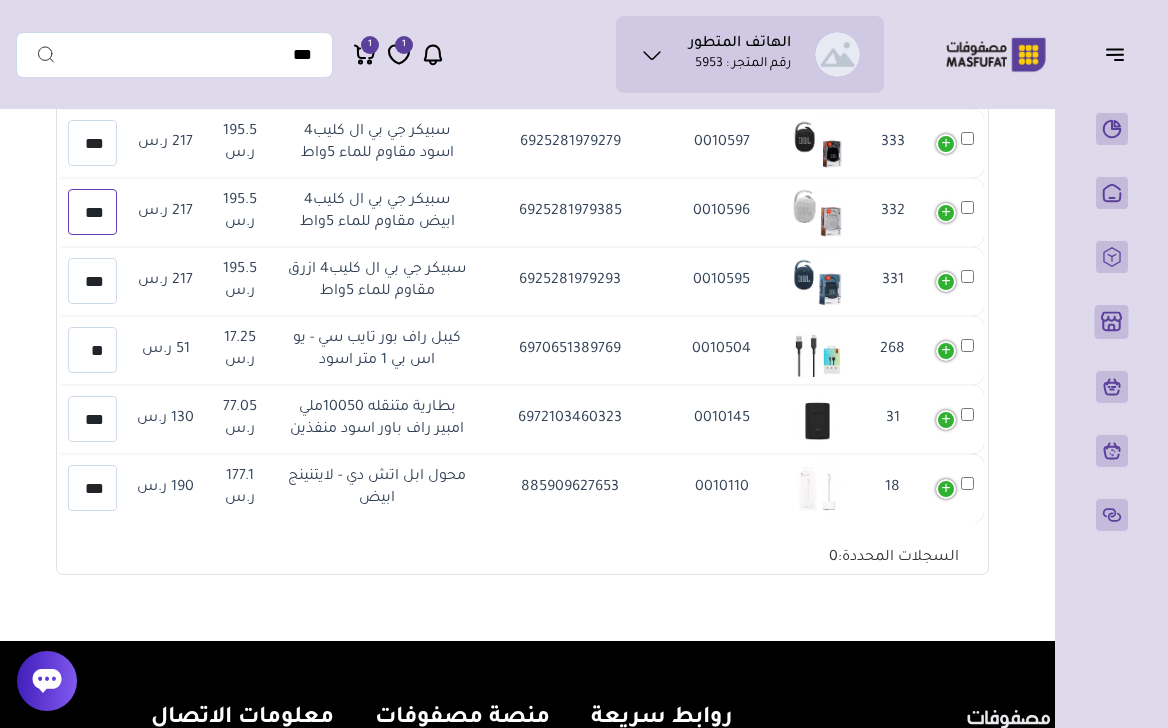 scroll, scrollTop: 0, scrollLeft: -1, axis: horizontal 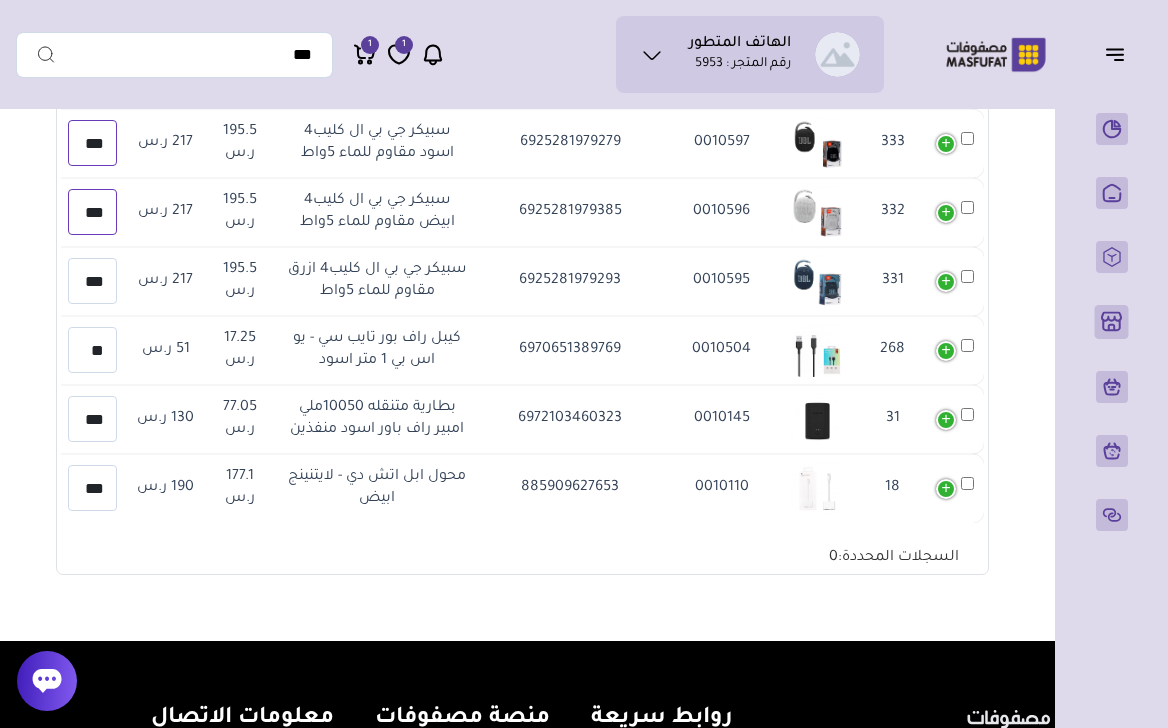 type on "***" 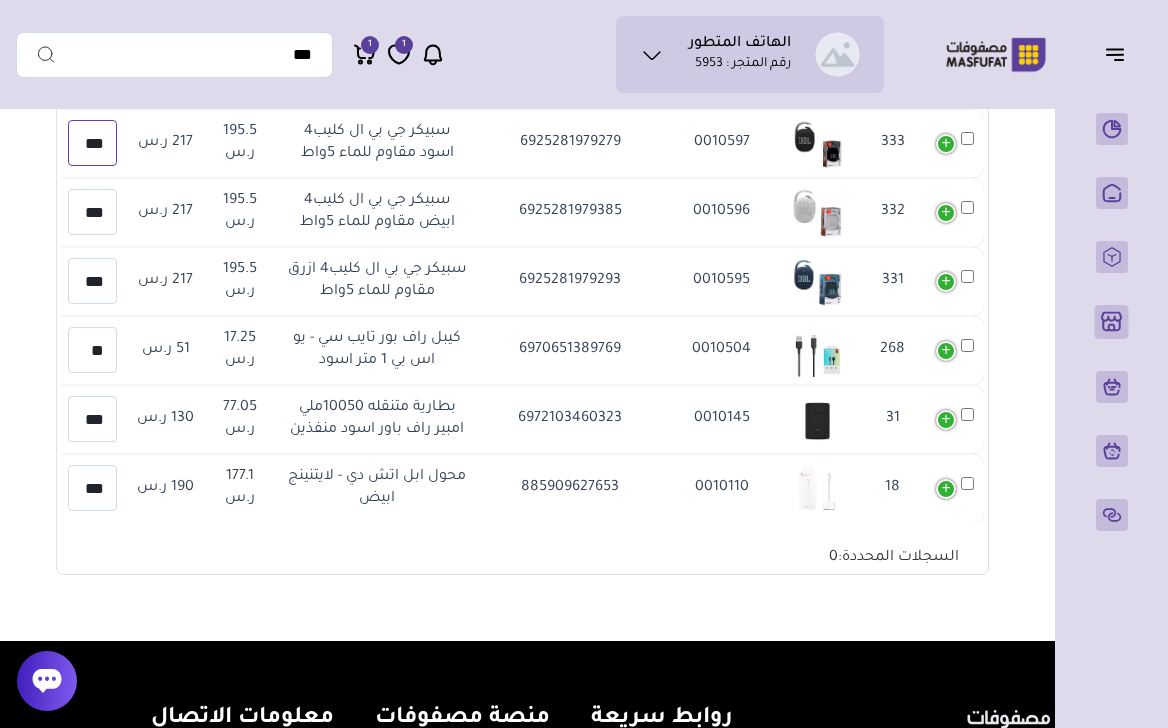 click on "***" at bounding box center [92, 143] 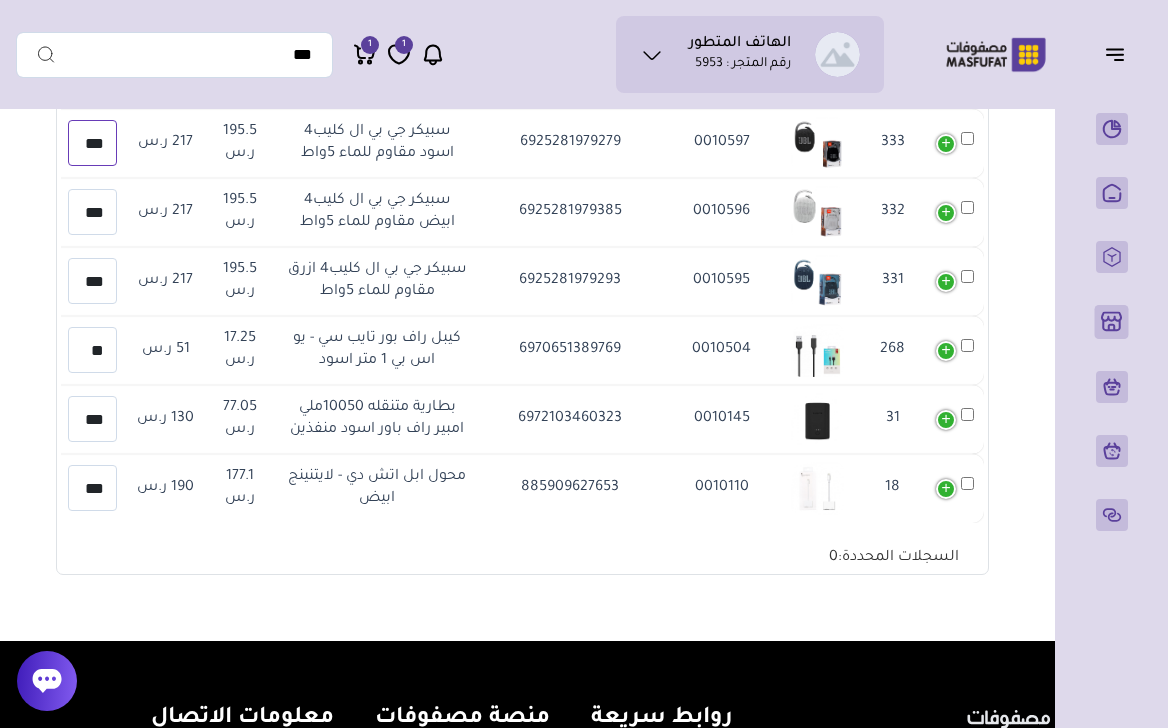 scroll, scrollTop: 0, scrollLeft: -1, axis: horizontal 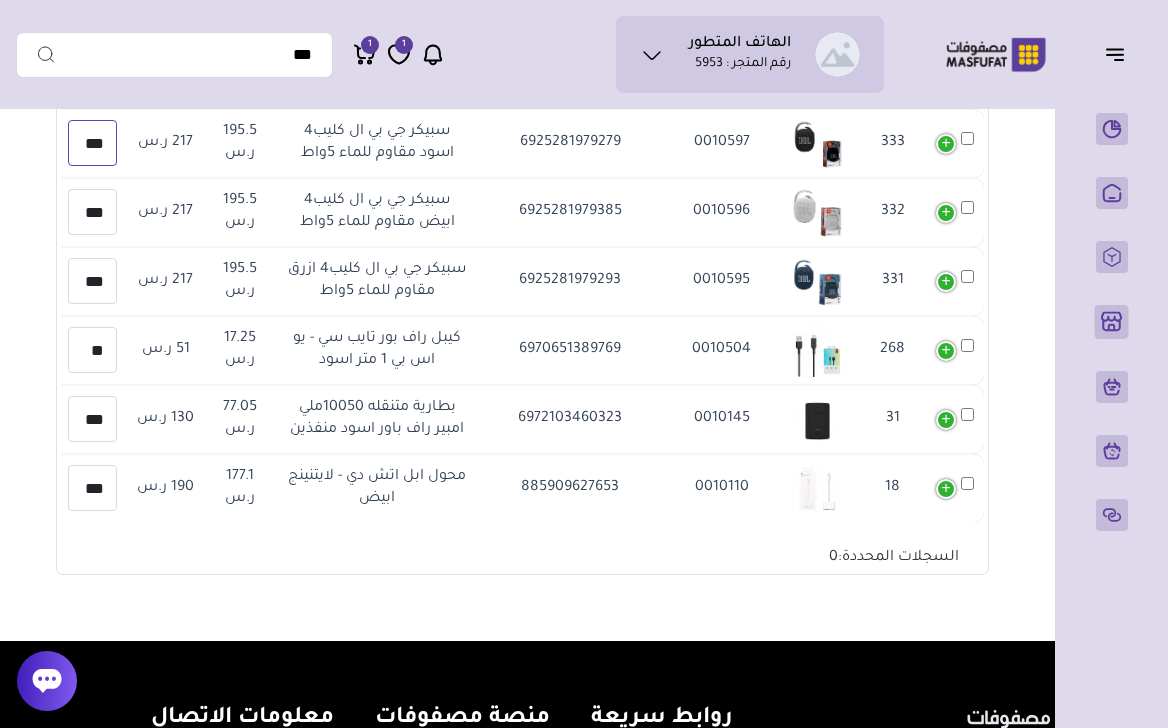 type on "***" 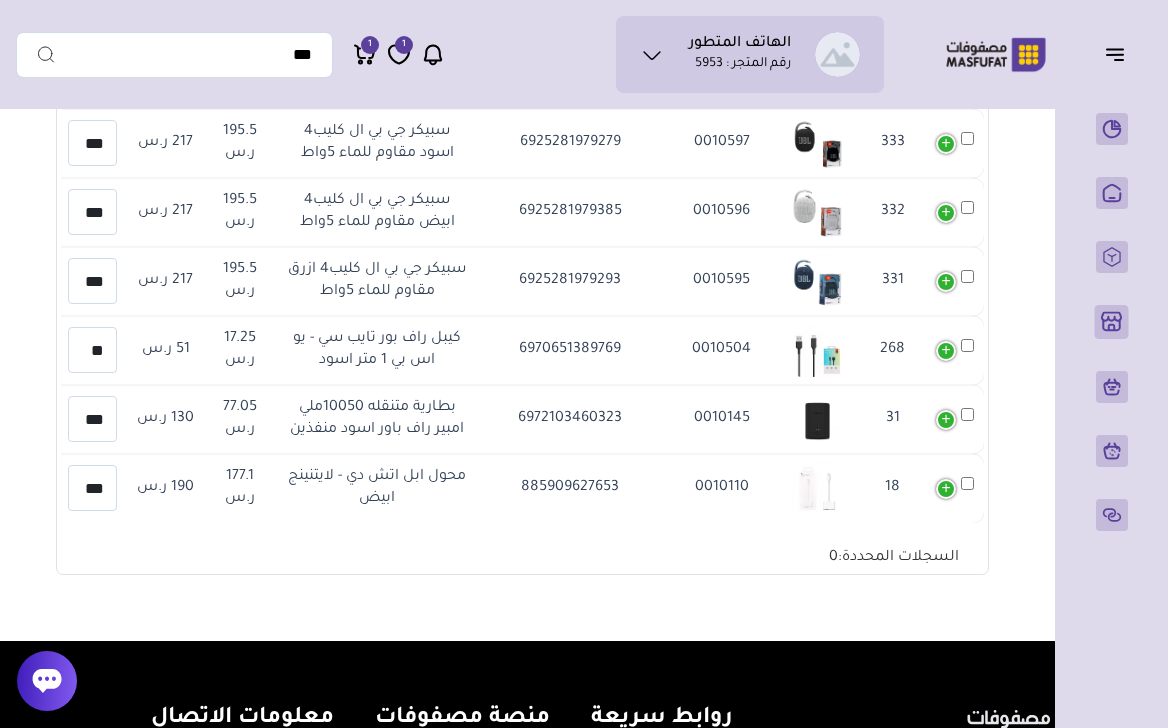 click on "***" at bounding box center (92, 74) 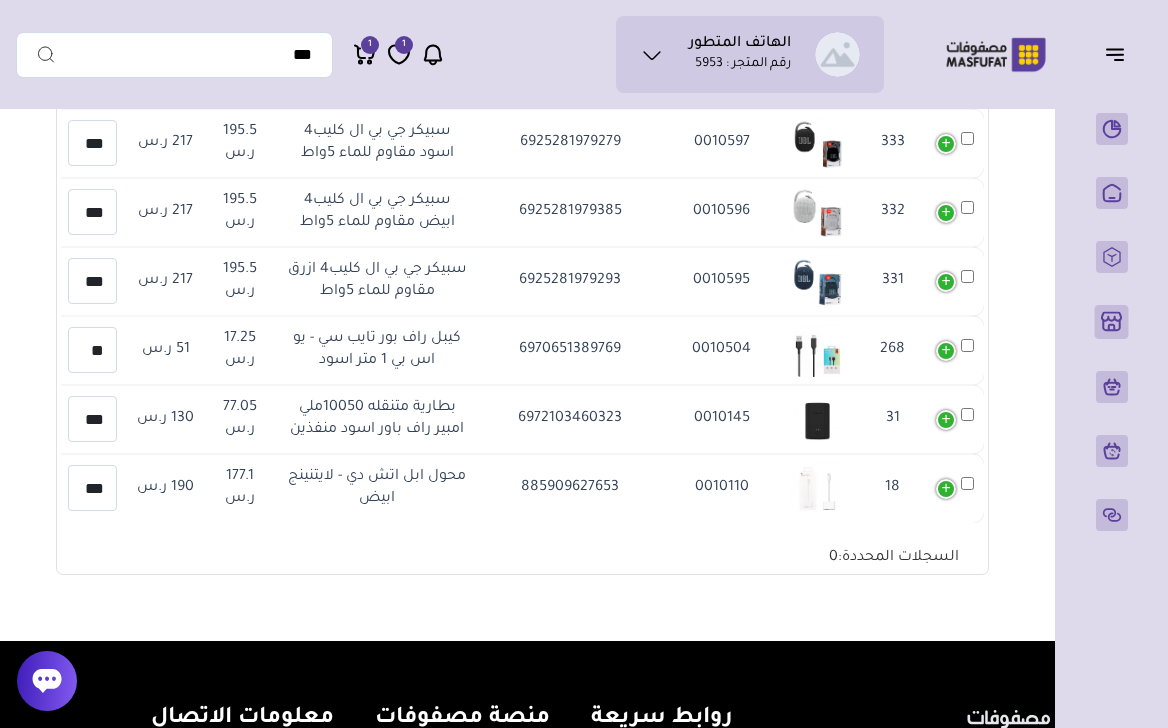 scroll, scrollTop: 0, scrollLeft: -1, axis: horizontal 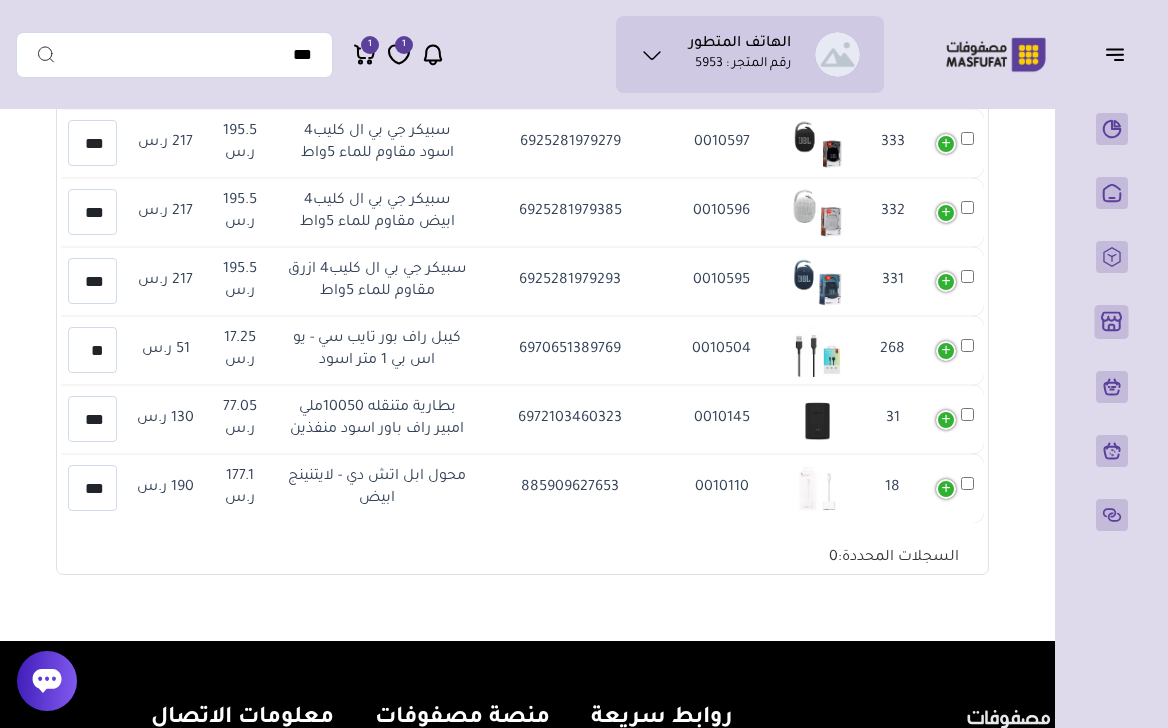 click on "***" at bounding box center (92, 5) 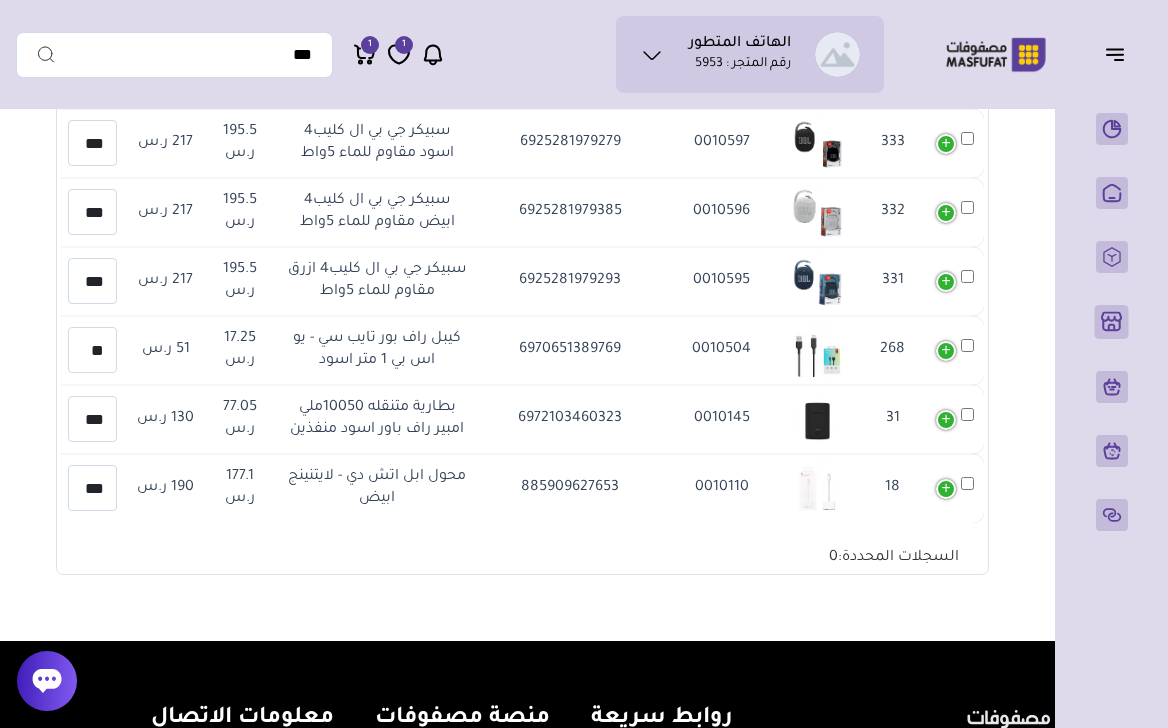 scroll, scrollTop: 0, scrollLeft: -1, axis: horizontal 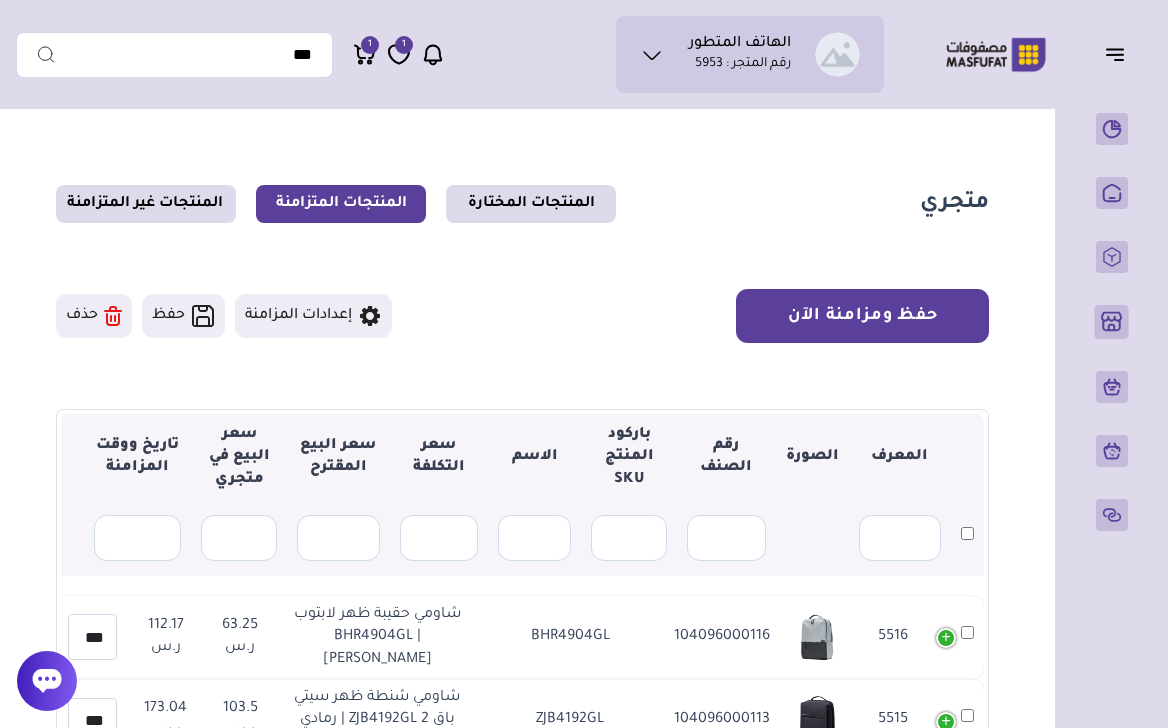 click on "حفظ ومزامنة الآن" at bounding box center [862, 316] 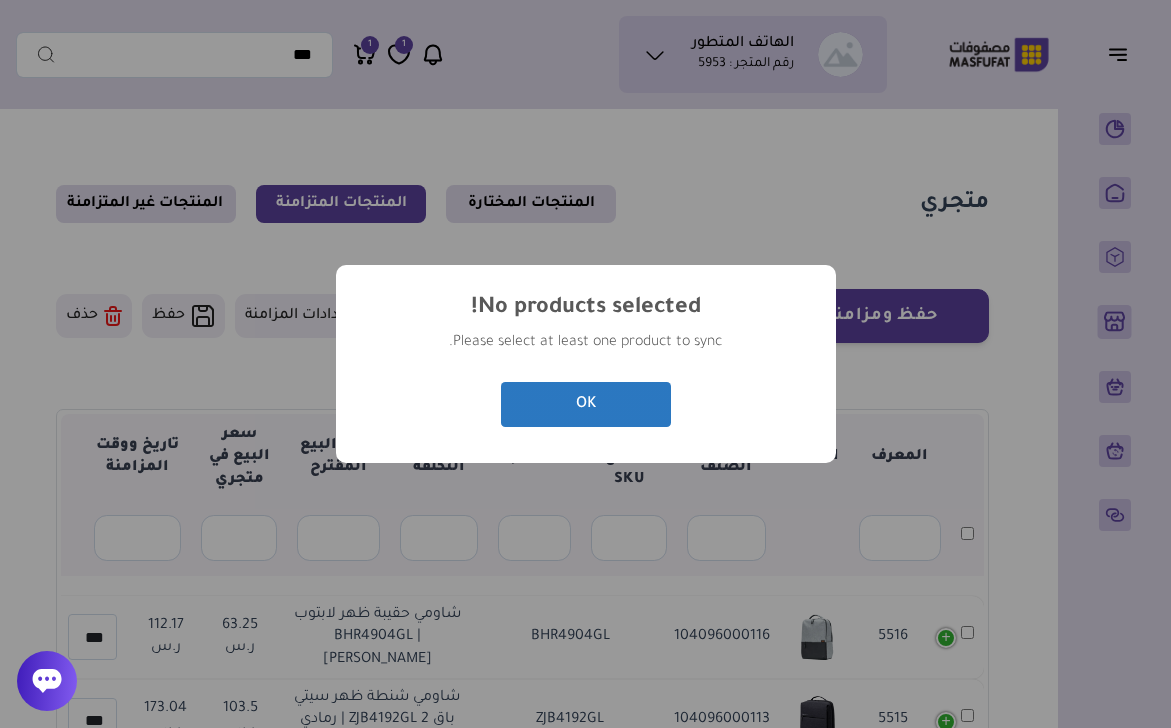 click on "OK" at bounding box center [586, 404] 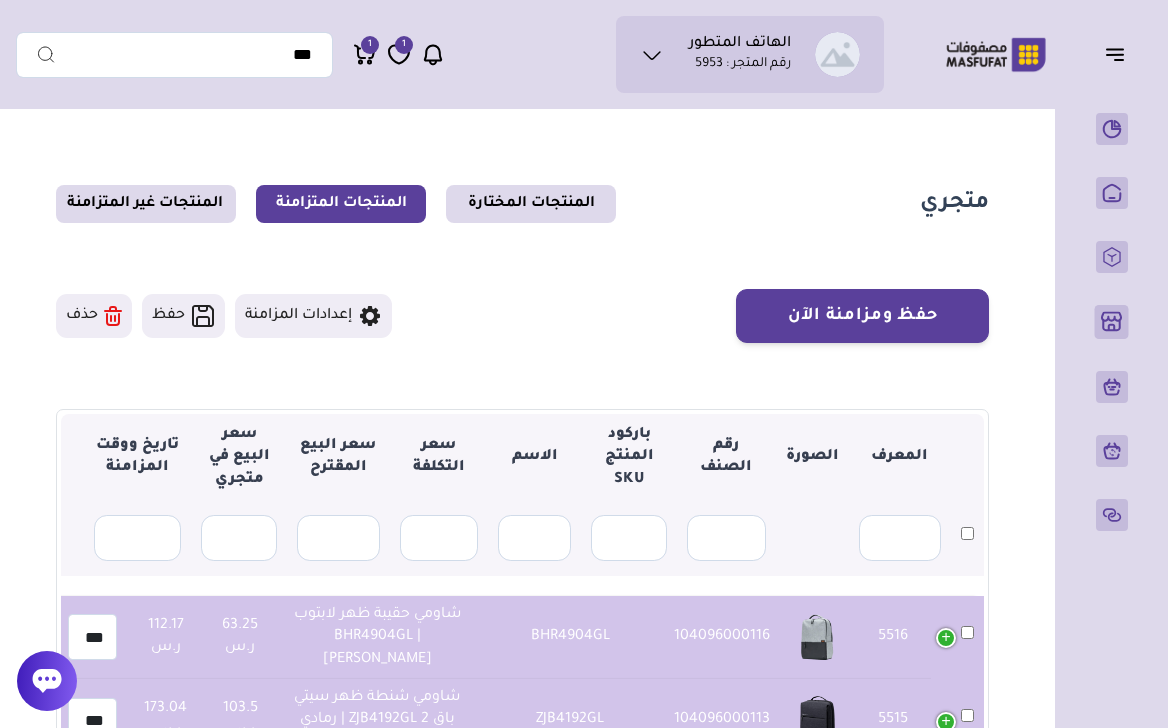 click on "متجري
المنتجات المختارة
المنتجات المتزامنة
المنتجات غير المتزامنة
حفظ ومزامنة الآن" at bounding box center (522, 651) 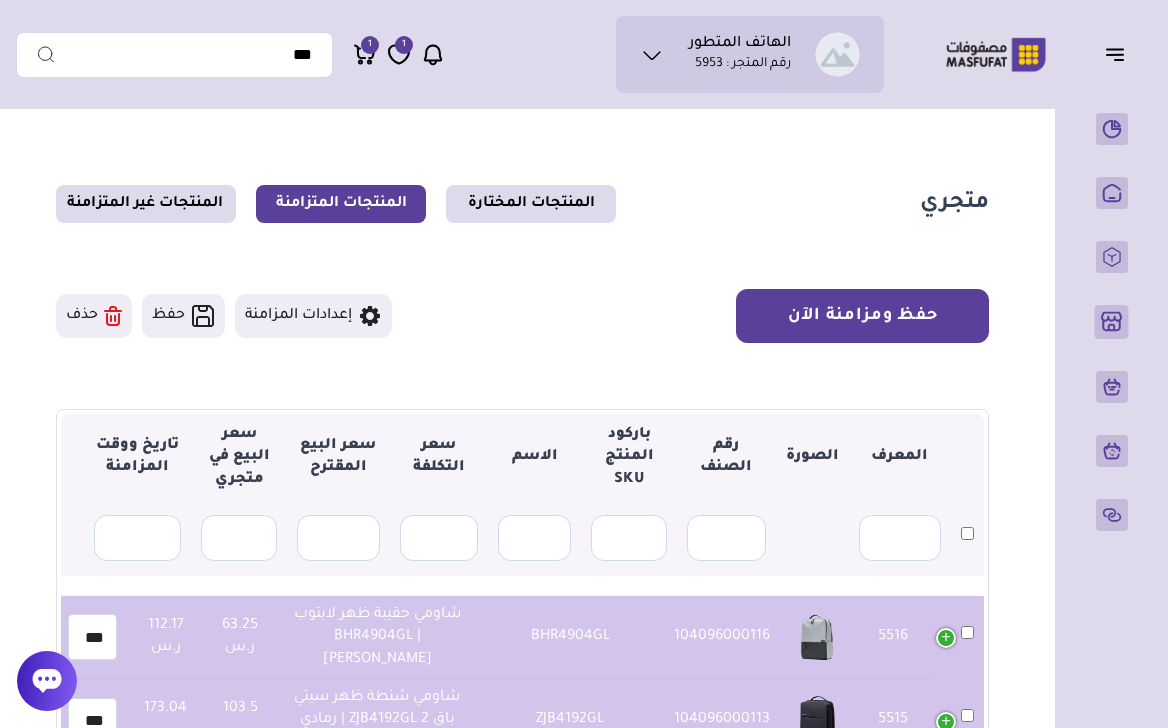 click on "حفظ ومزامنة الآن" at bounding box center (862, 316) 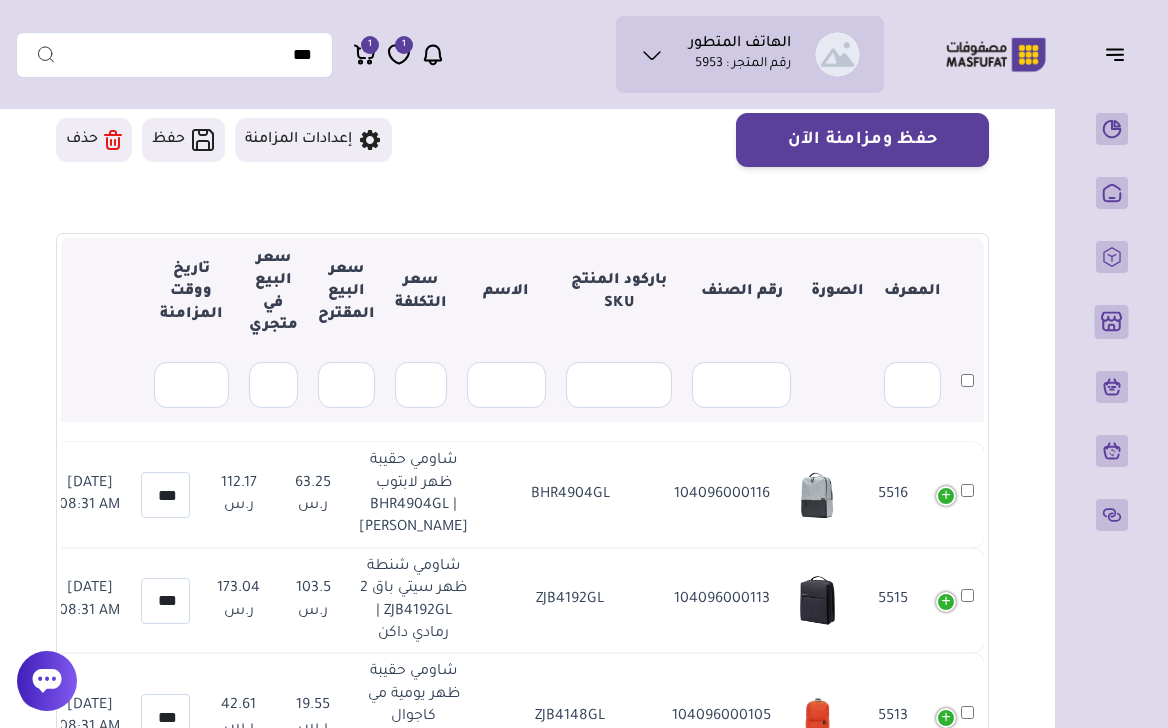 scroll, scrollTop: 343, scrollLeft: 0, axis: vertical 